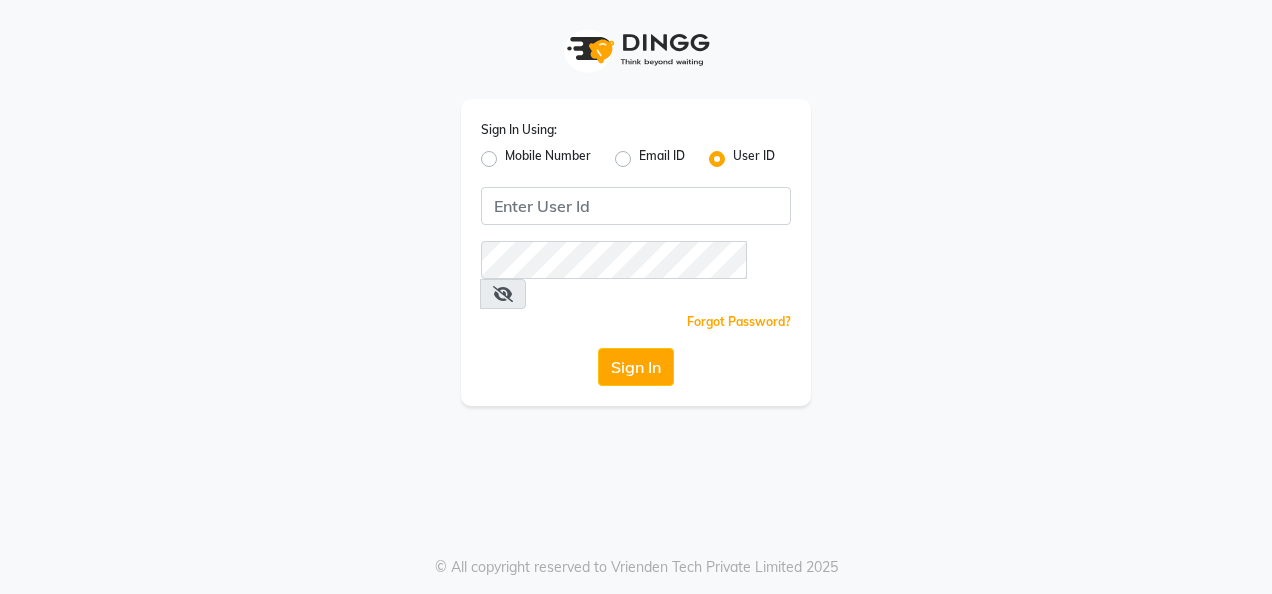 scroll, scrollTop: 0, scrollLeft: 0, axis: both 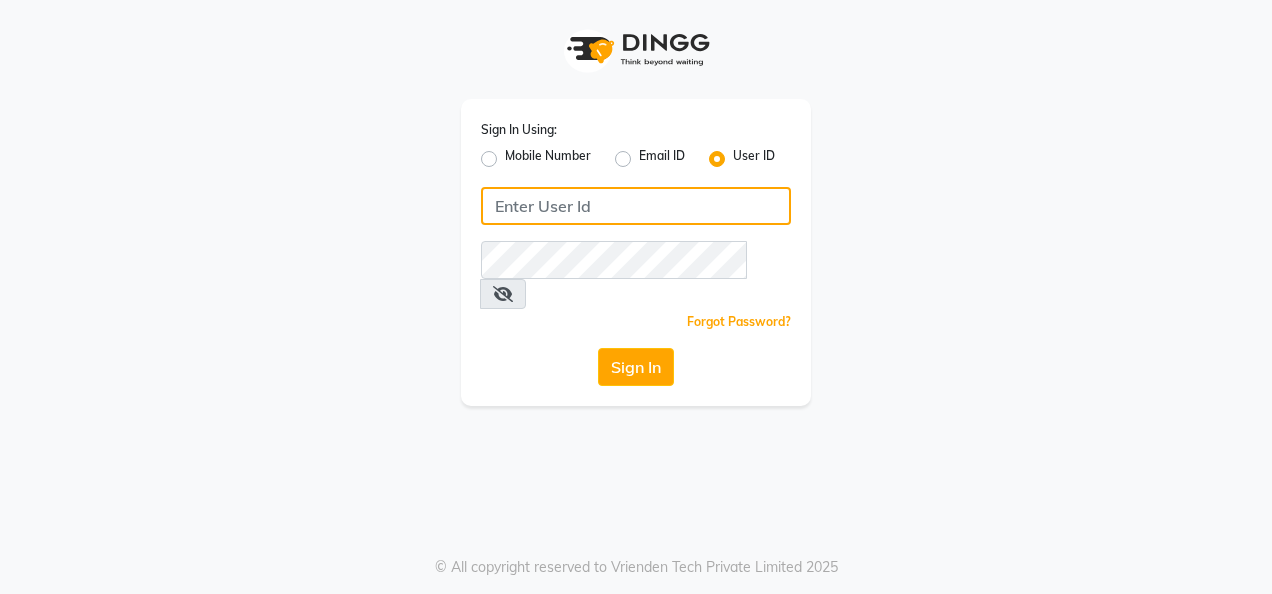 click 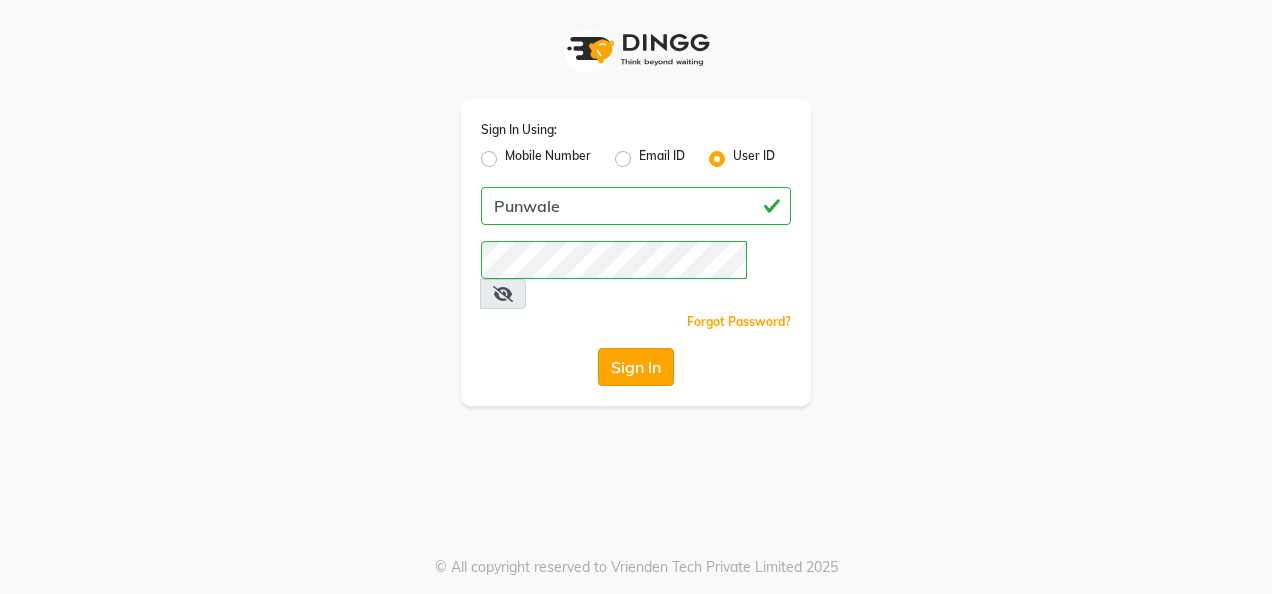 click on "Sign In" 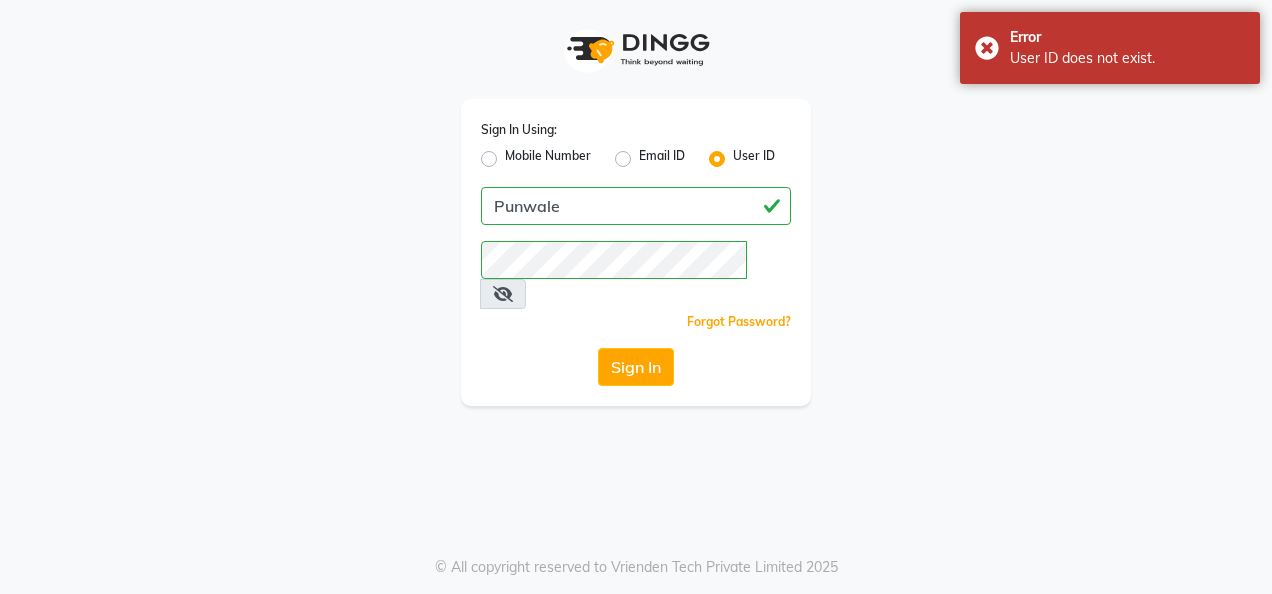 click at bounding box center [503, 294] 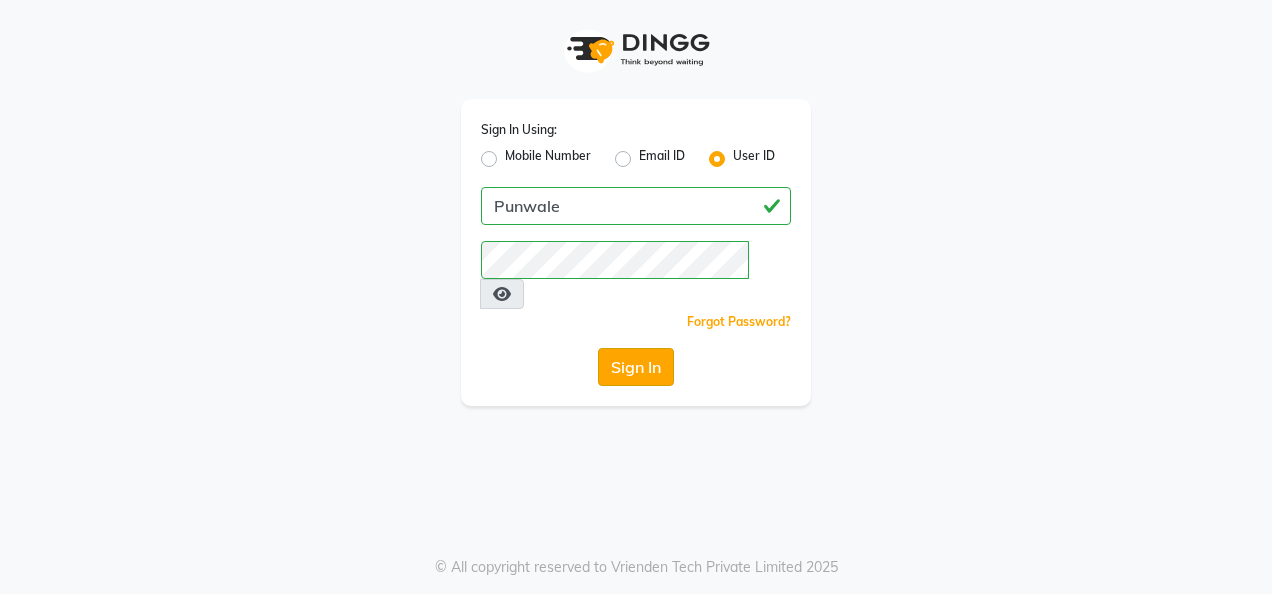 click on "Sign In" 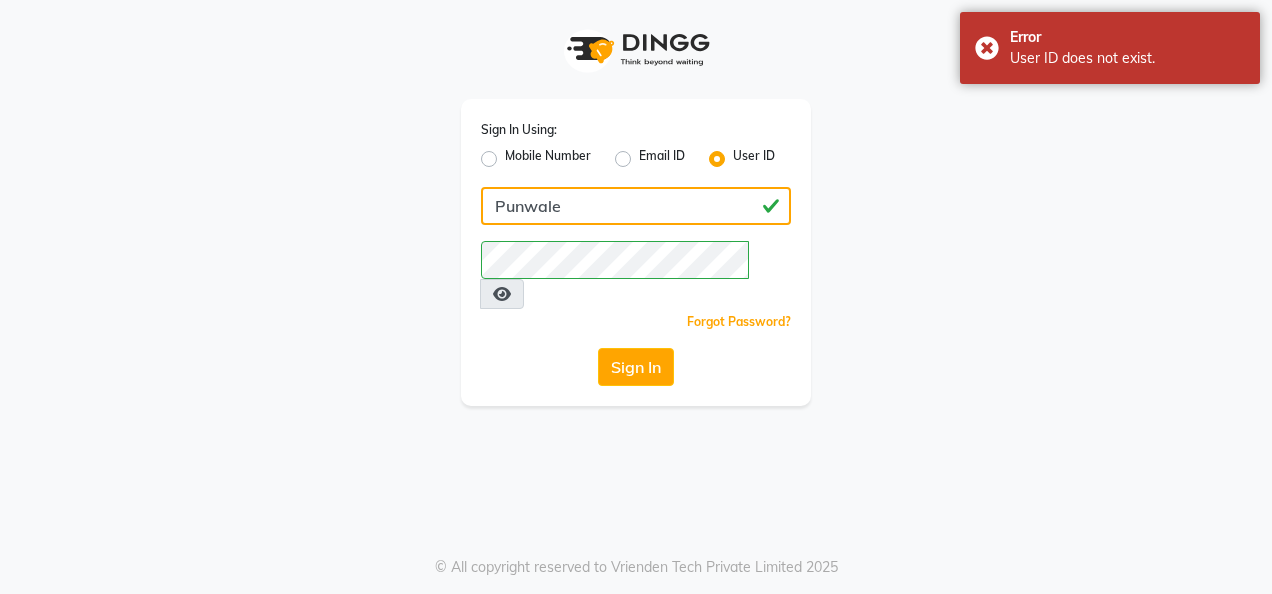 click on "Punwale" 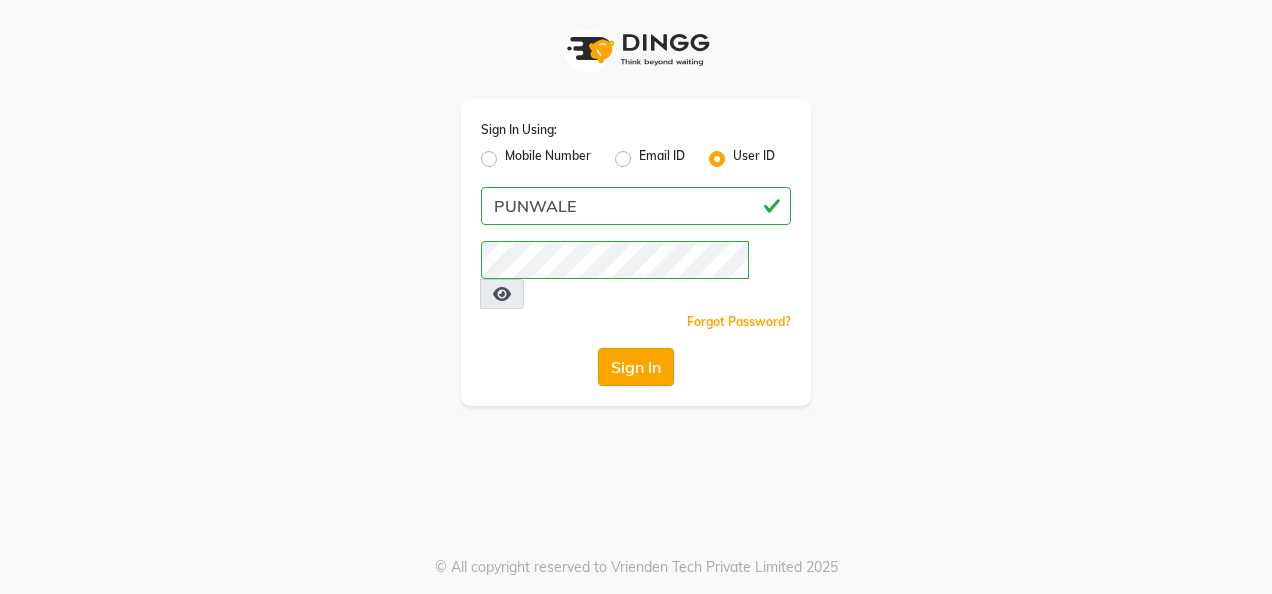 click on "Sign In" 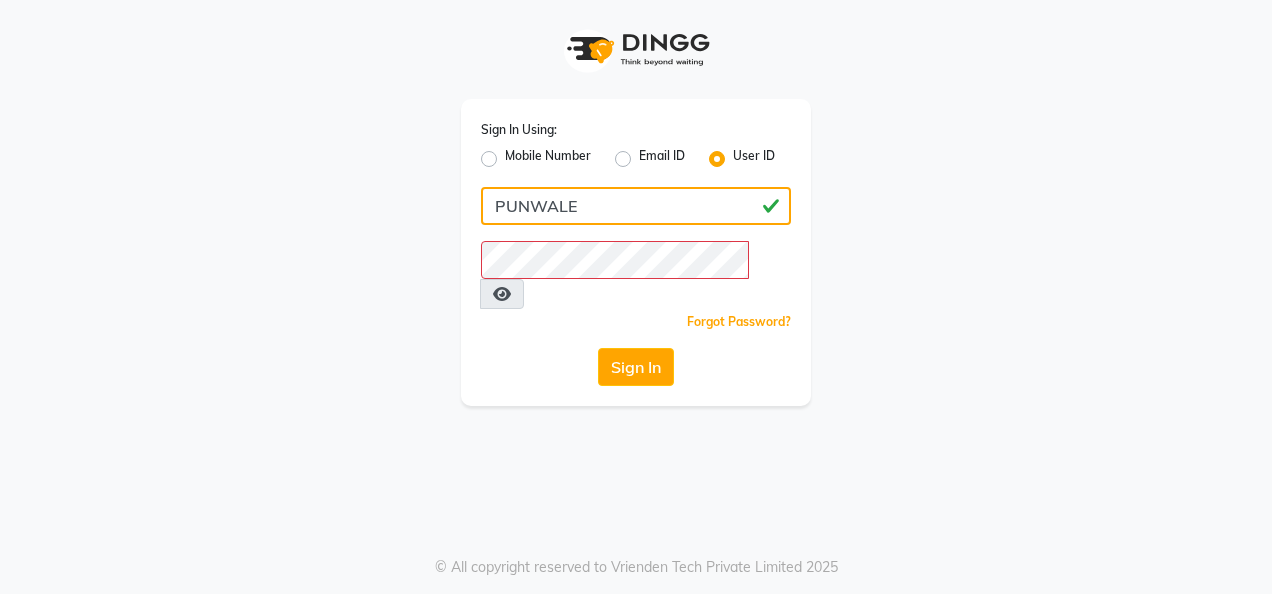 click on "PUNWALE" 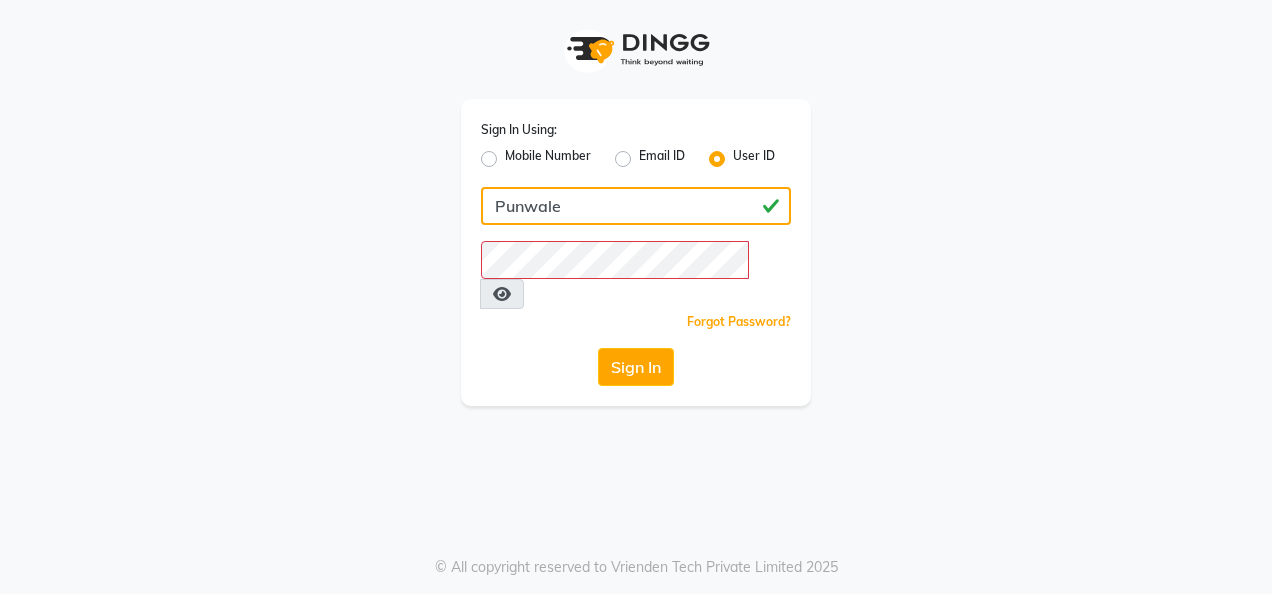 type on "Punwale" 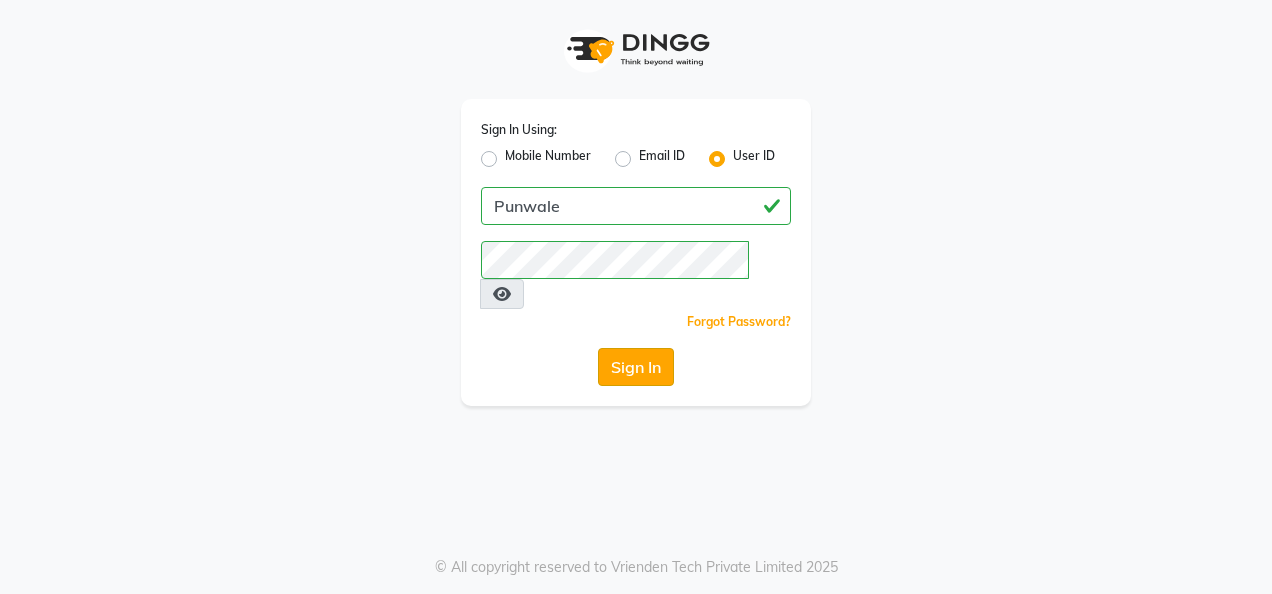 click on "Sign In" 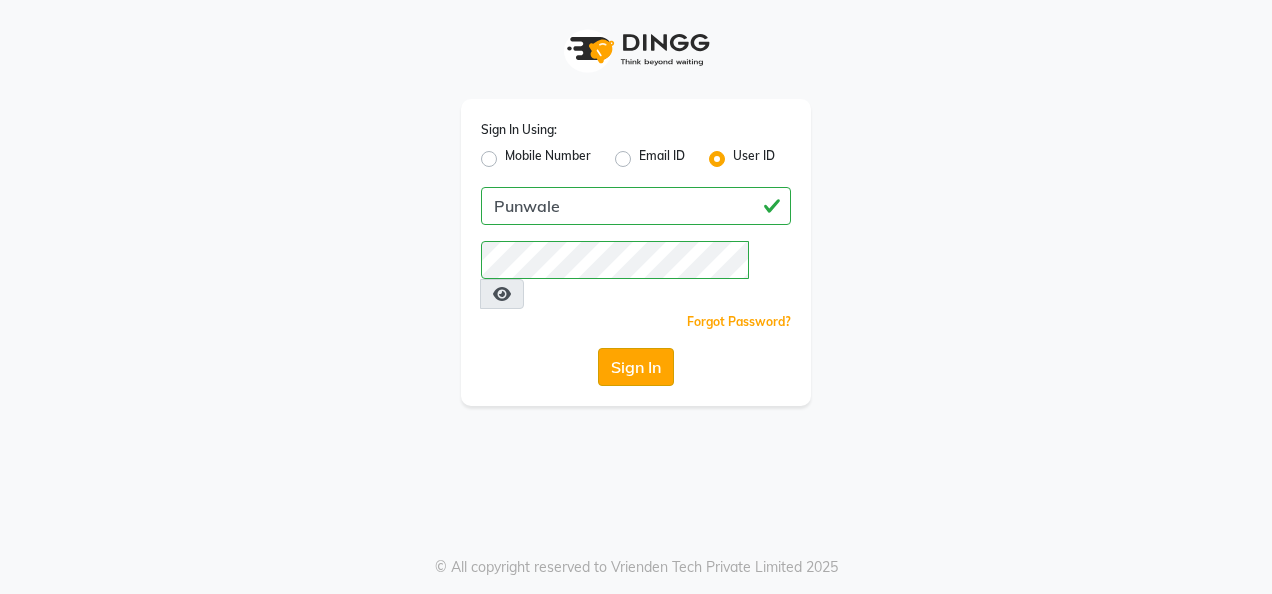 click on "Sign In" 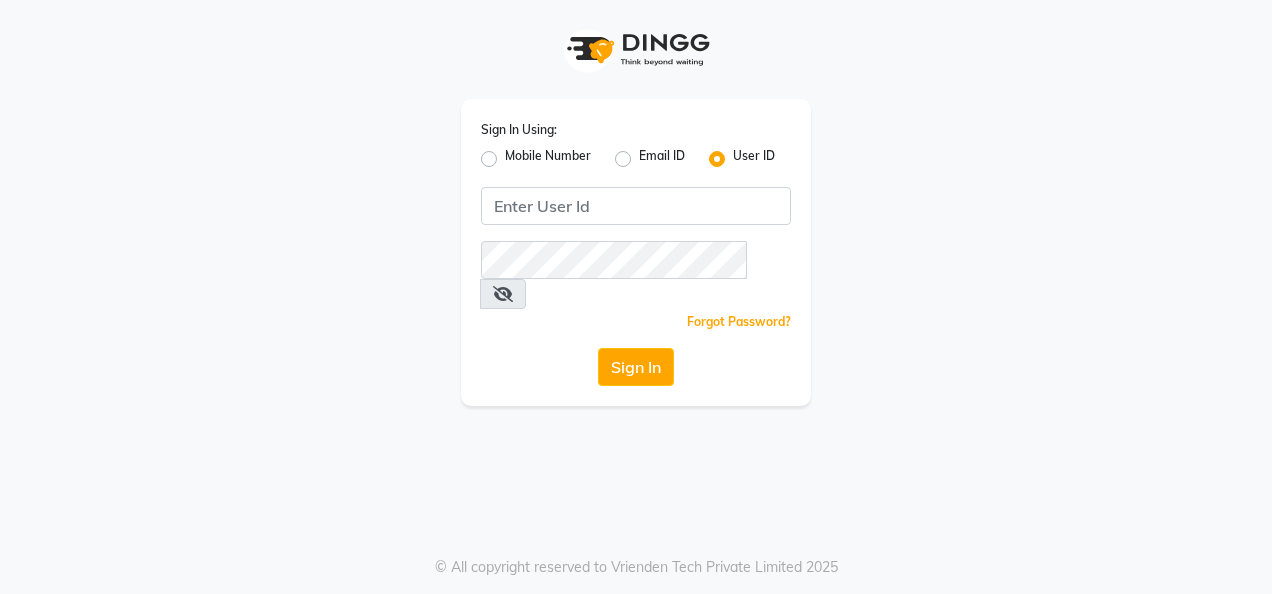 scroll, scrollTop: 0, scrollLeft: 0, axis: both 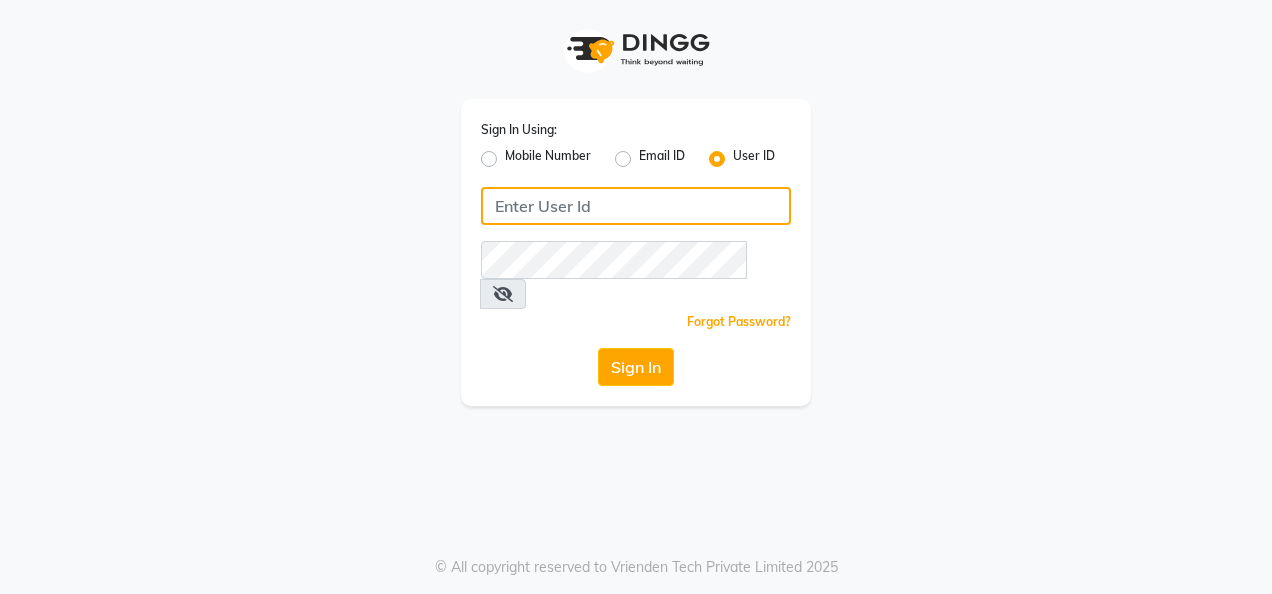 click 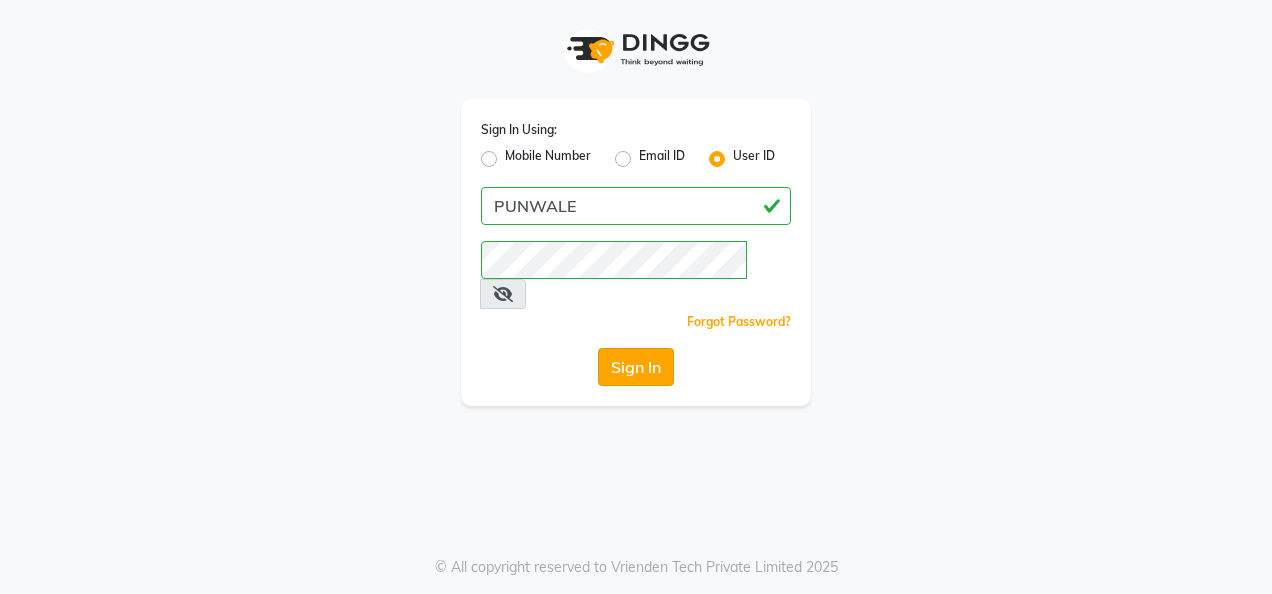 click on "Sign In" 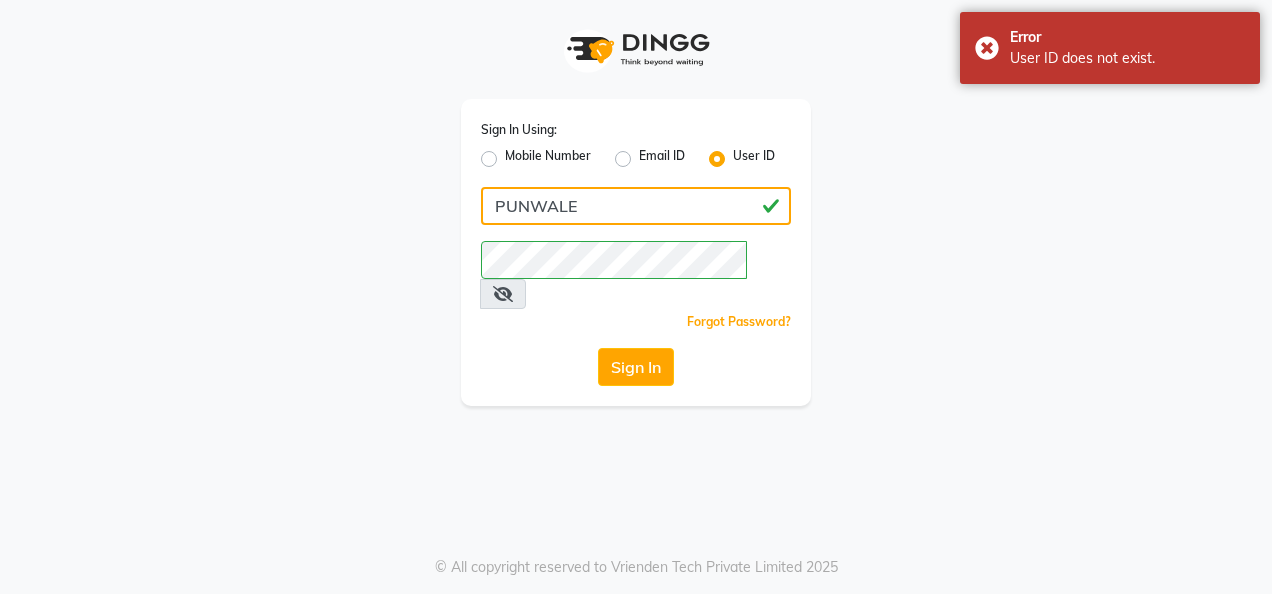 click on "PUNWALE" 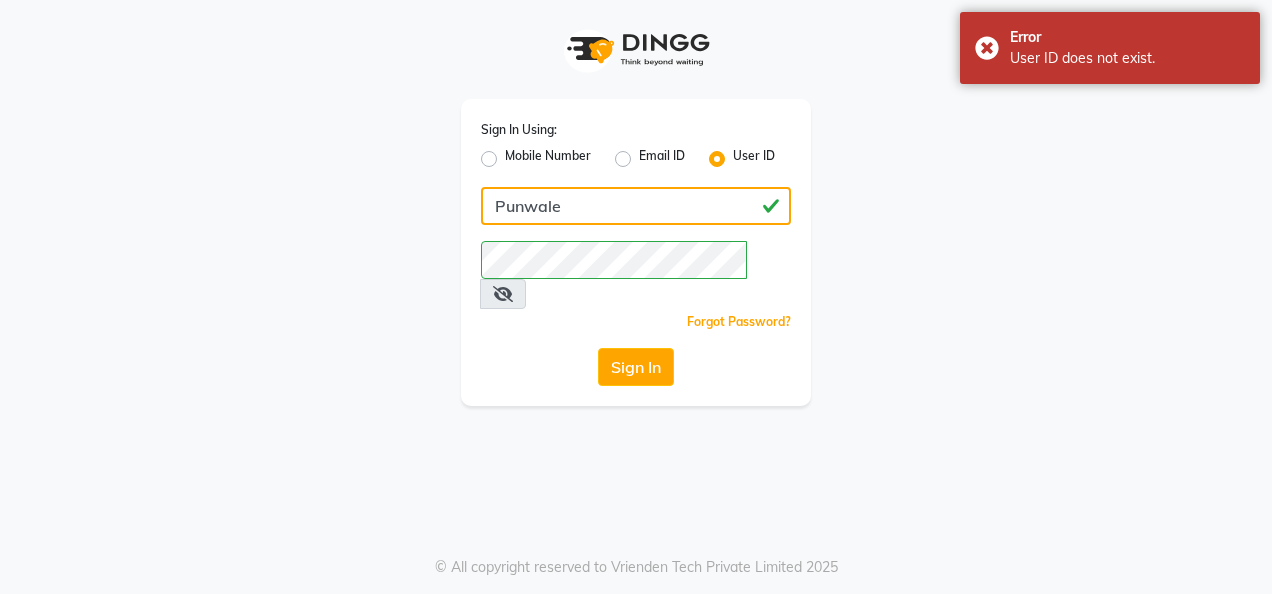 type on "Punwale" 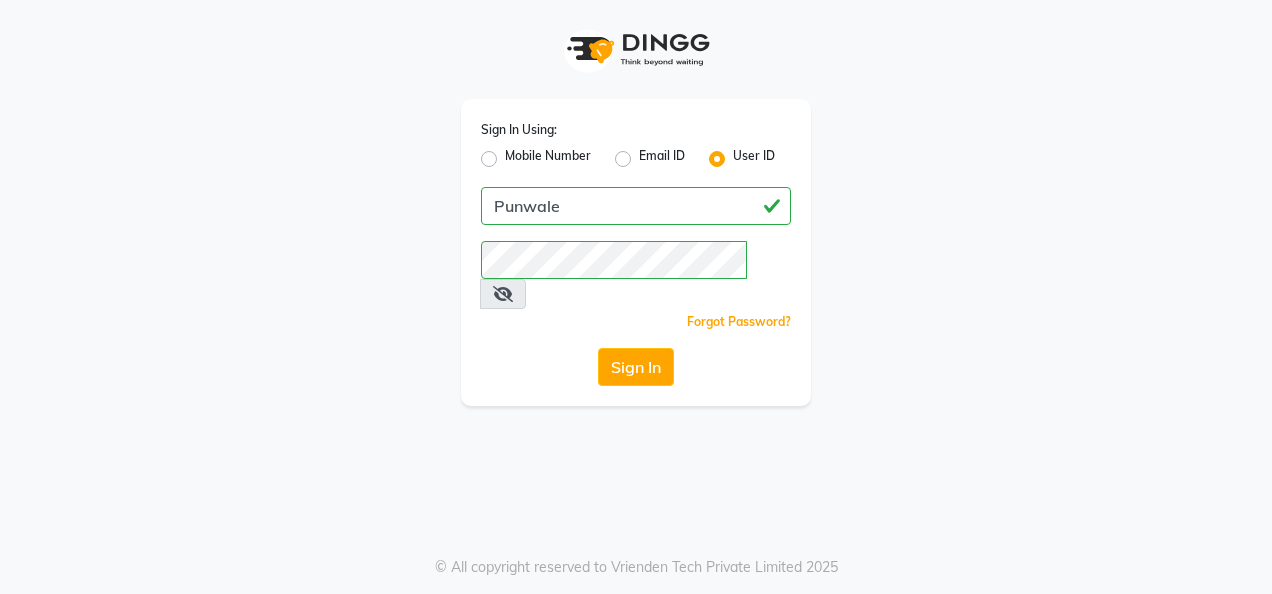 click at bounding box center [503, 294] 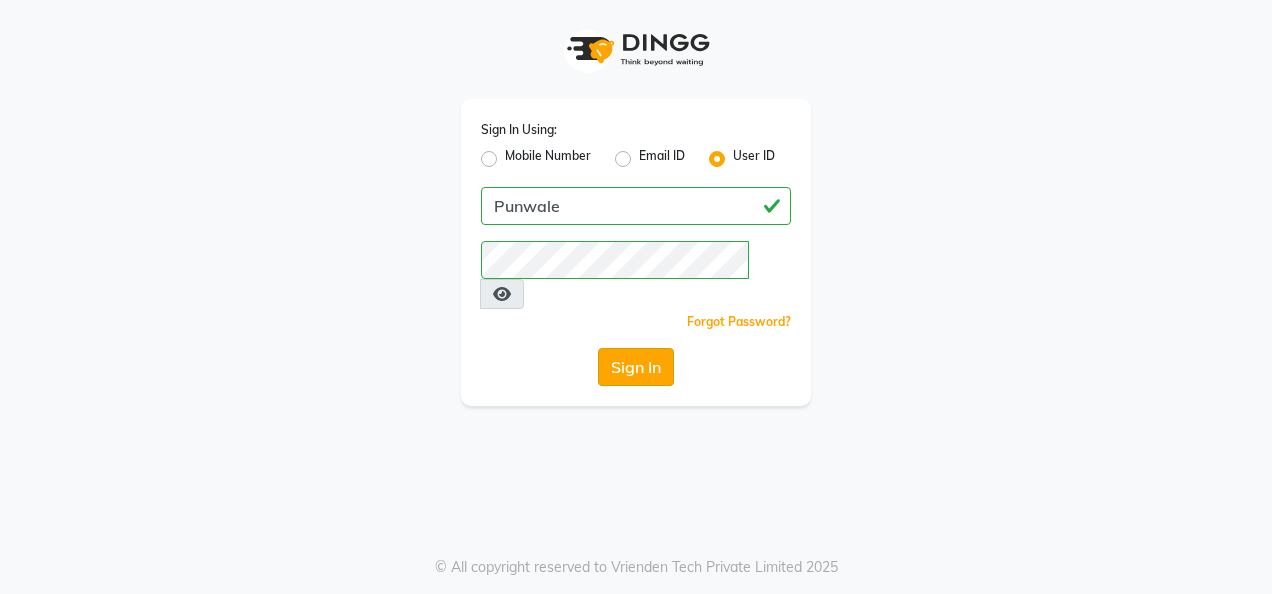 click on "Sign In" 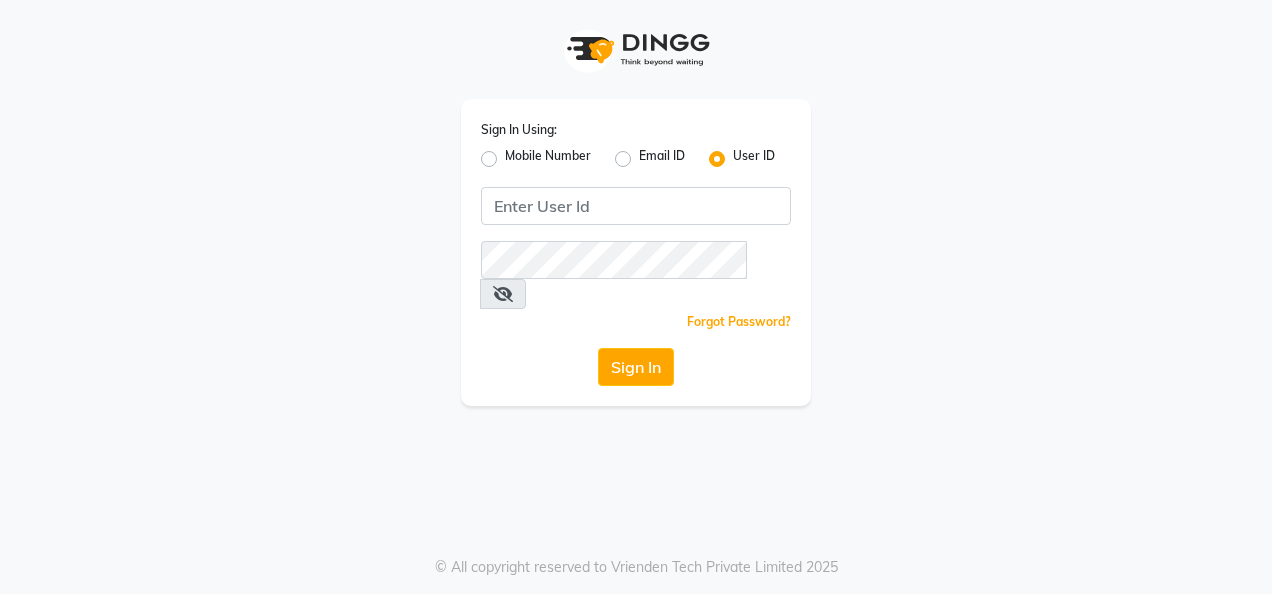 scroll, scrollTop: 0, scrollLeft: 0, axis: both 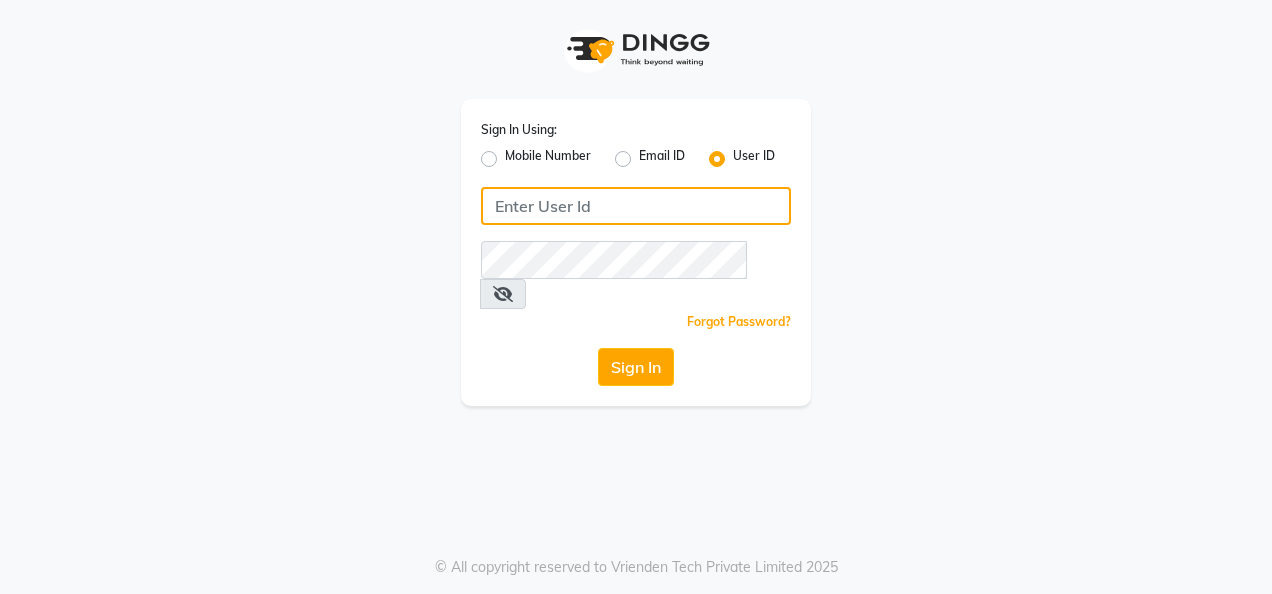 click 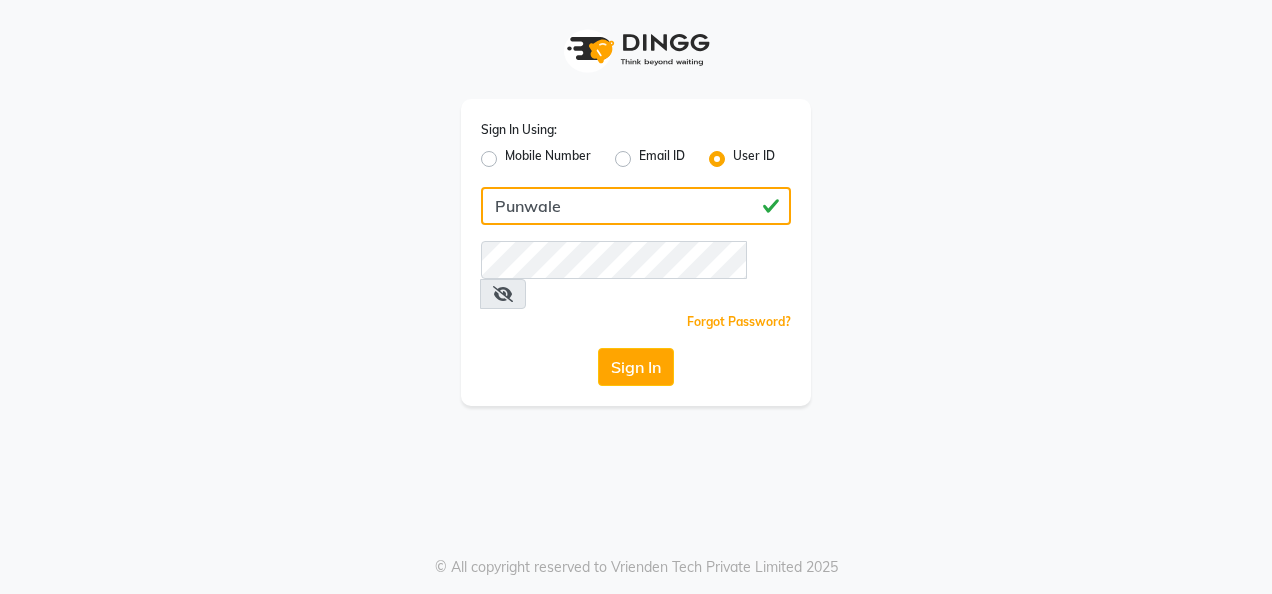 type on "Punwale" 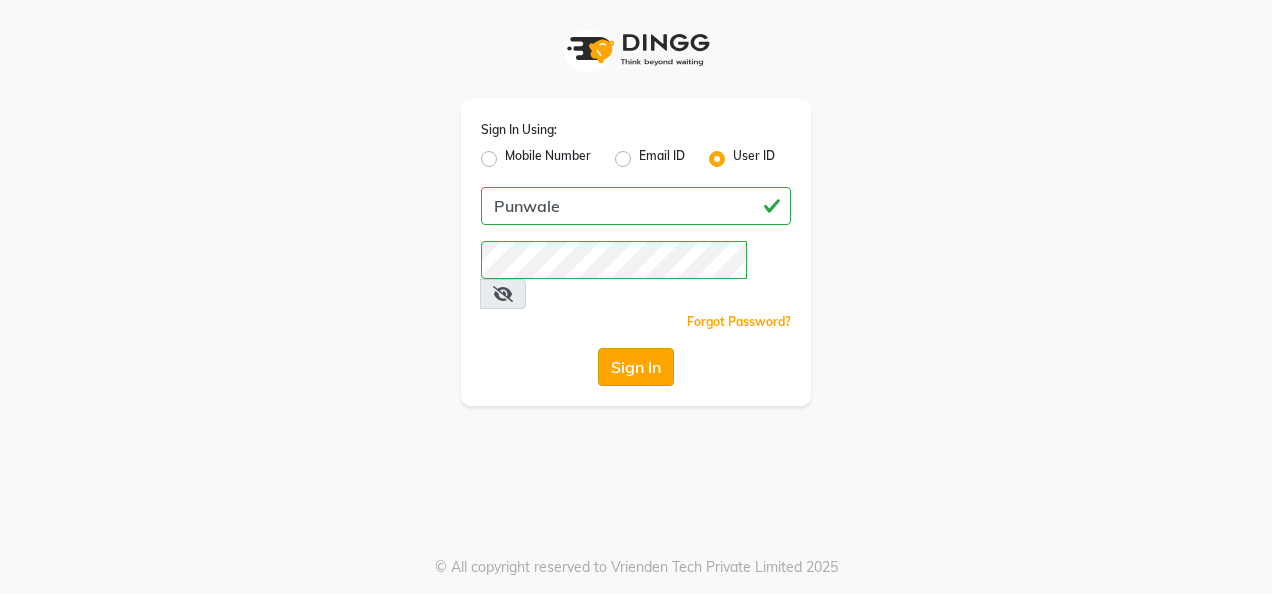 click on "Sign In" 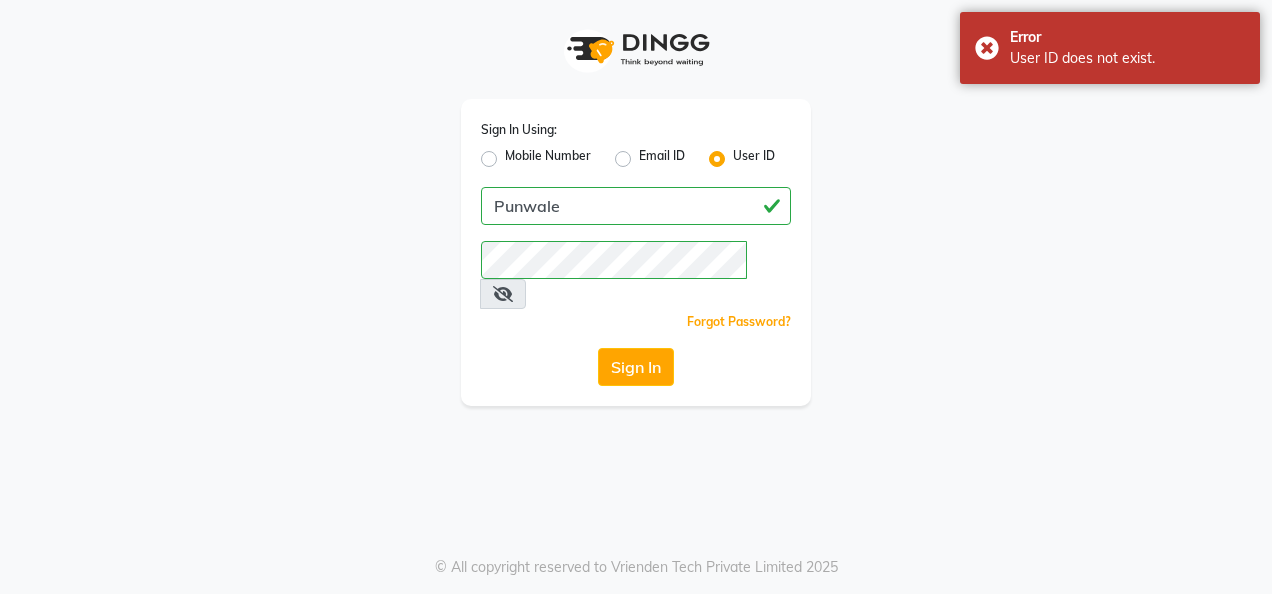 click at bounding box center [503, 294] 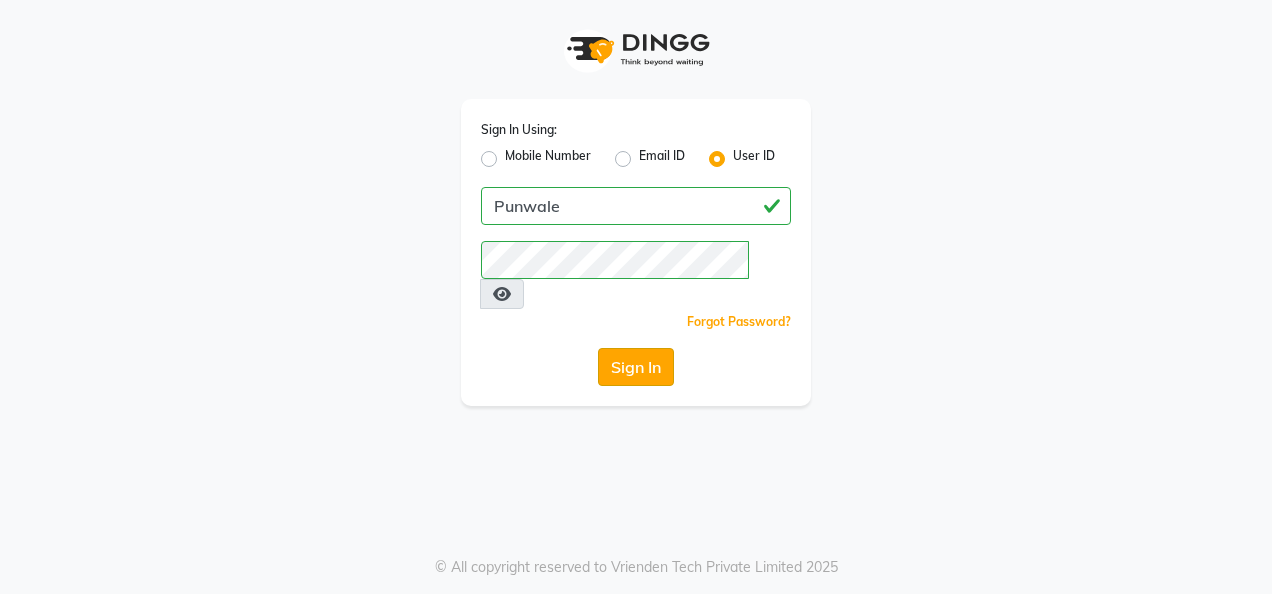 click on "Sign In" 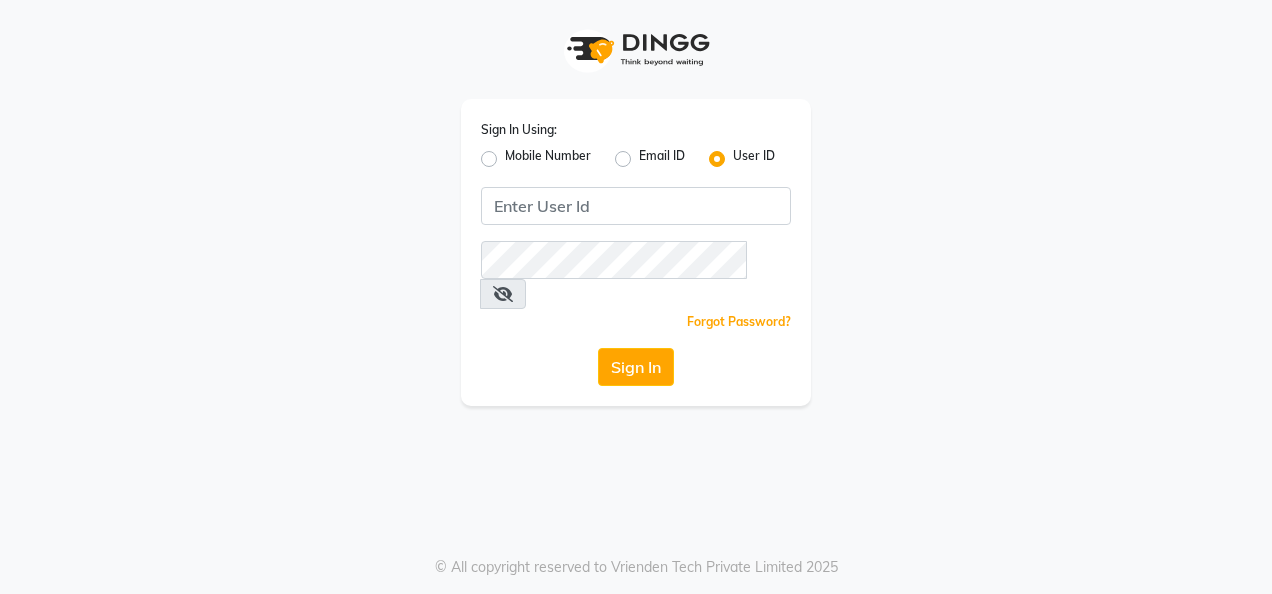 scroll, scrollTop: 0, scrollLeft: 0, axis: both 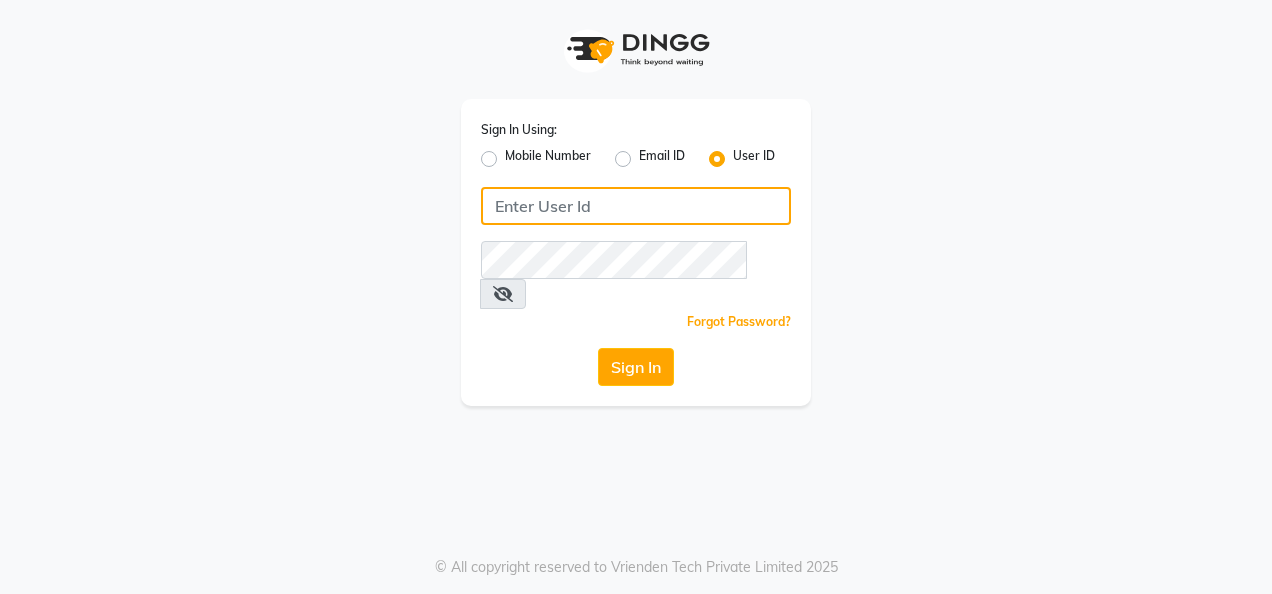 click 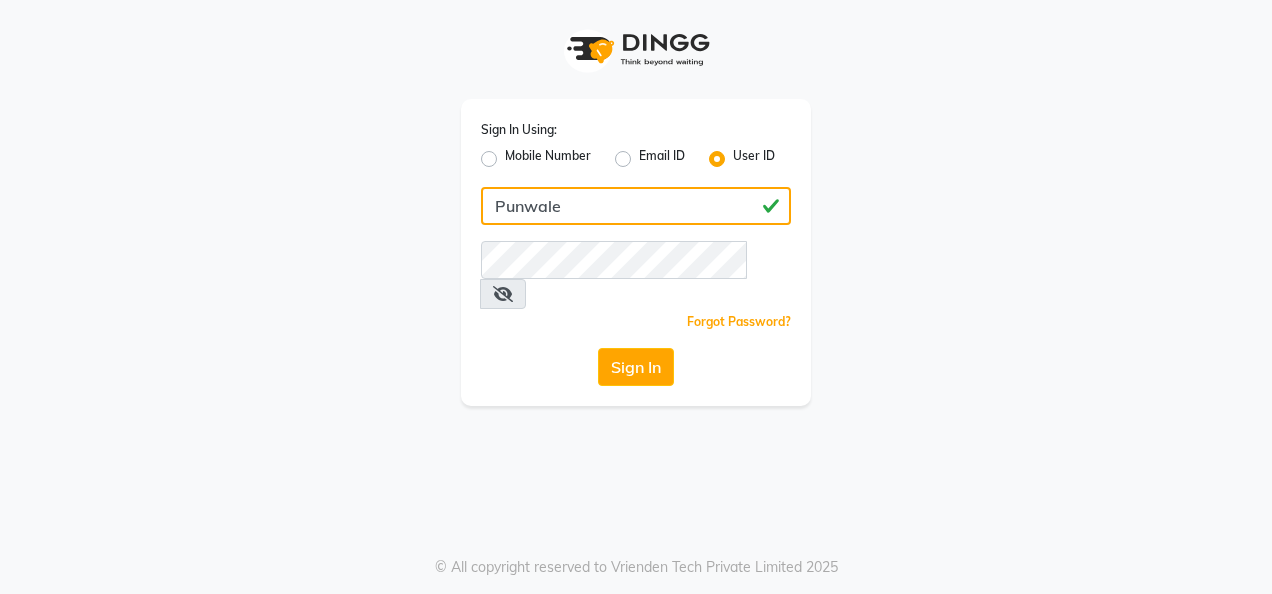 type on "Punwale" 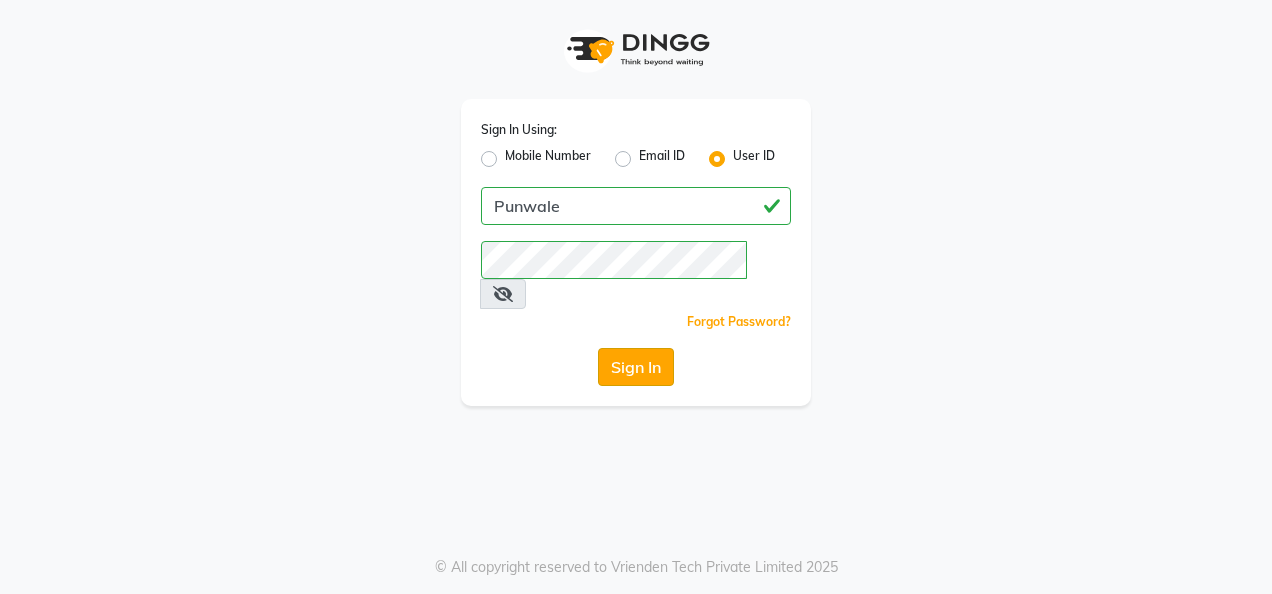 click on "Sign In" 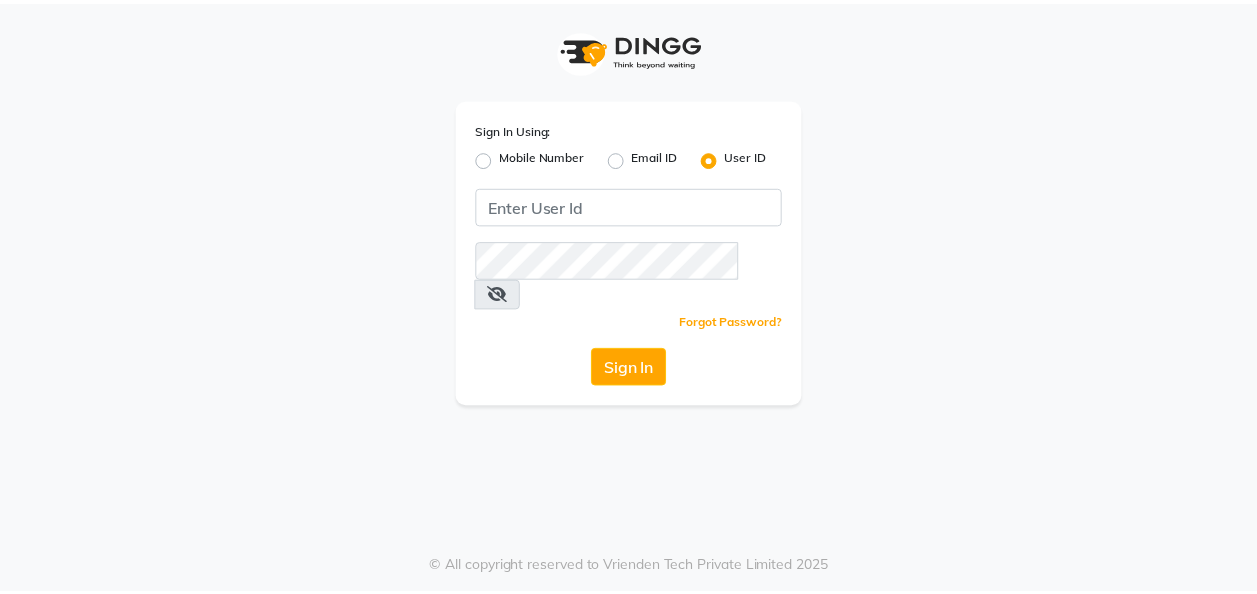 scroll, scrollTop: 0, scrollLeft: 0, axis: both 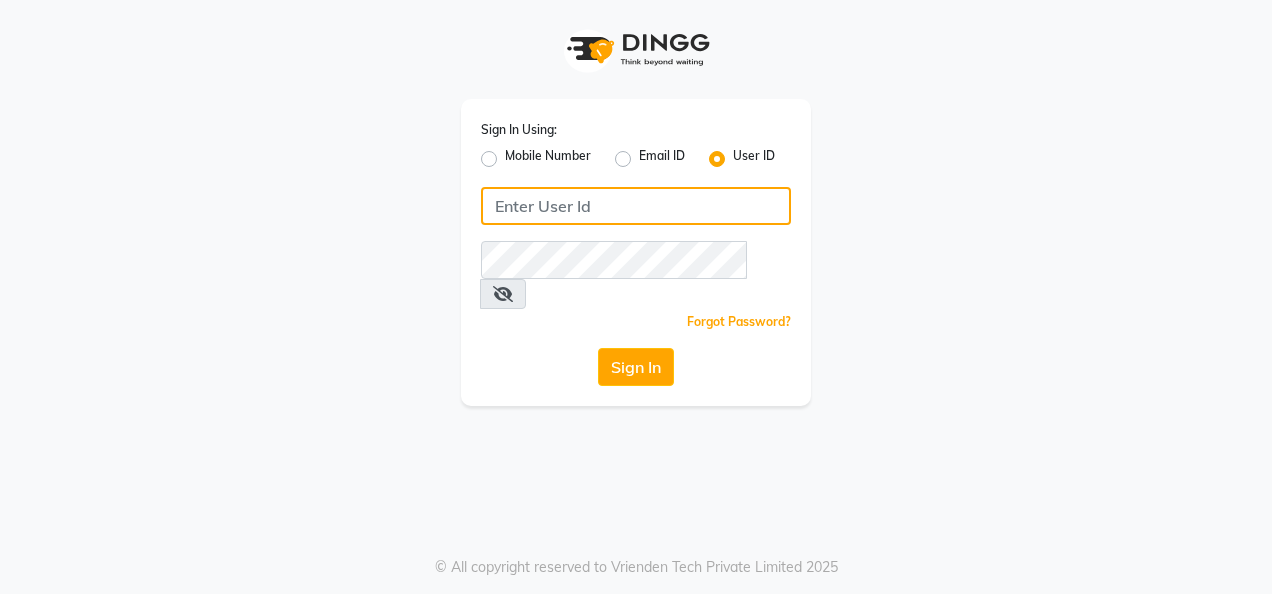 click 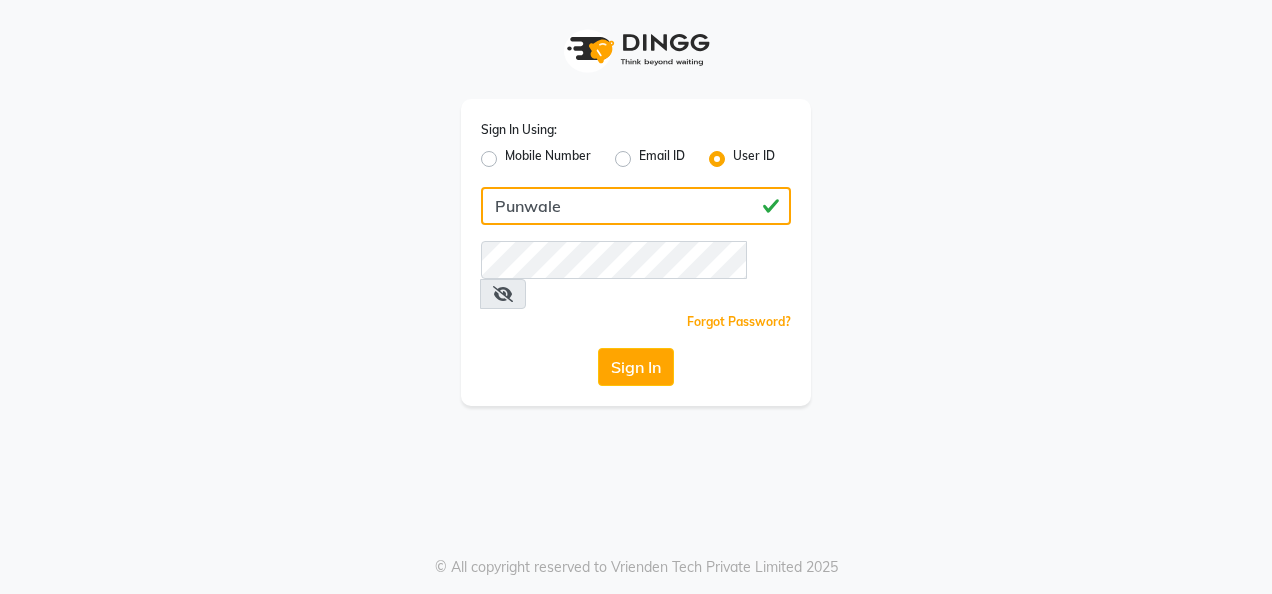 type on "Punwale" 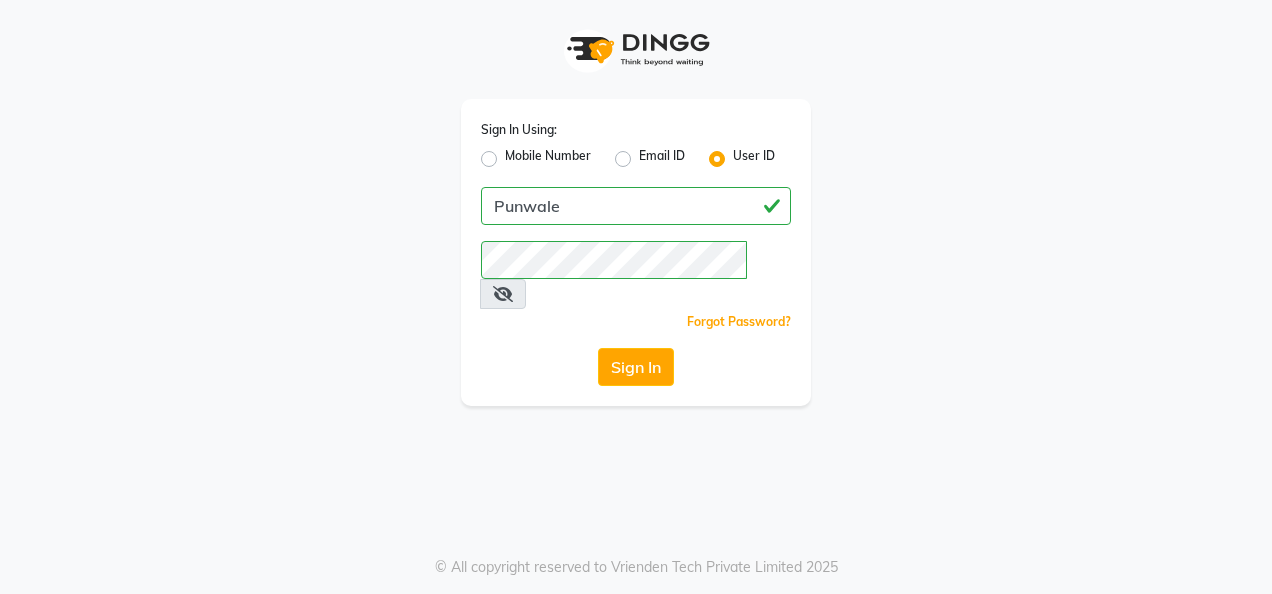 click at bounding box center (503, 294) 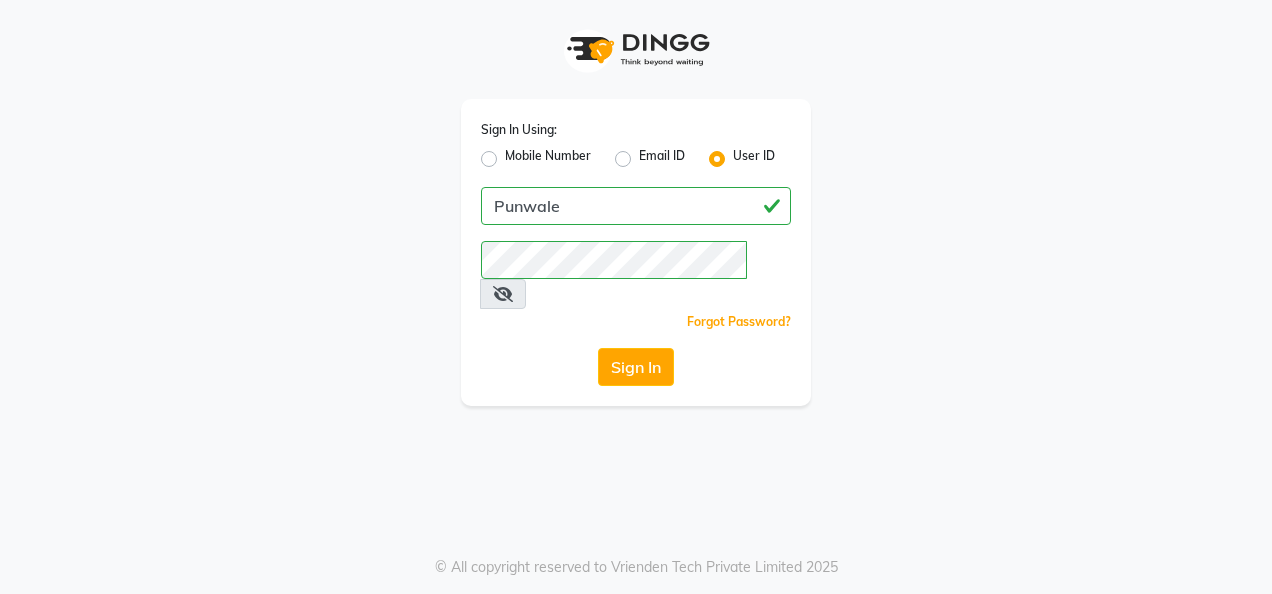click at bounding box center (503, 294) 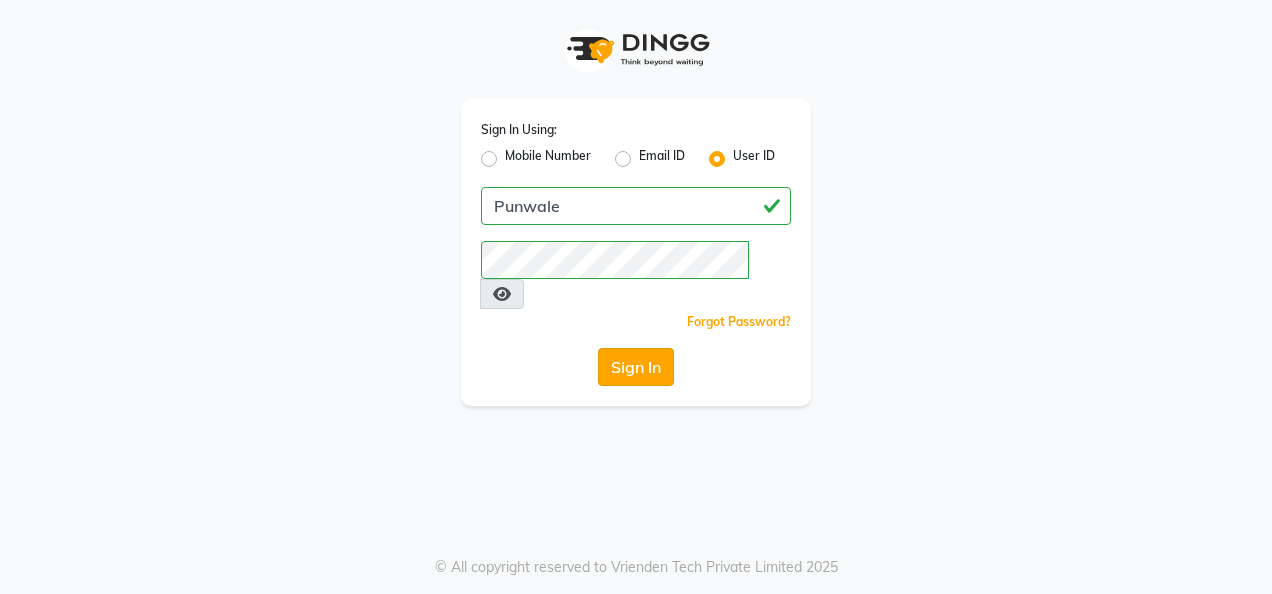 click on "Sign In" 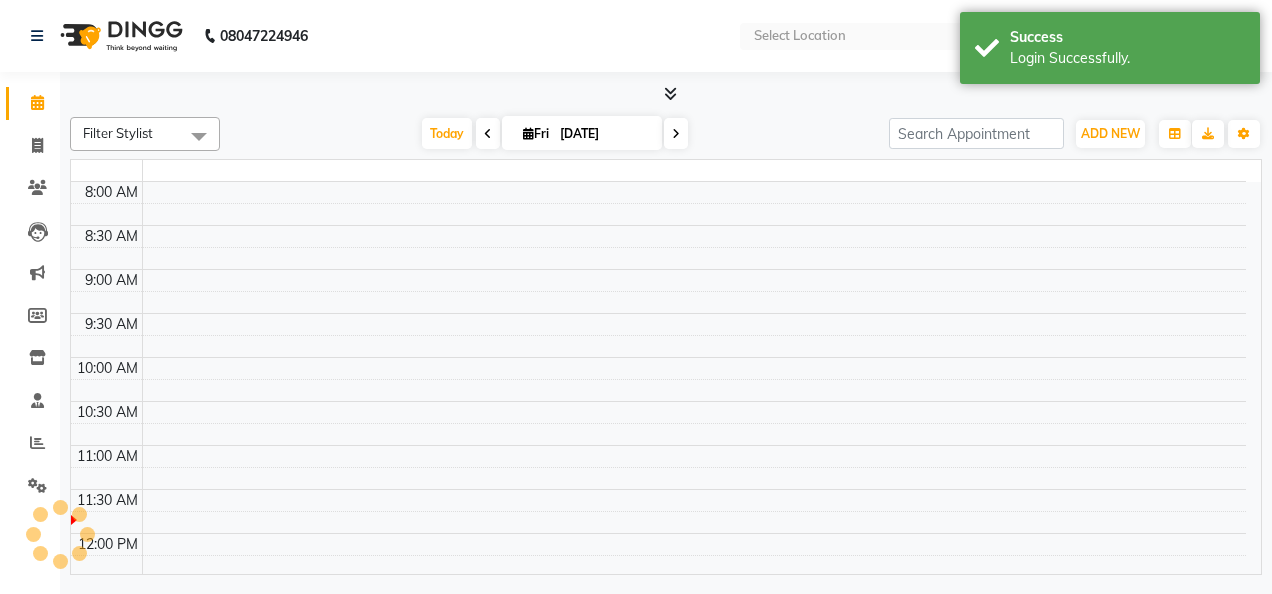 select on "en" 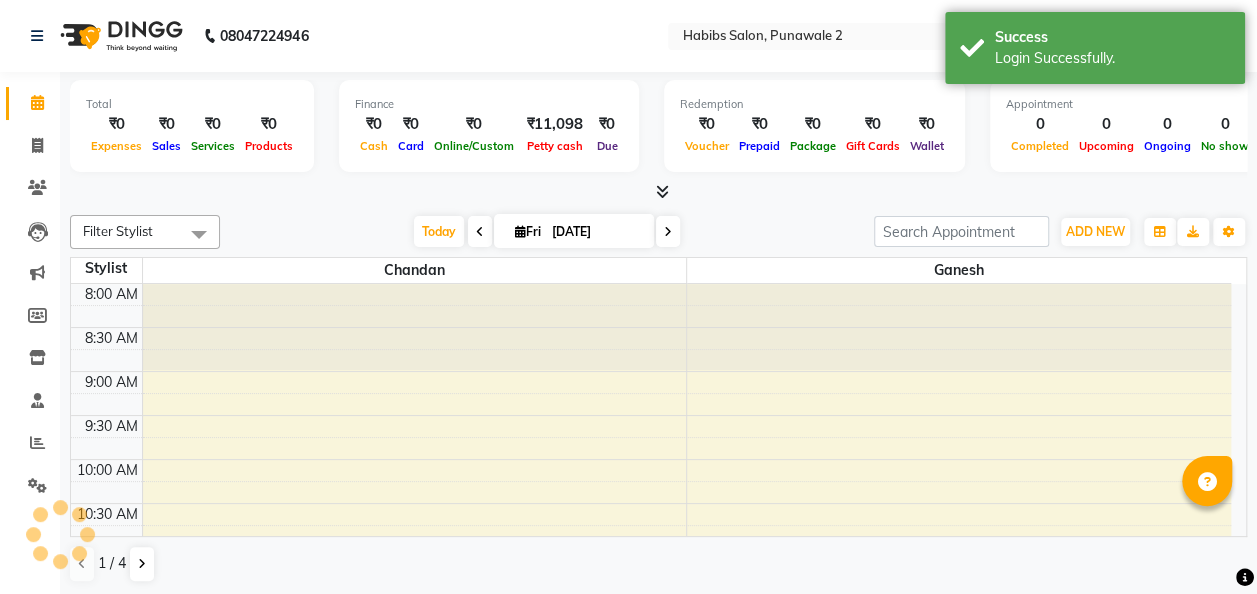 scroll, scrollTop: 0, scrollLeft: 0, axis: both 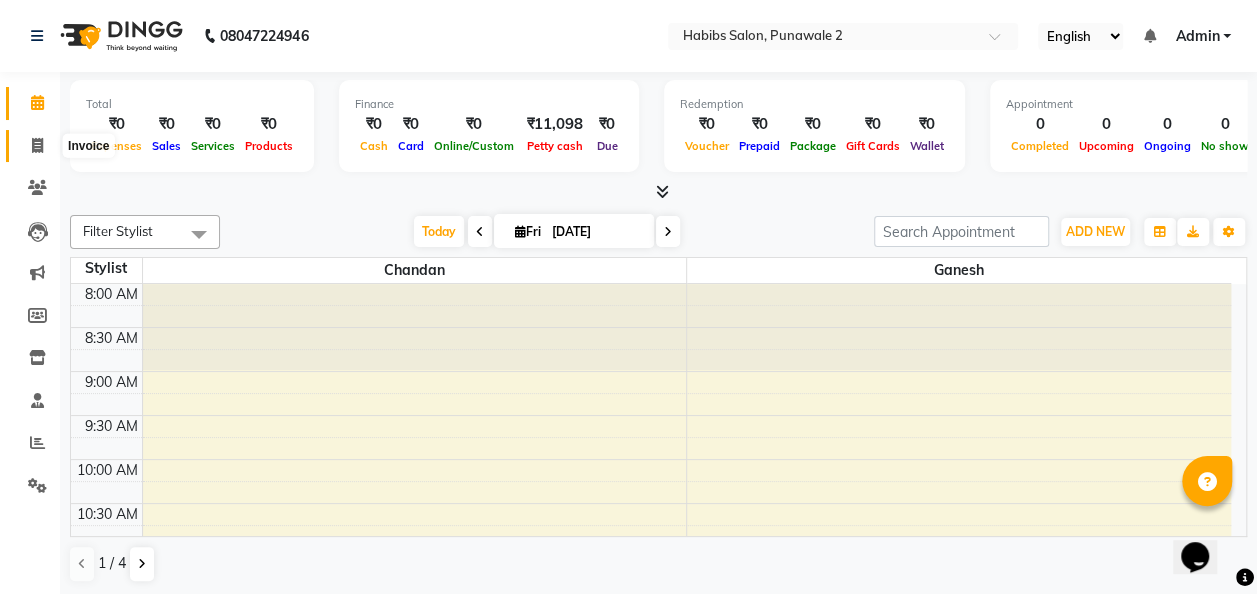 click 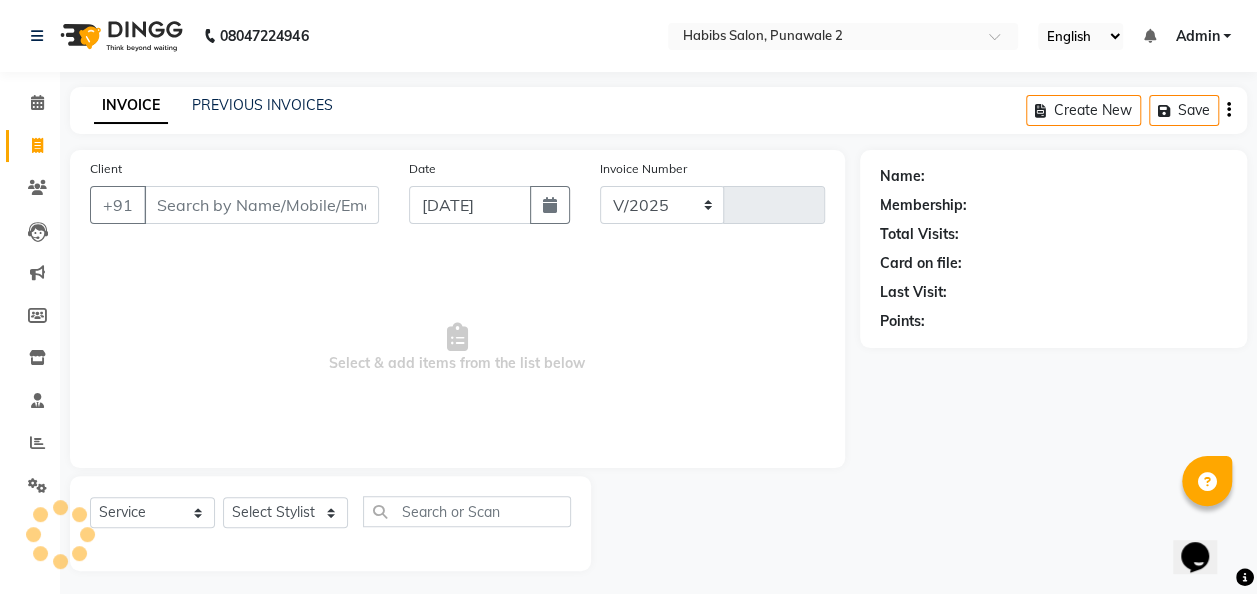 select on "8475" 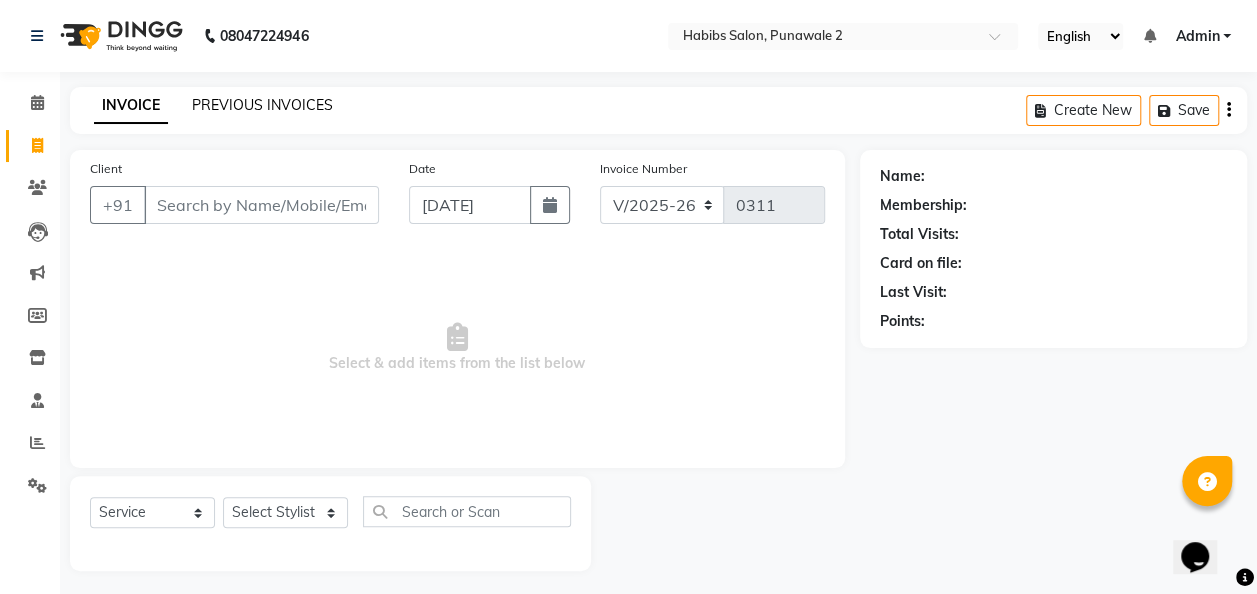click on "PREVIOUS INVOICES" 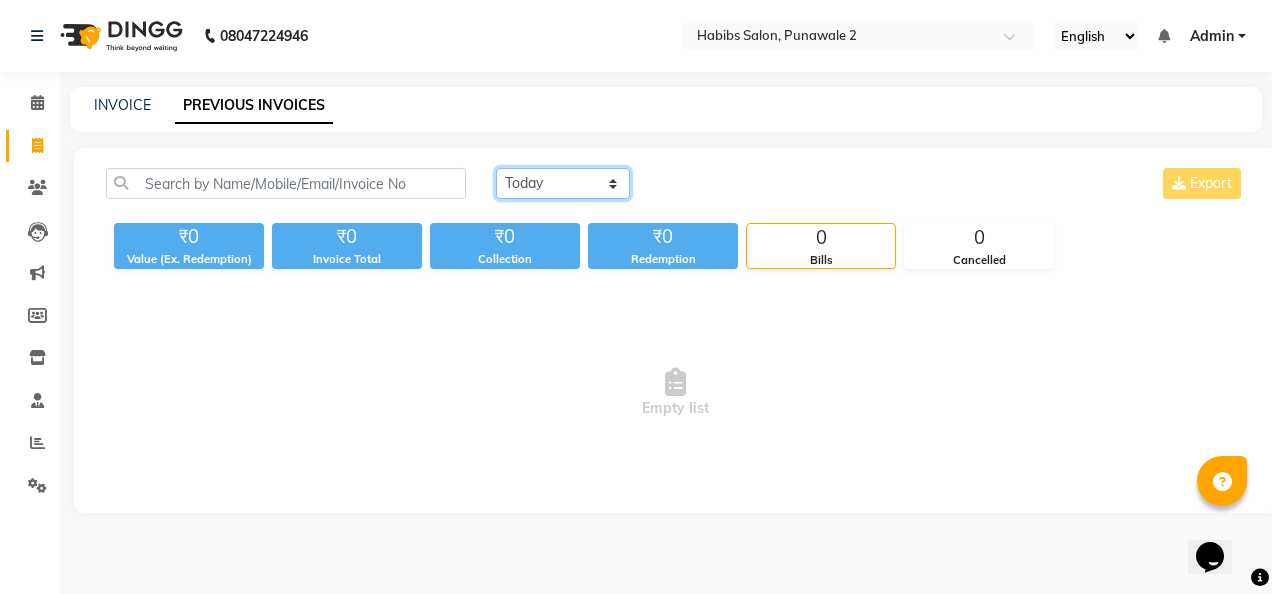 click on "Today Yesterday Custom Range" 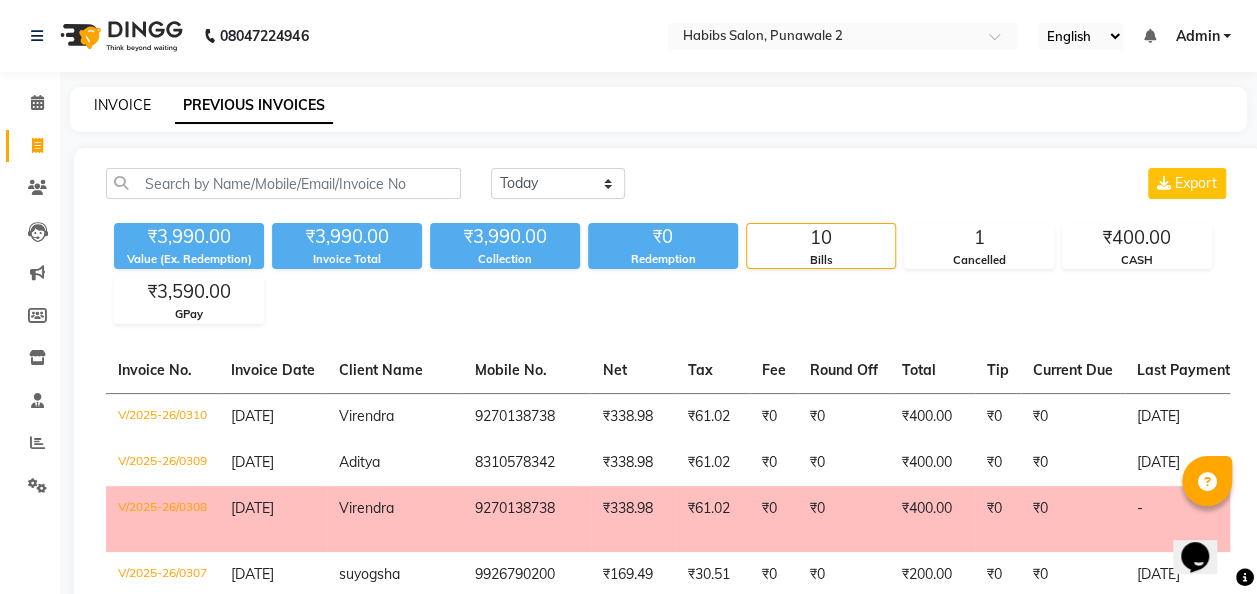 click on "INVOICE" 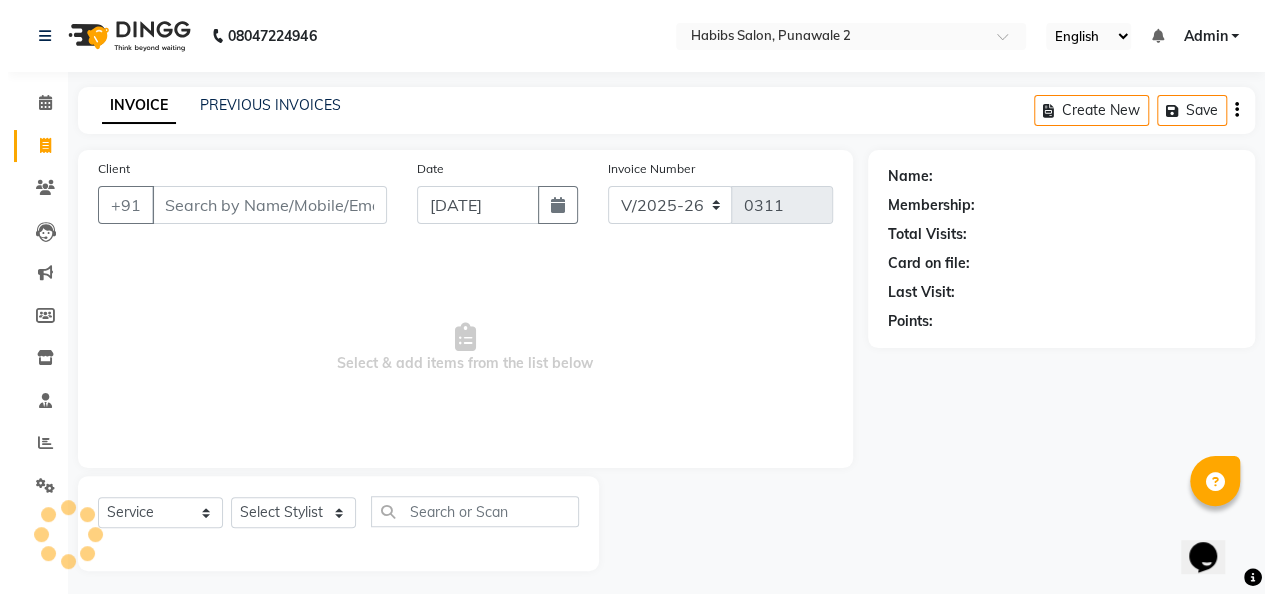 scroll, scrollTop: 6, scrollLeft: 0, axis: vertical 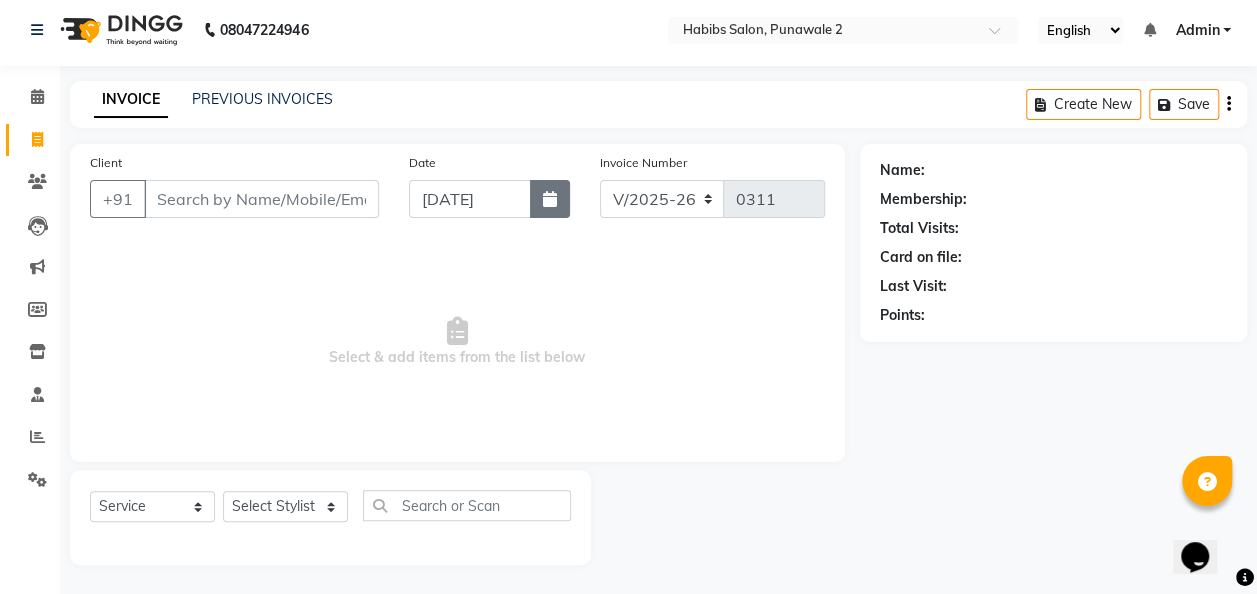 click 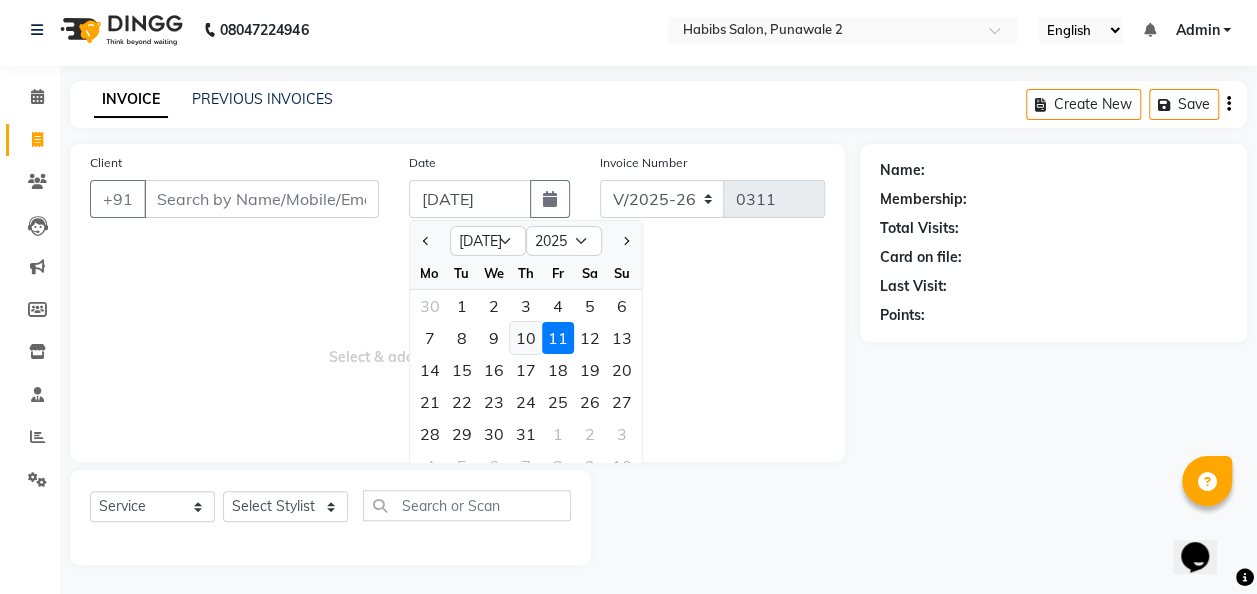 click on "10" 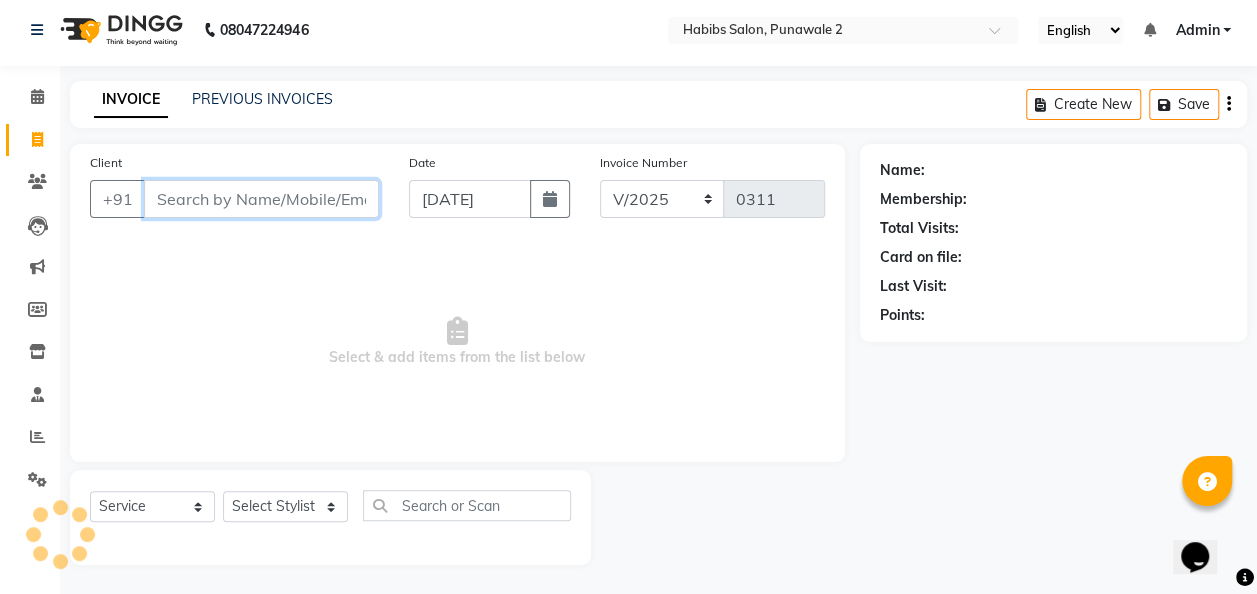click on "Client" at bounding box center [261, 199] 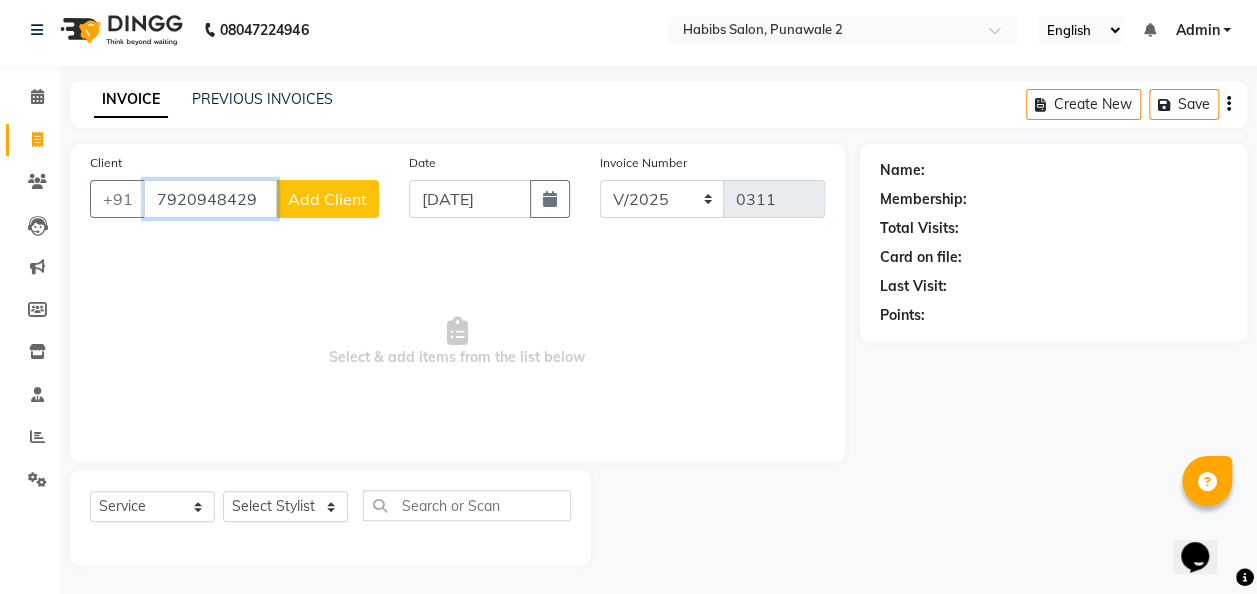 type on "7920948429" 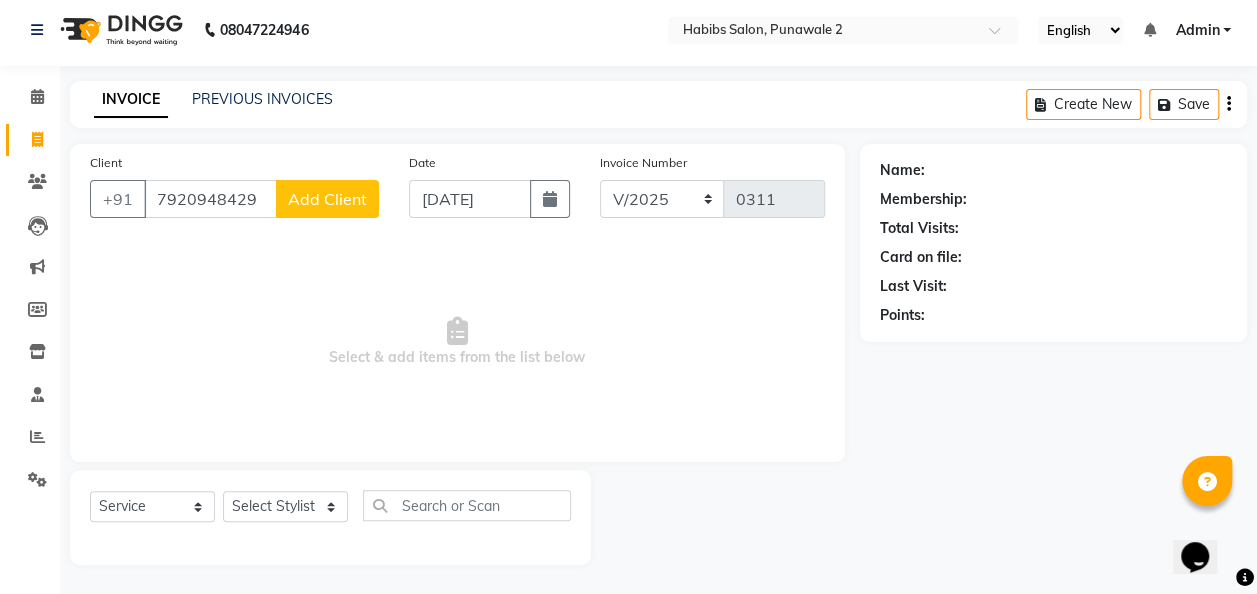 click on "Add Client" 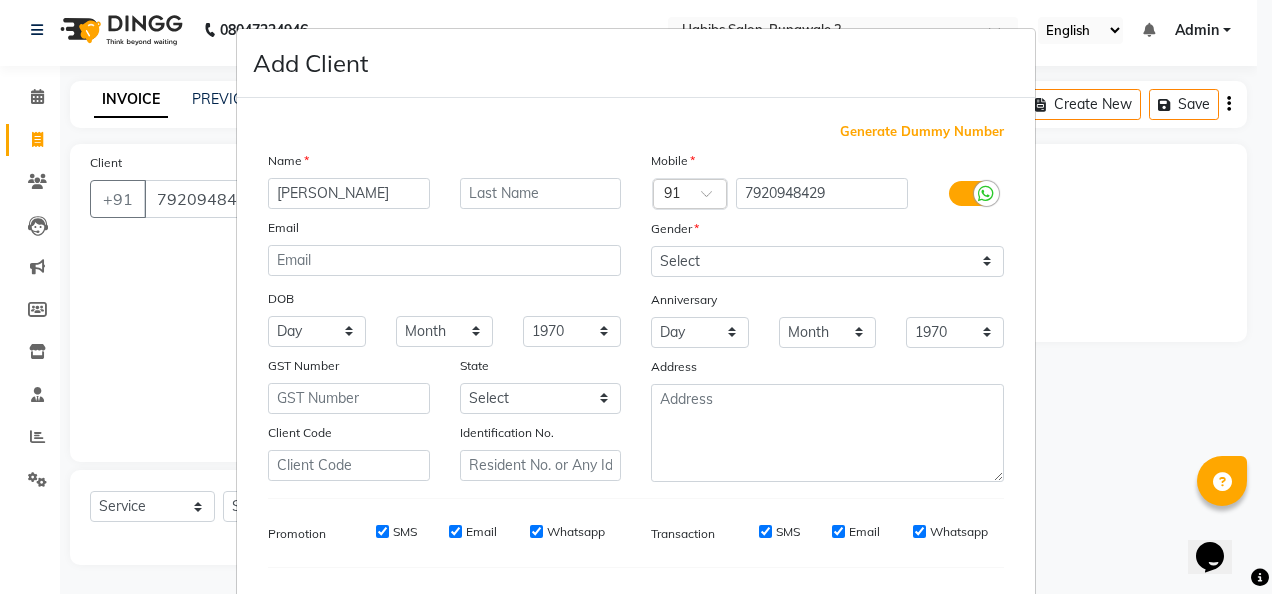 type on "jinesh" 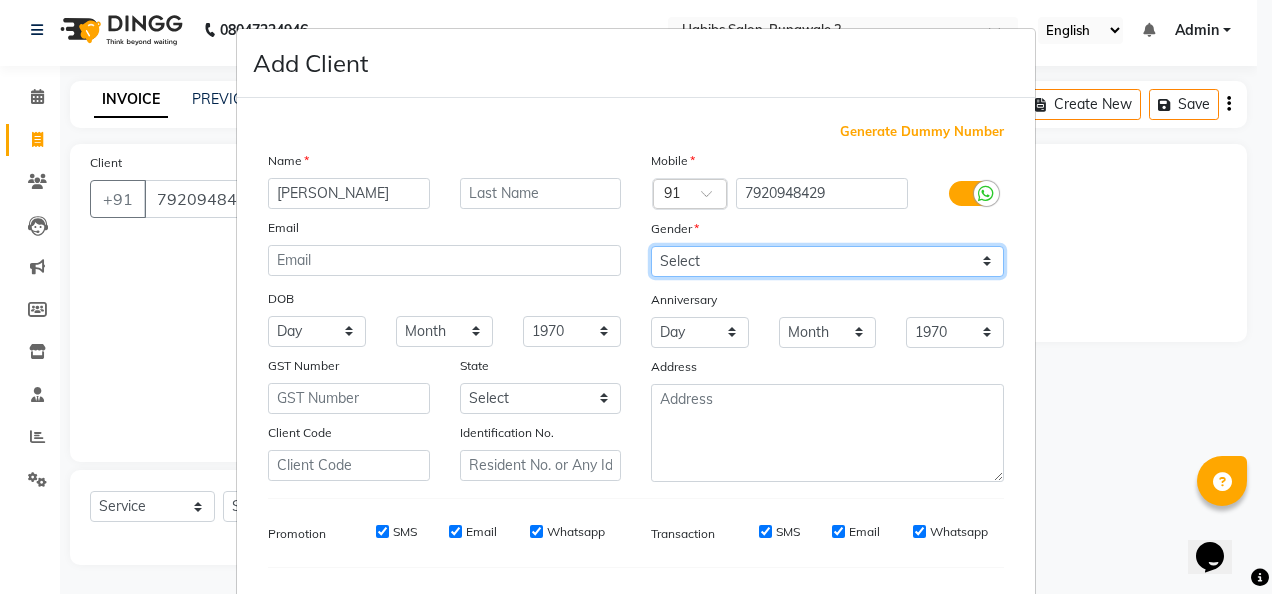 click on "Select Male Female Other Prefer Not To Say" at bounding box center (827, 261) 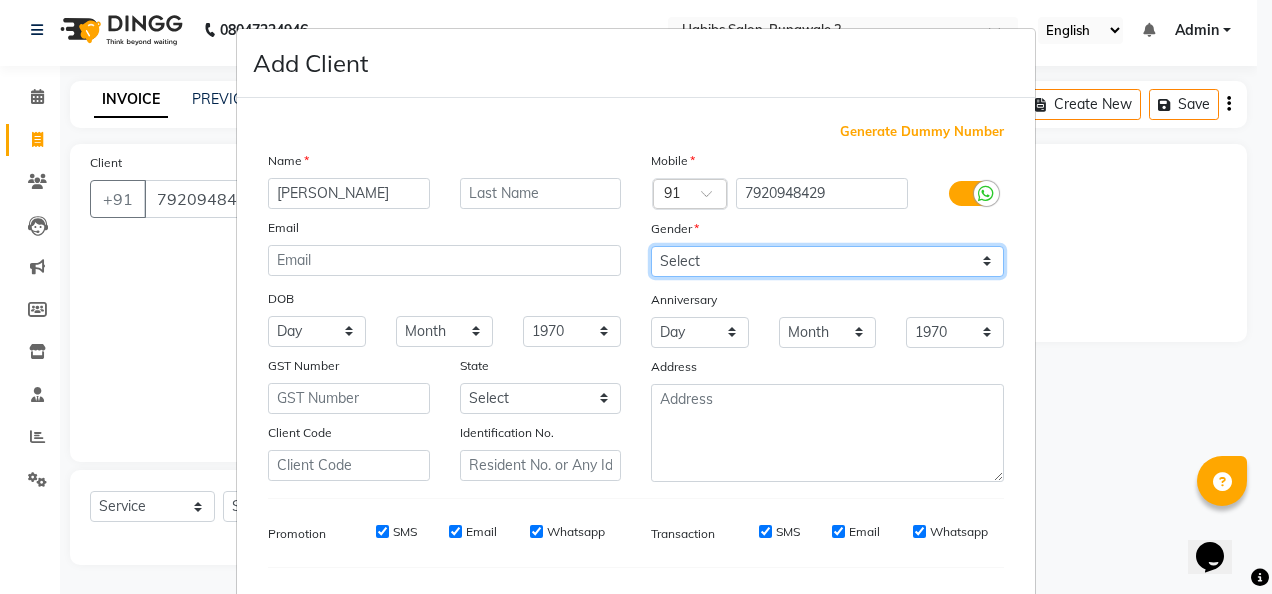 select on "male" 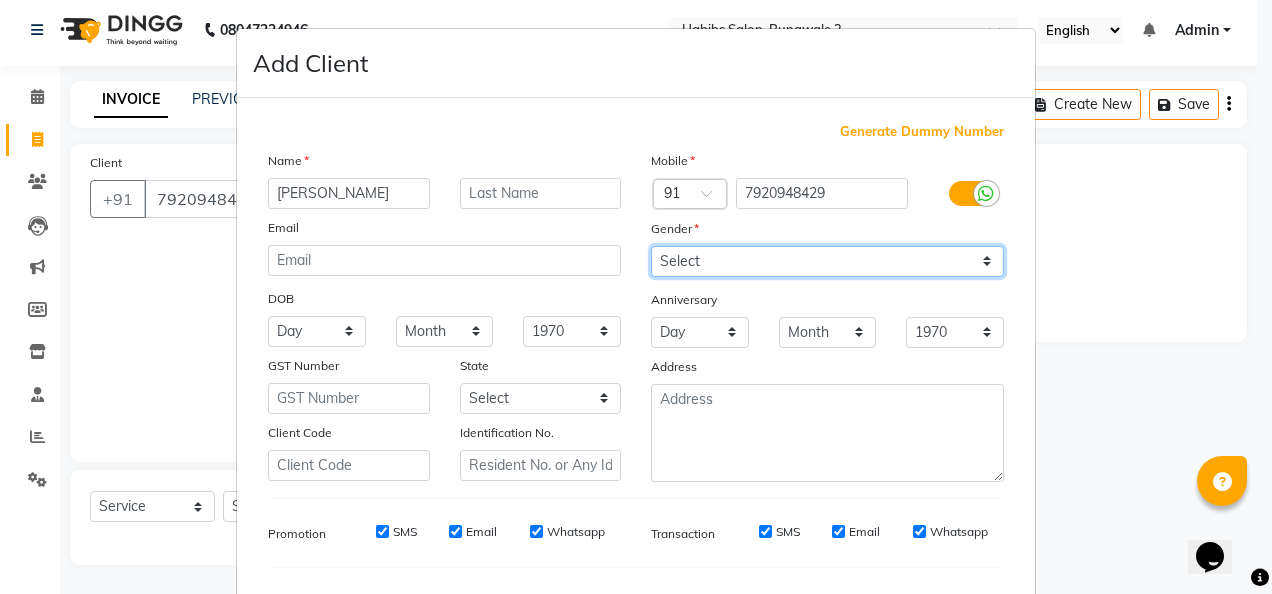 click on "Select Male Female Other Prefer Not To Say" at bounding box center (827, 261) 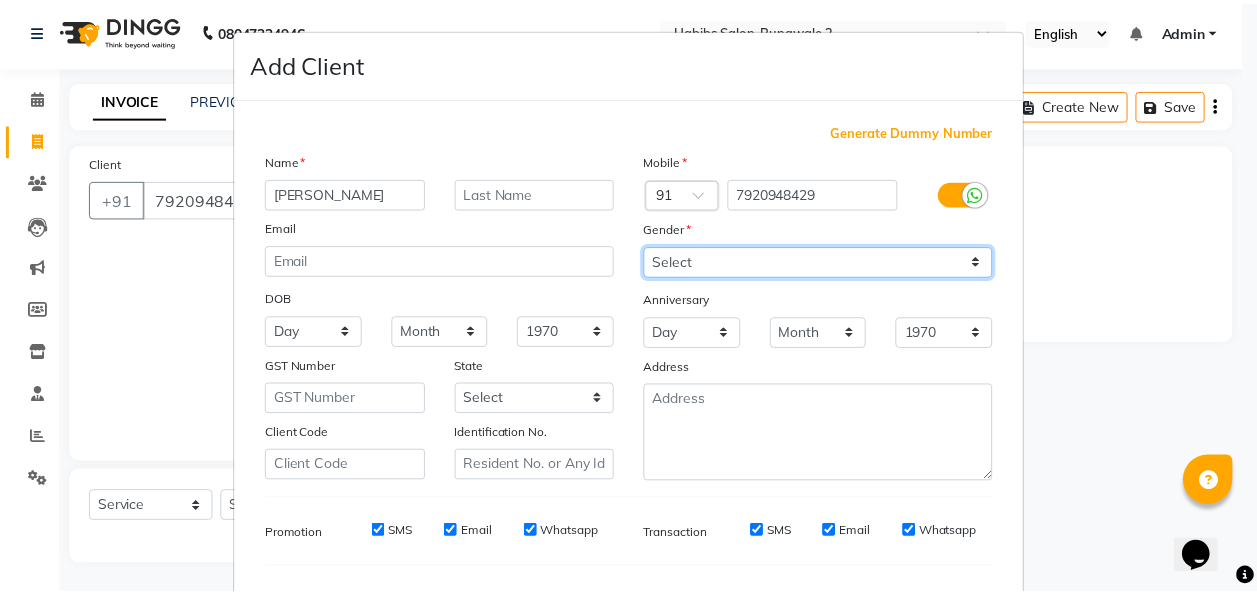 scroll, scrollTop: 251, scrollLeft: 0, axis: vertical 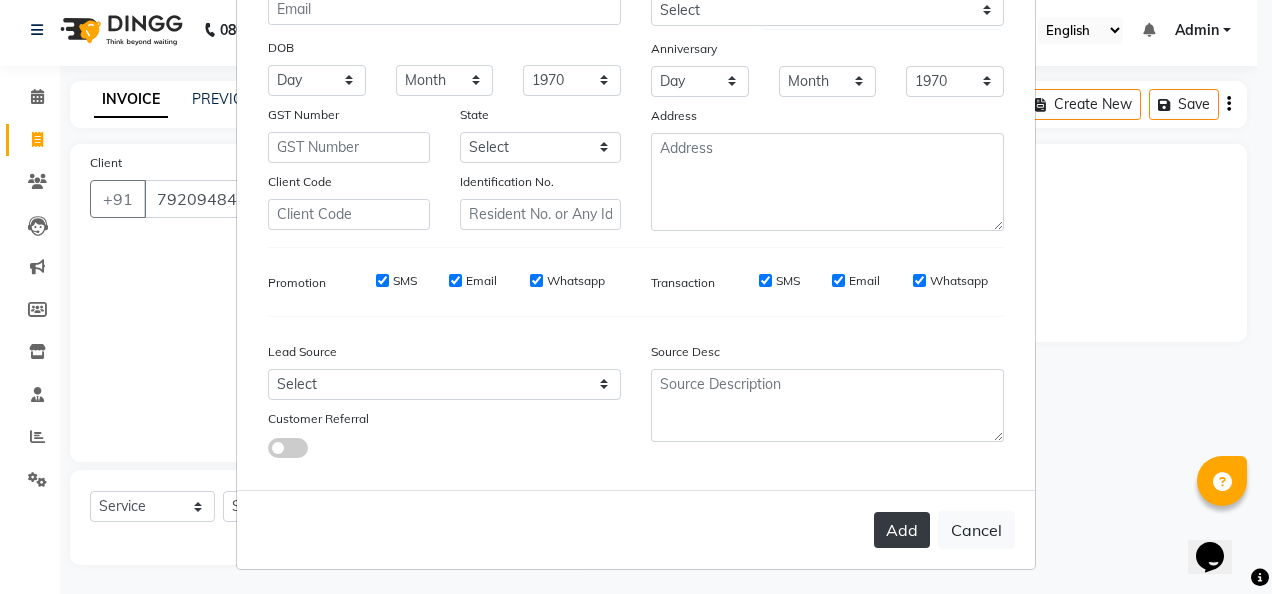 click on "Add" at bounding box center [902, 530] 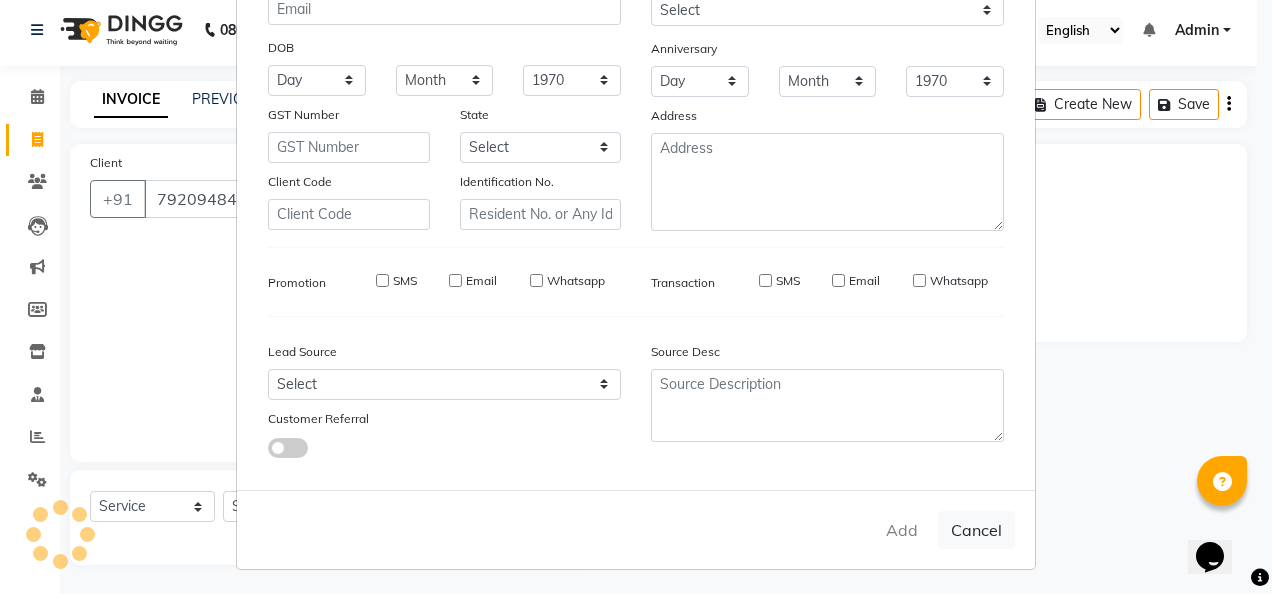 type 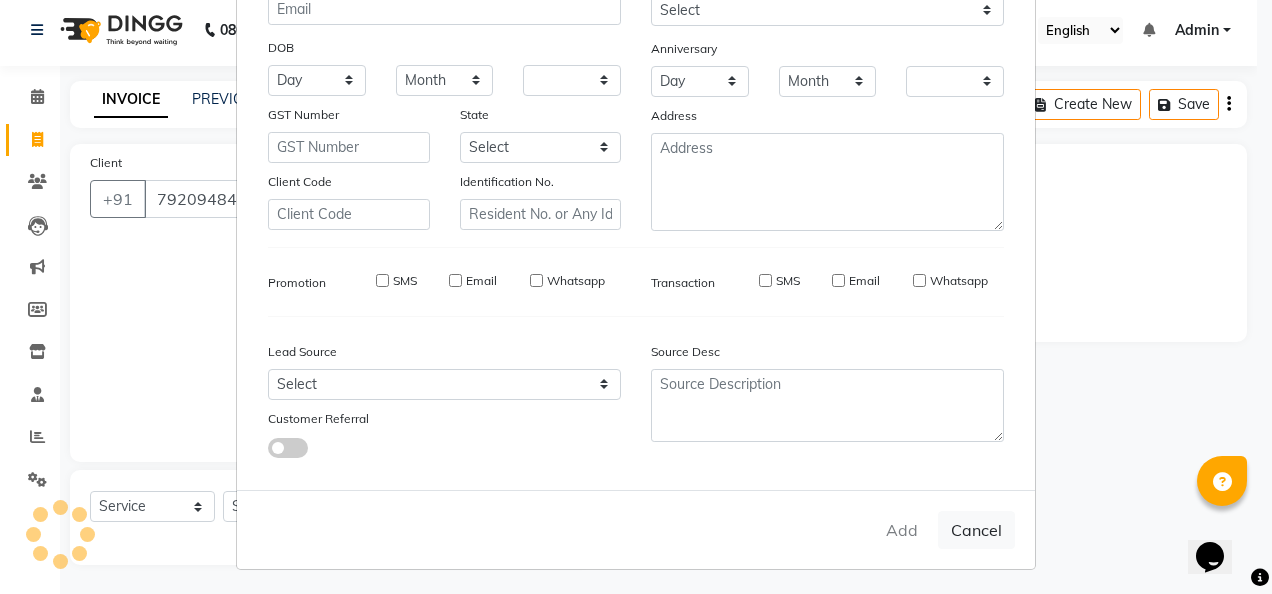 checkbox on "false" 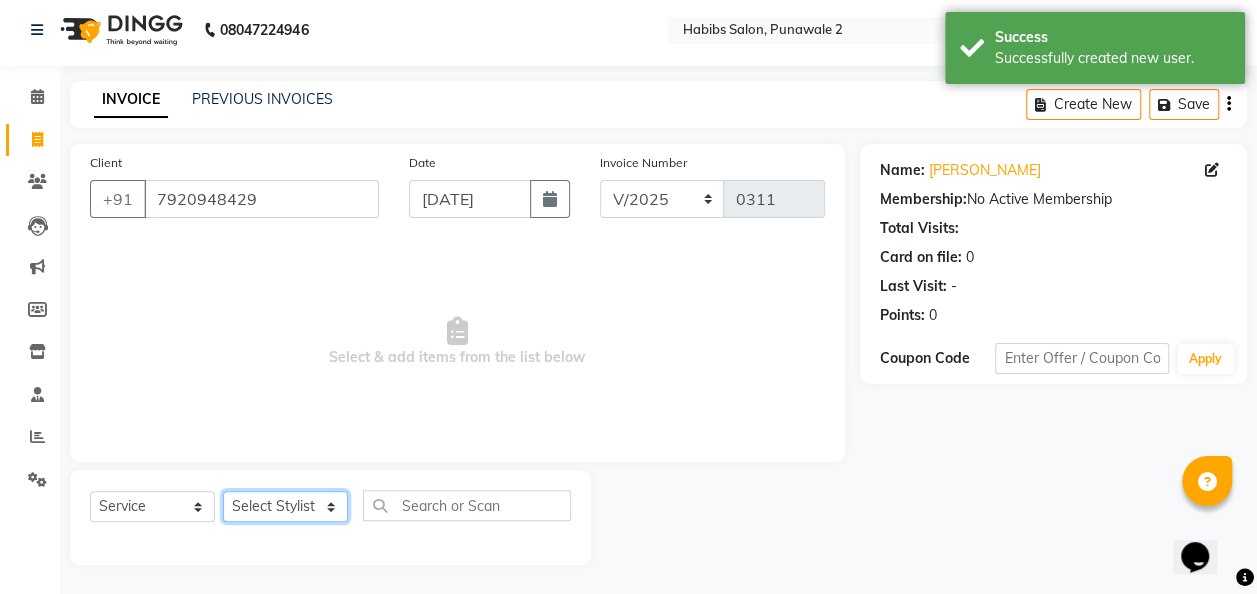 click on "Select Stylist Chandan Ganesh Gauri Kalpana Khushi Sumit vankatesh" 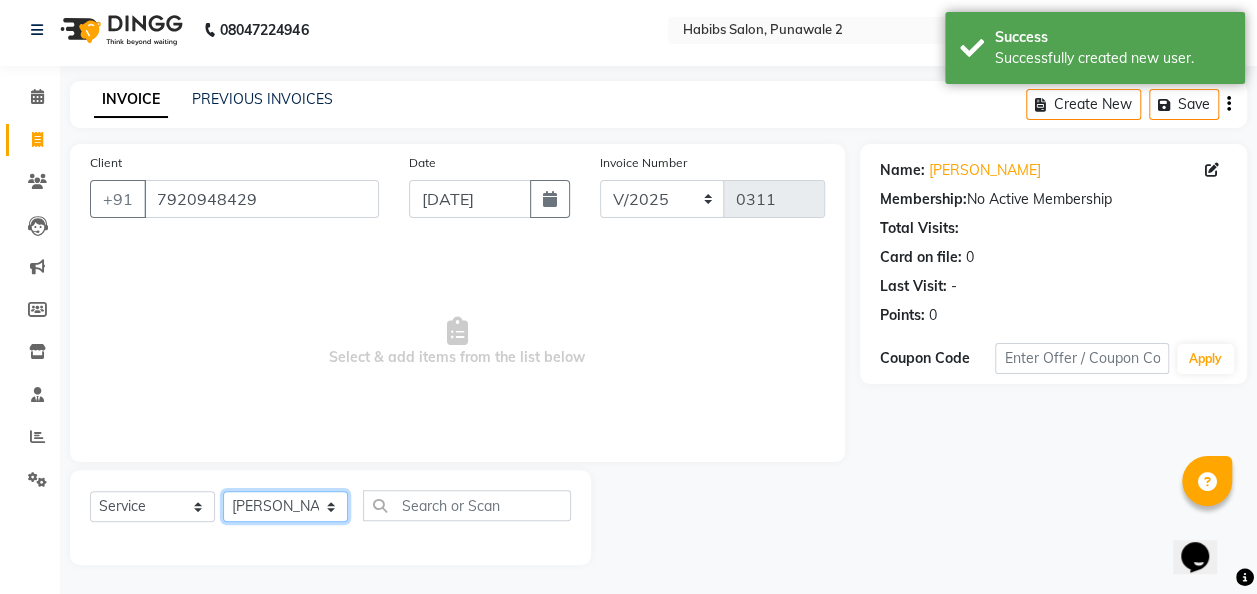 click on "Select Stylist Chandan Ganesh Gauri Kalpana Khushi Sumit vankatesh" 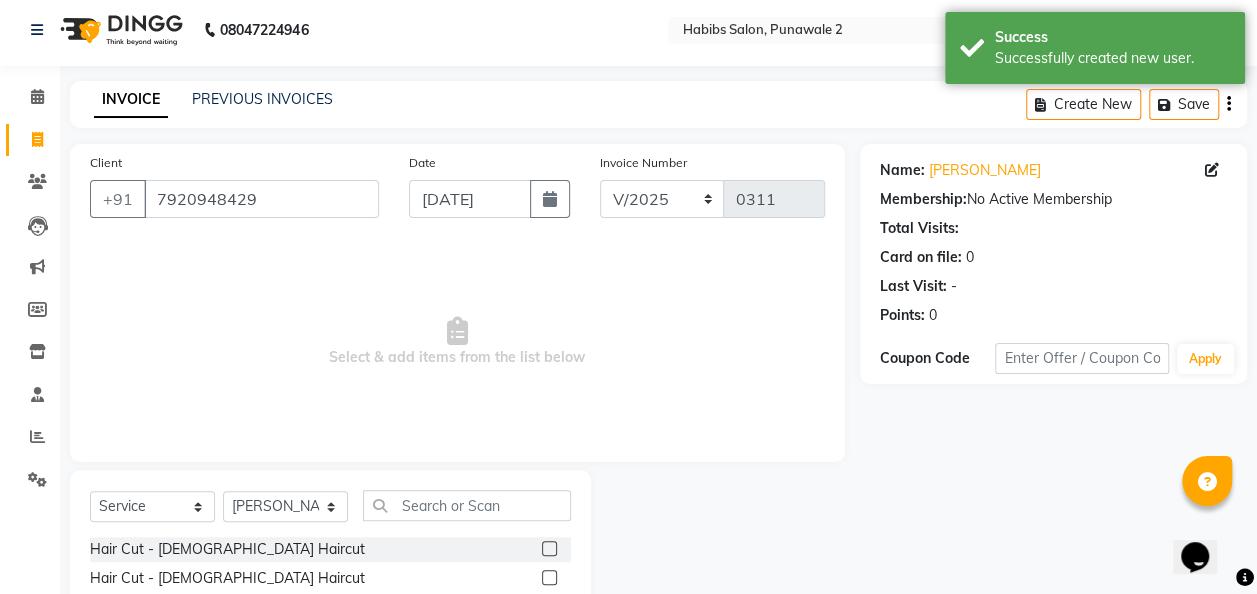 click 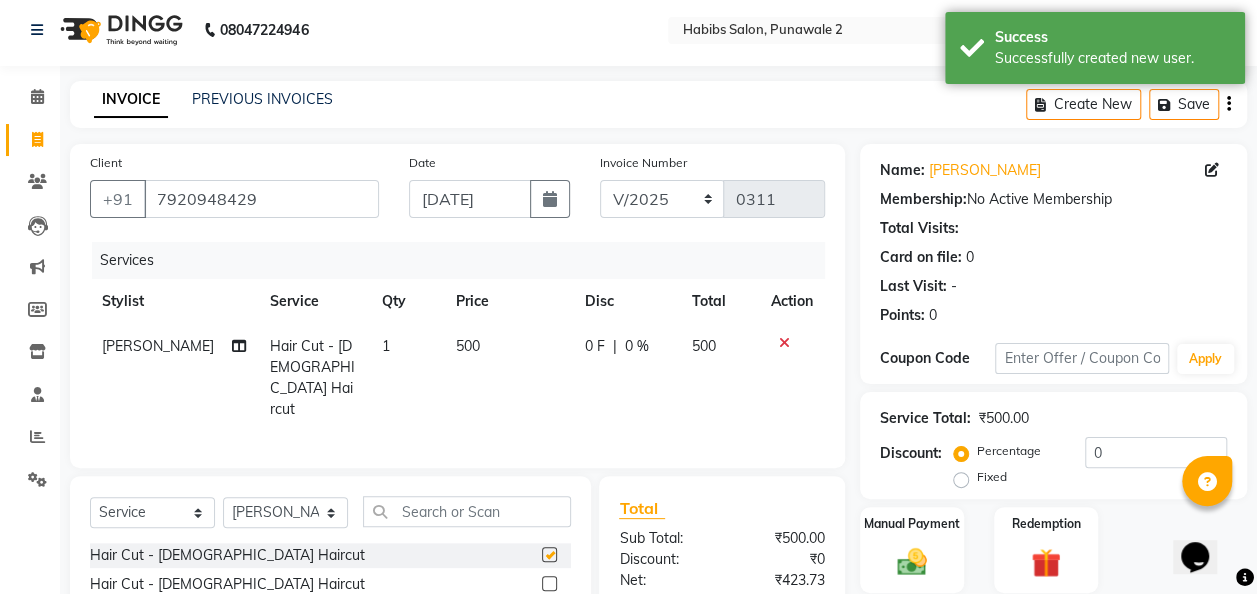 checkbox on "false" 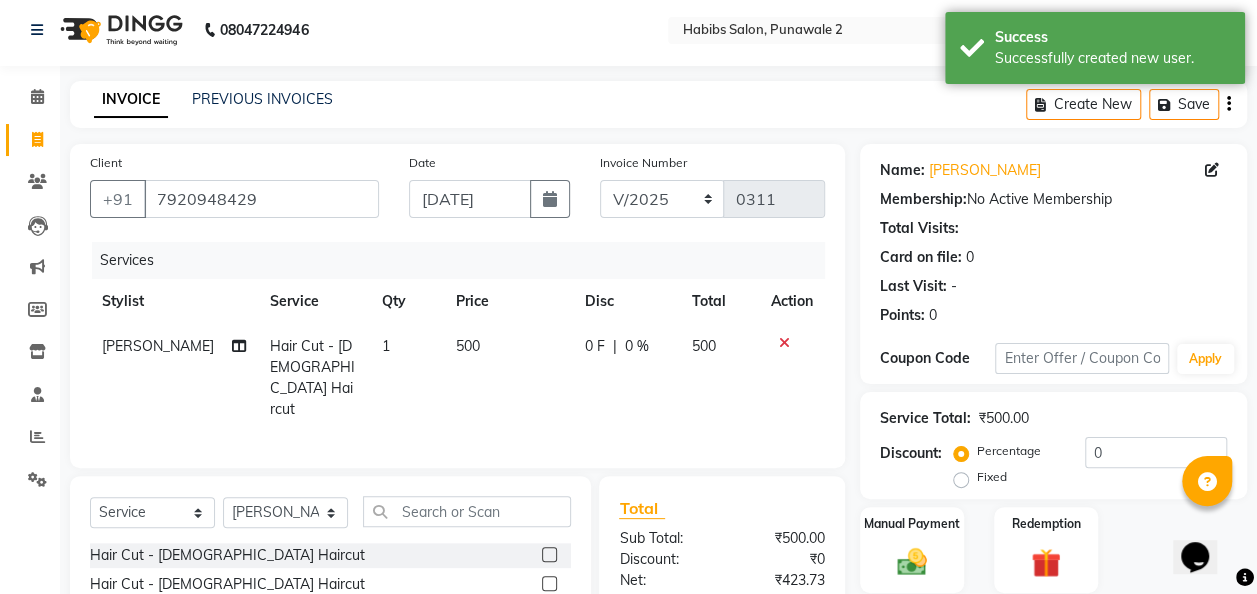 click on "500" 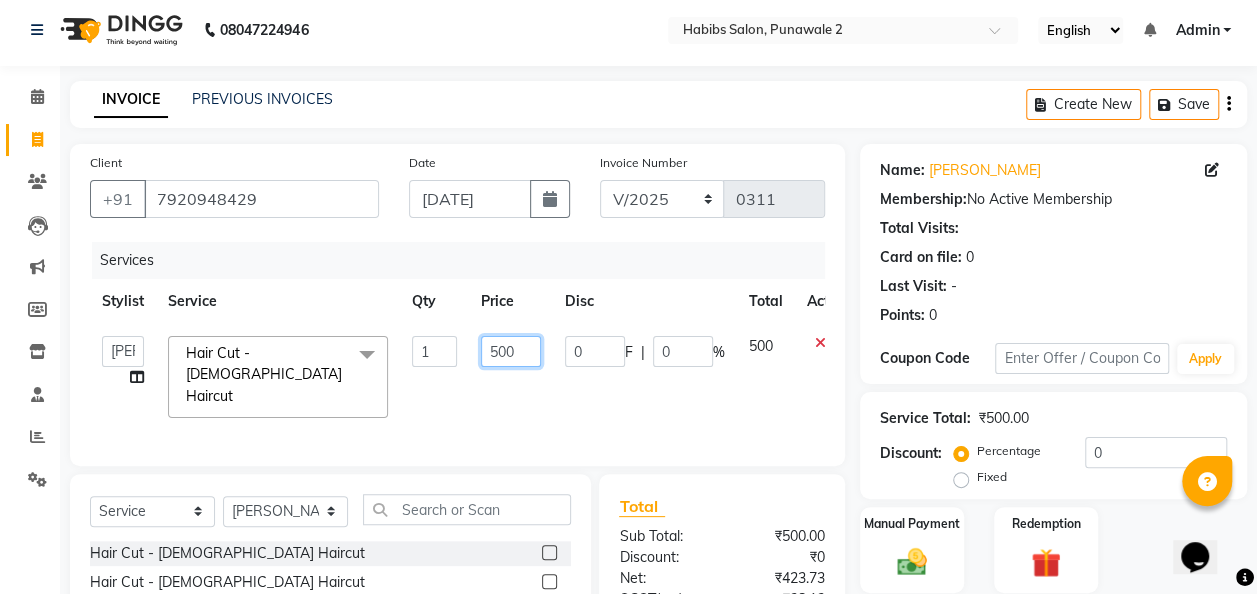 click on "500" 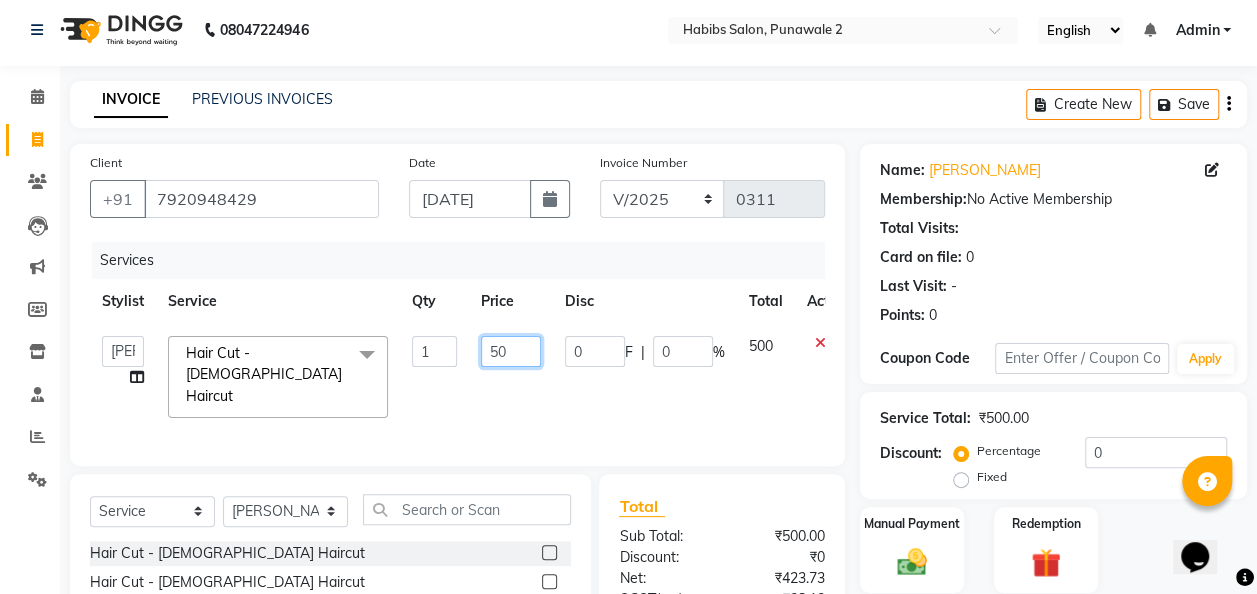 type on "5" 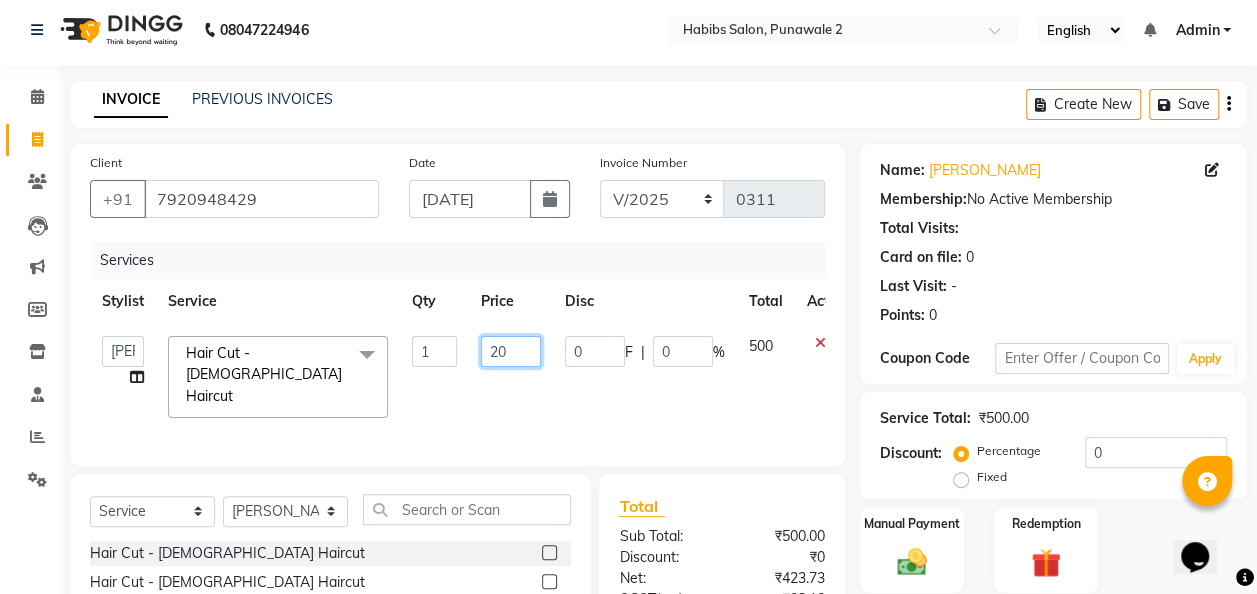 type on "200" 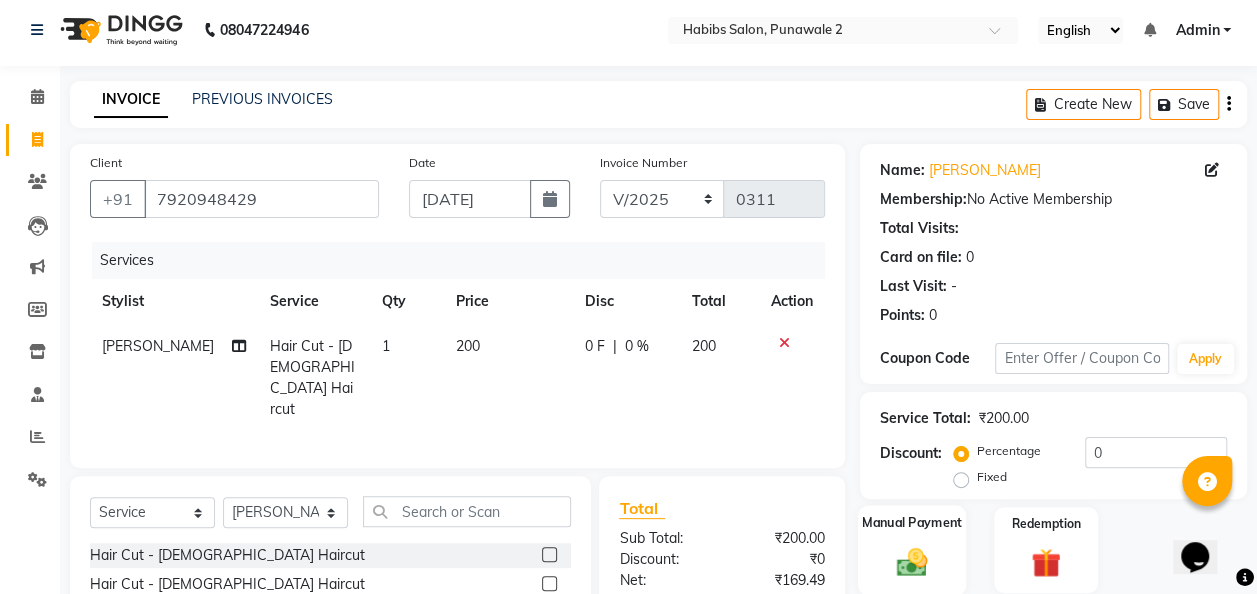 click 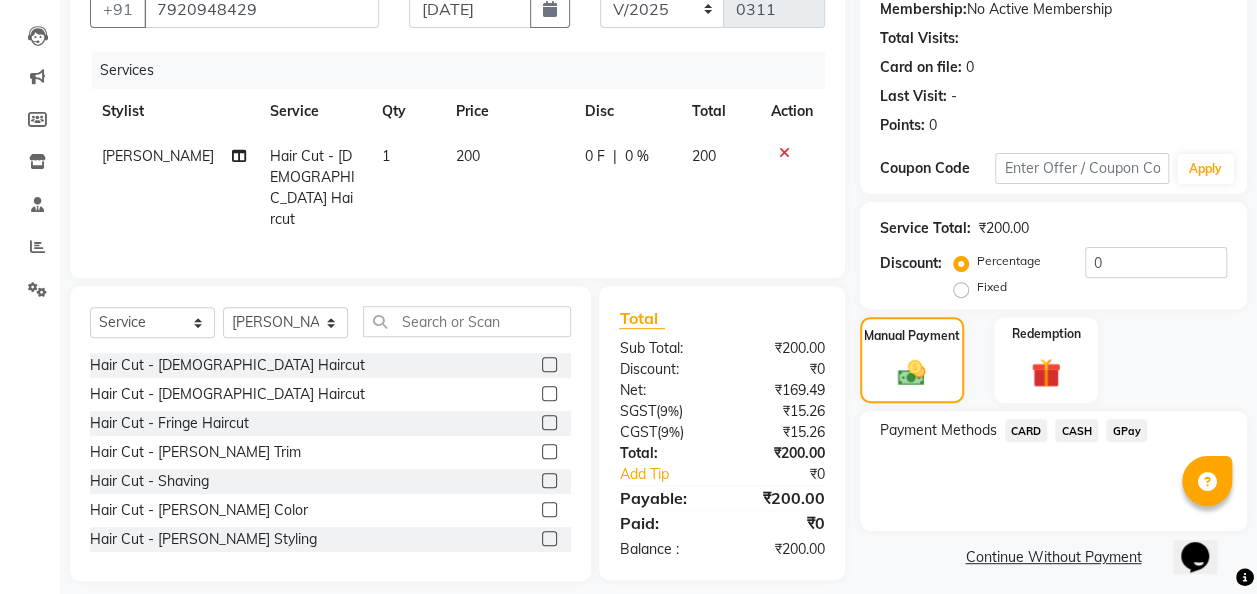 scroll, scrollTop: 206, scrollLeft: 0, axis: vertical 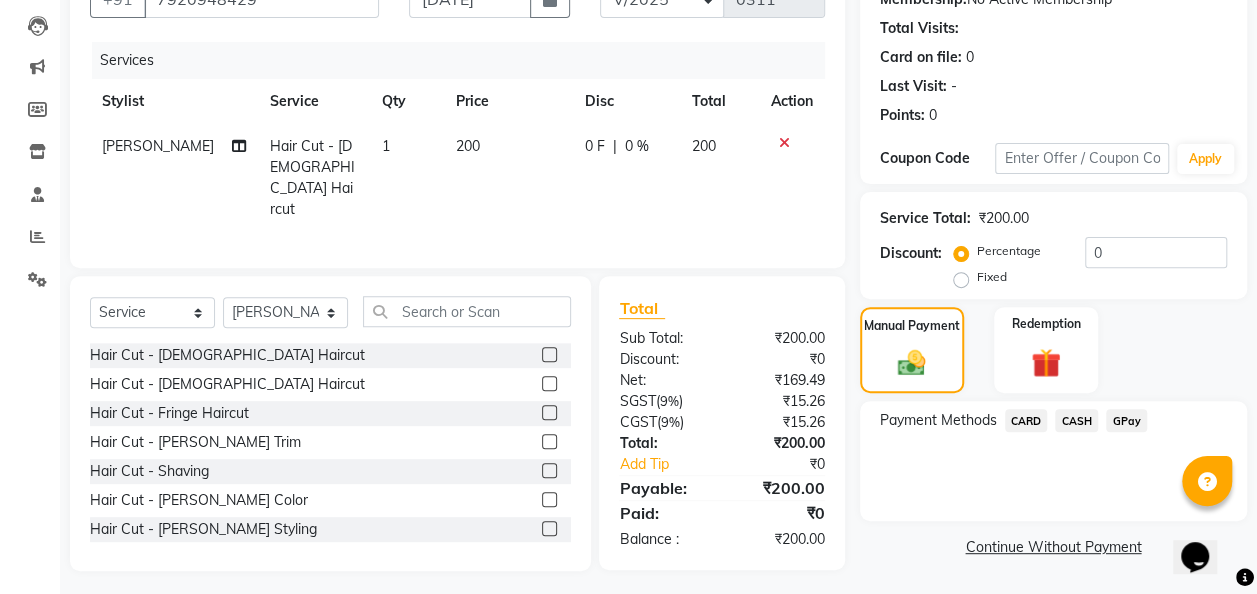 click on "GPay" 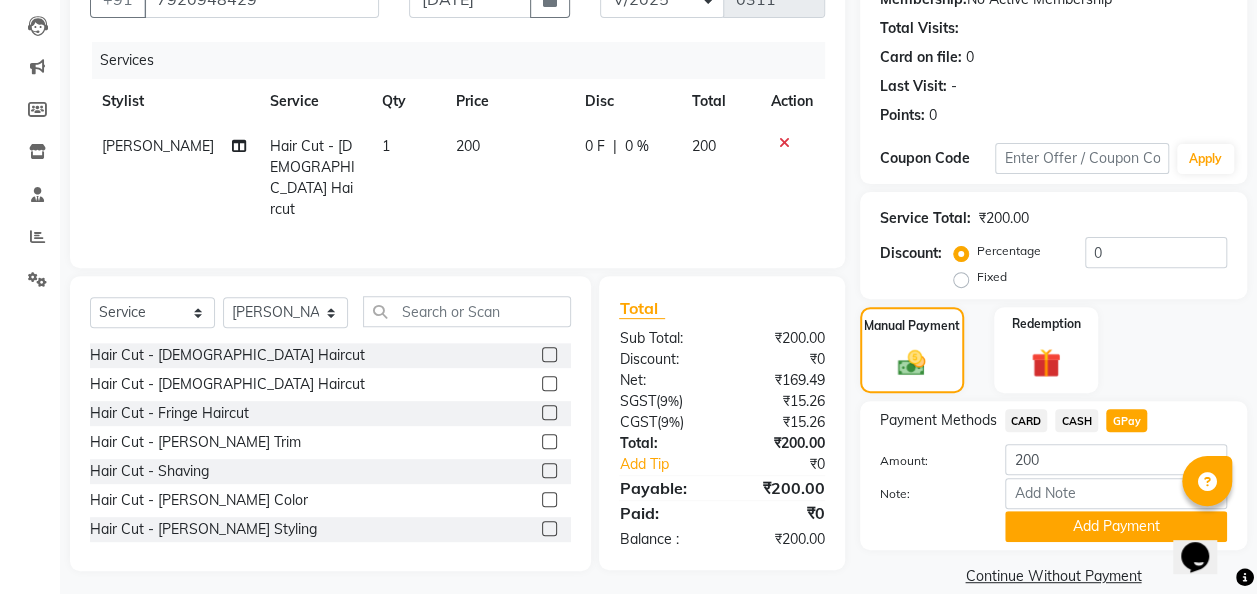 scroll, scrollTop: 232, scrollLeft: 0, axis: vertical 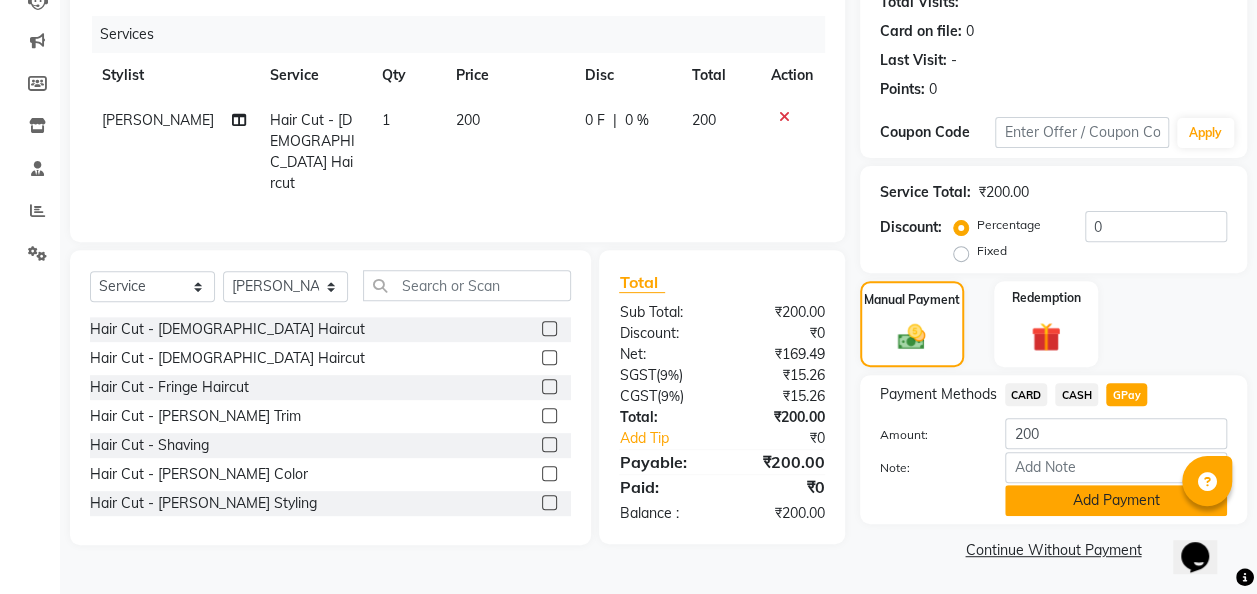 click on "Add Payment" 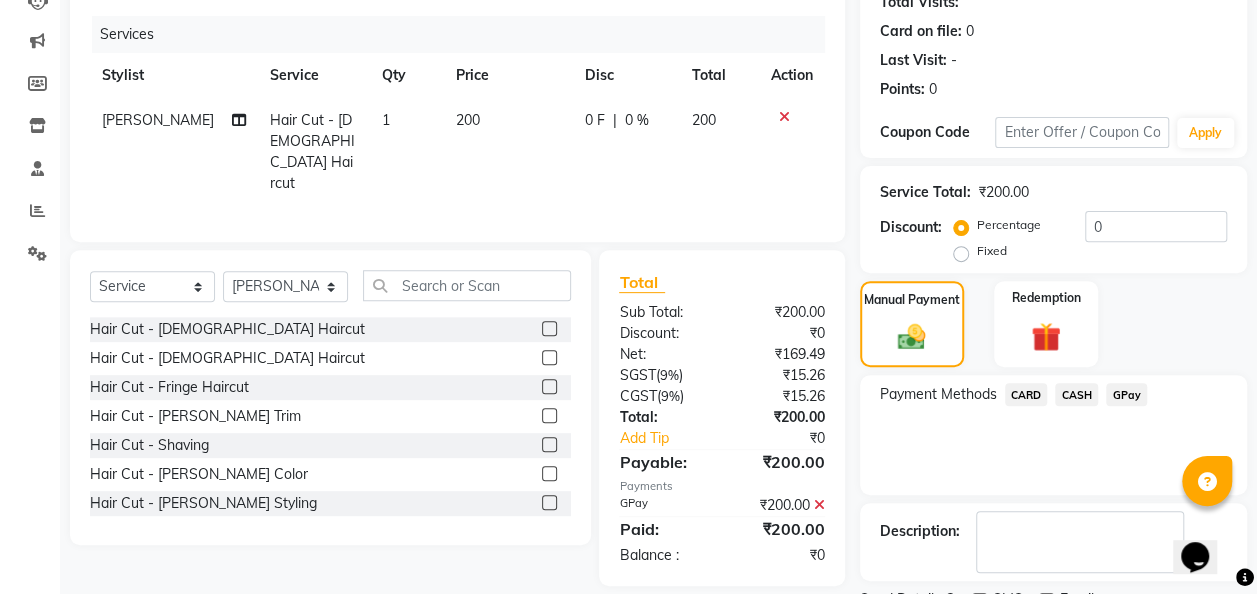 scroll, scrollTop: 316, scrollLeft: 0, axis: vertical 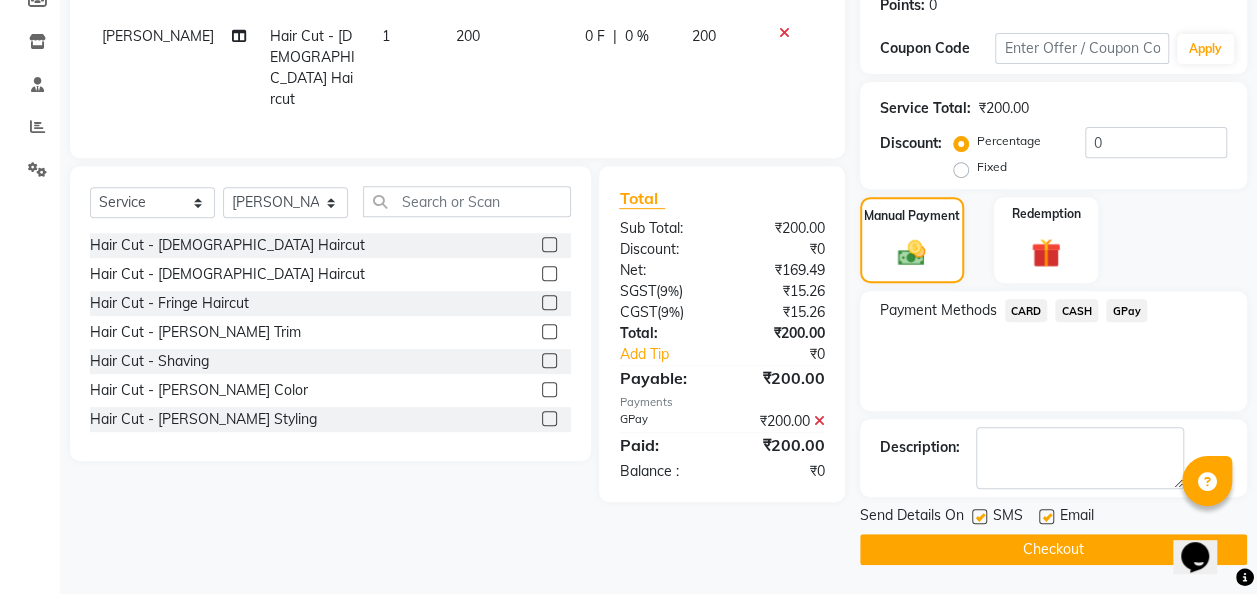 click on "Checkout" 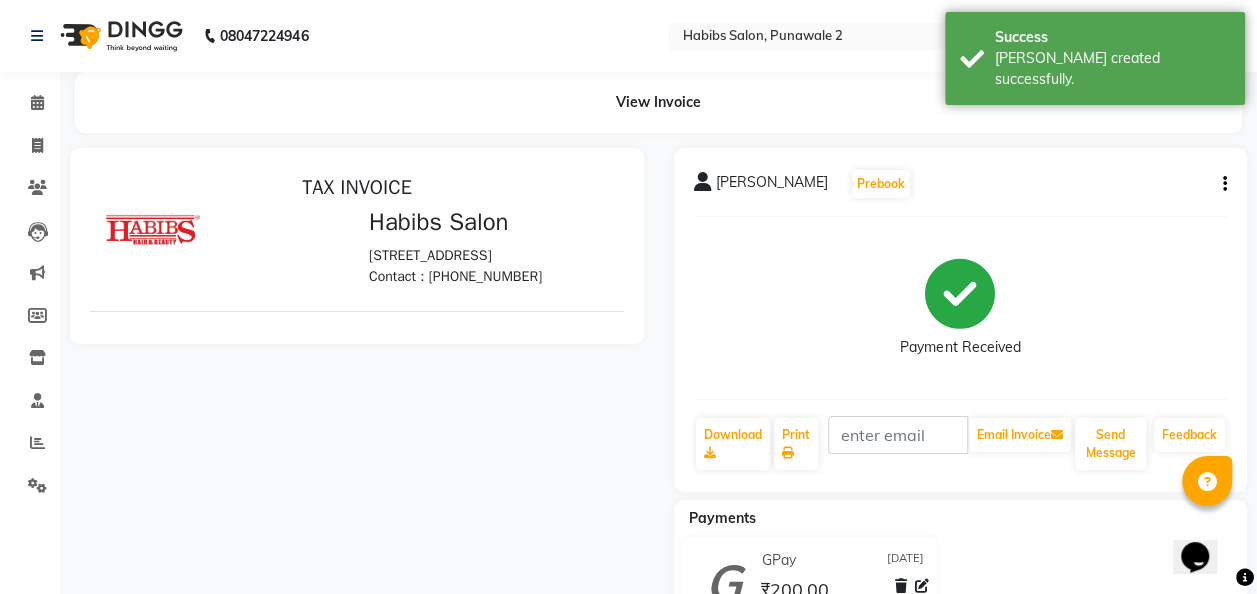 scroll, scrollTop: 0, scrollLeft: 0, axis: both 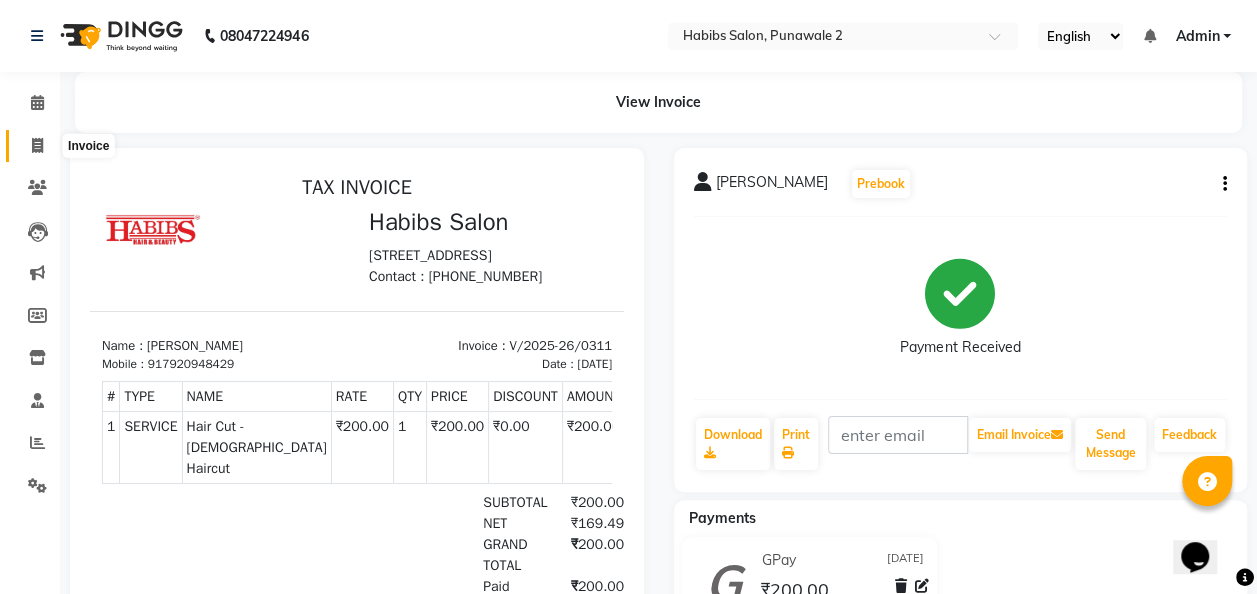 click 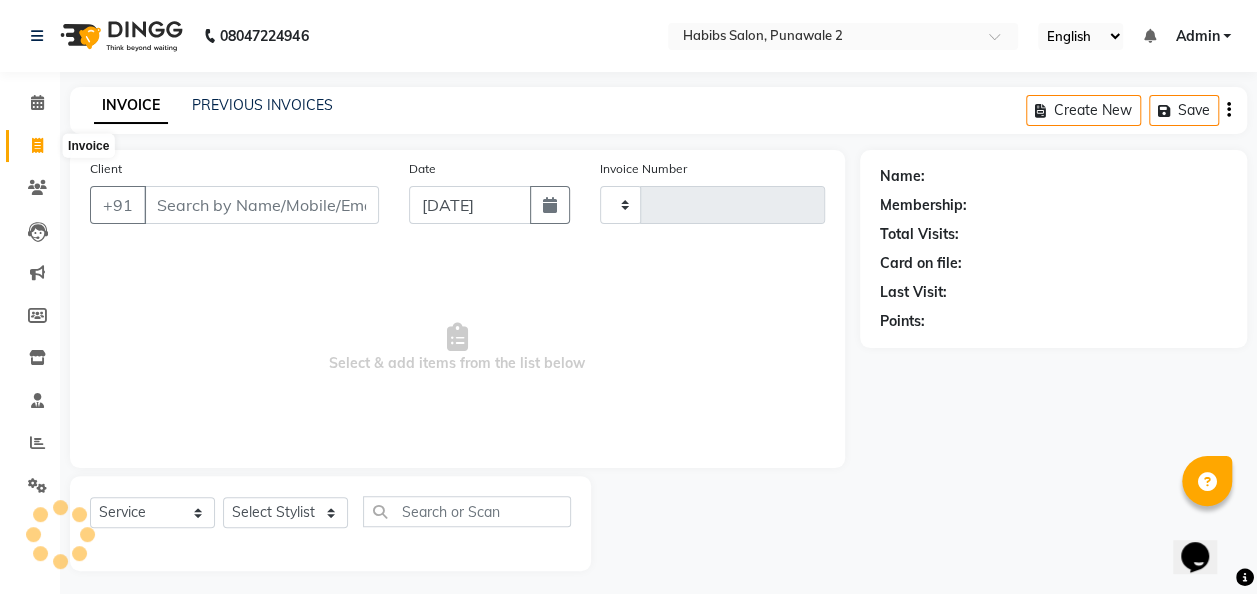 type on "0312" 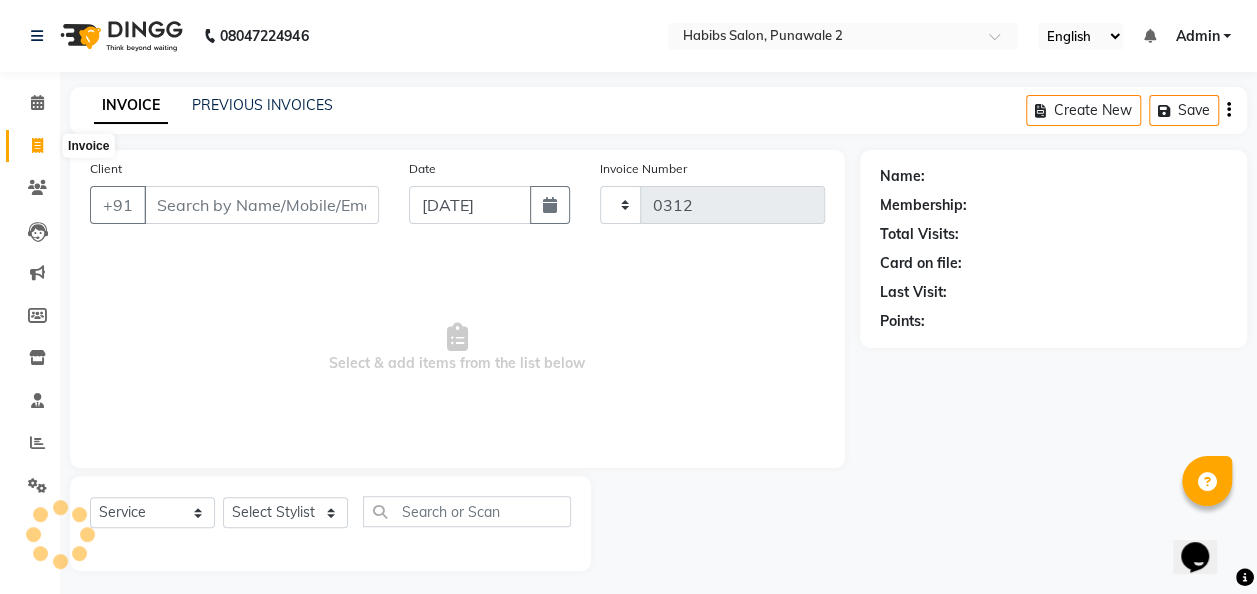 select on "8475" 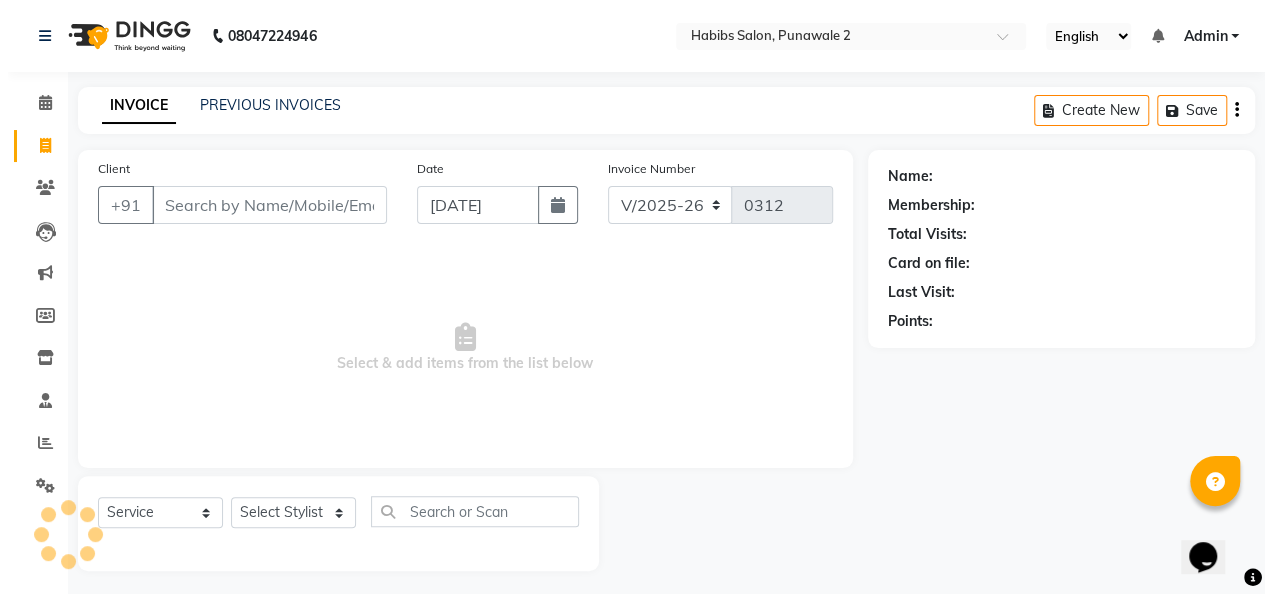 scroll, scrollTop: 6, scrollLeft: 0, axis: vertical 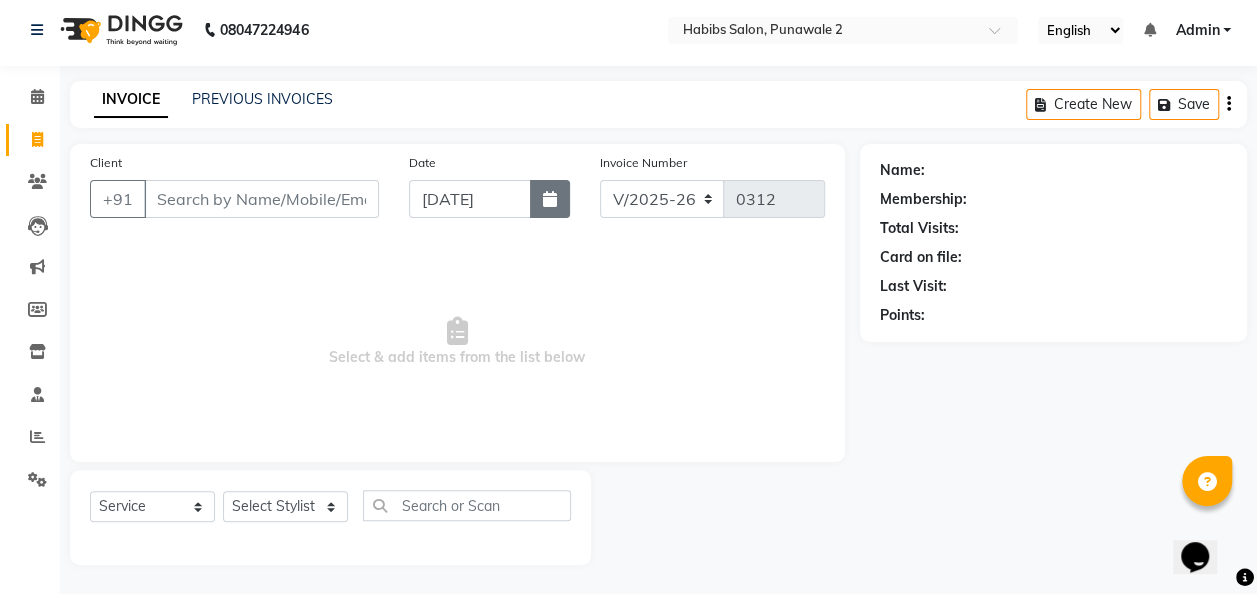 click 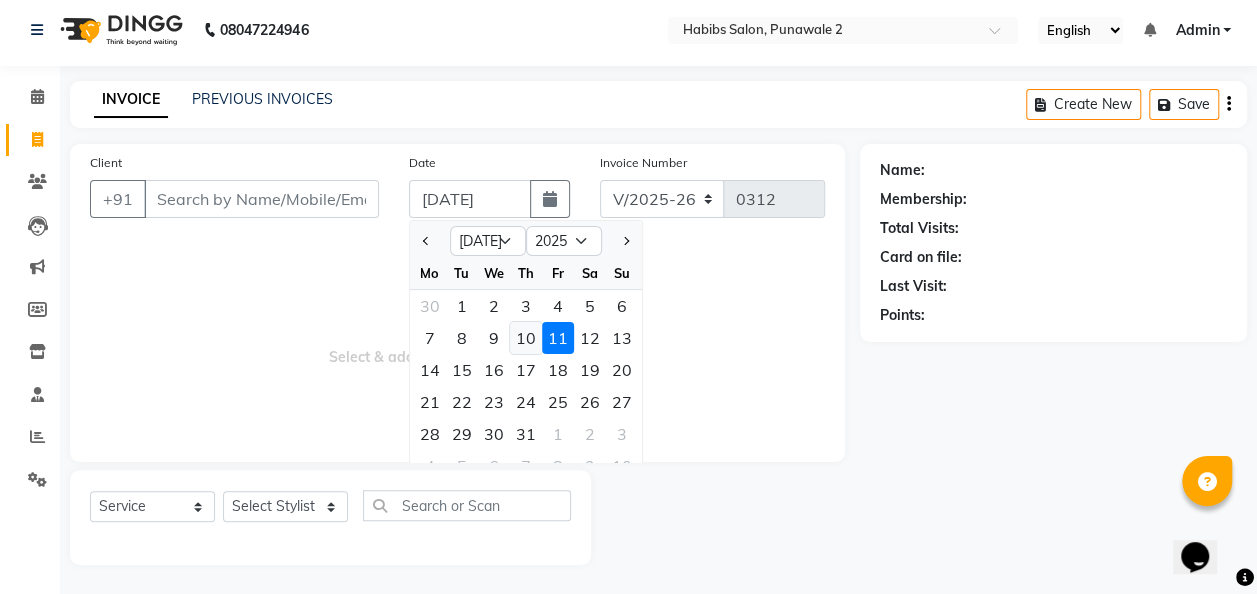click on "10" 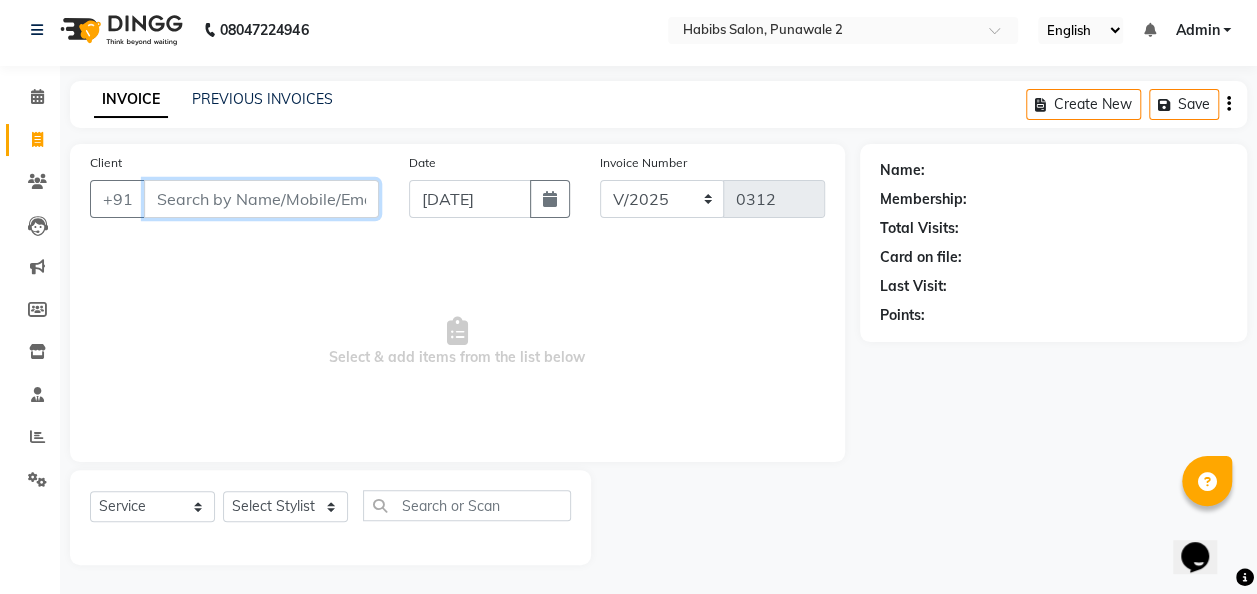 click on "Client" at bounding box center (261, 199) 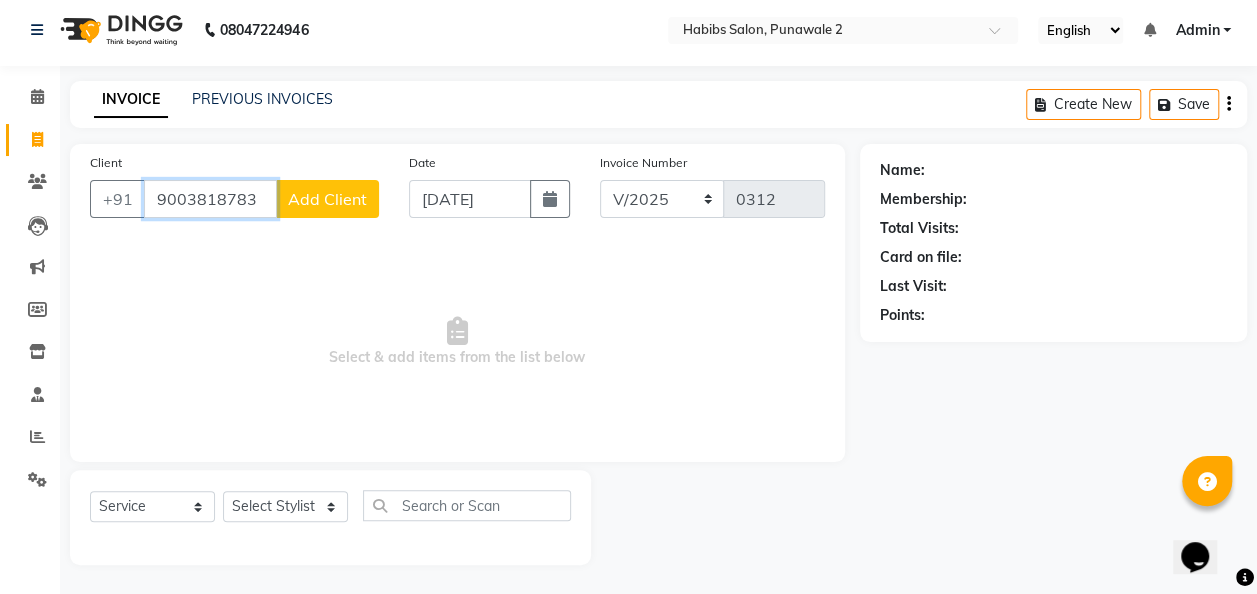 type on "9003818783" 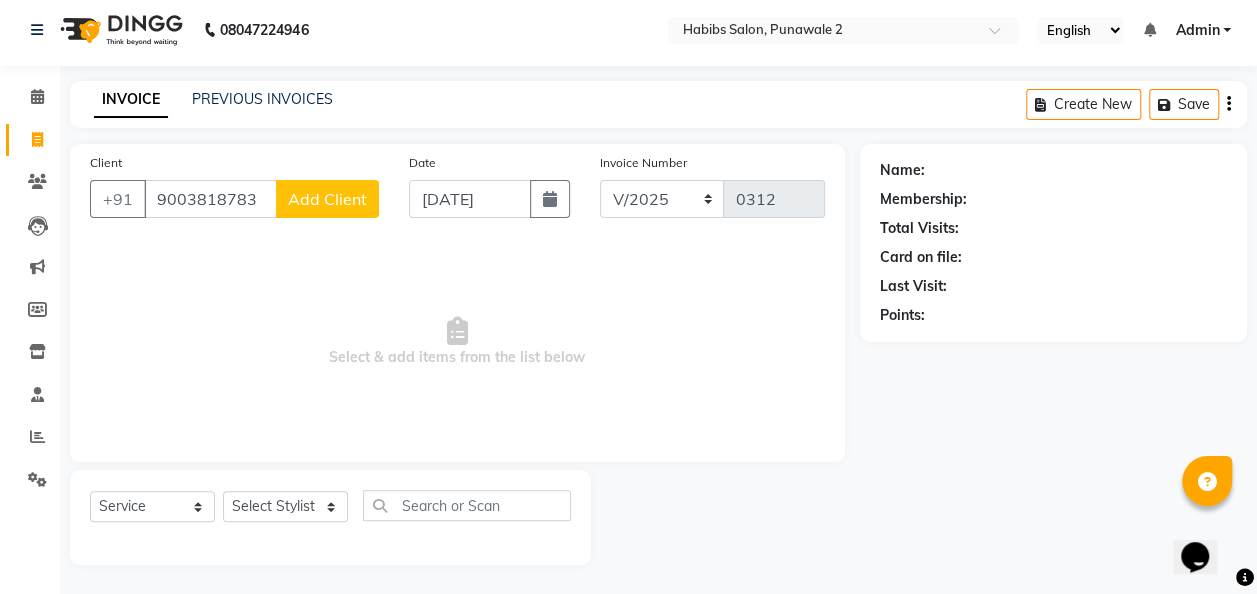 click on "Add Client" 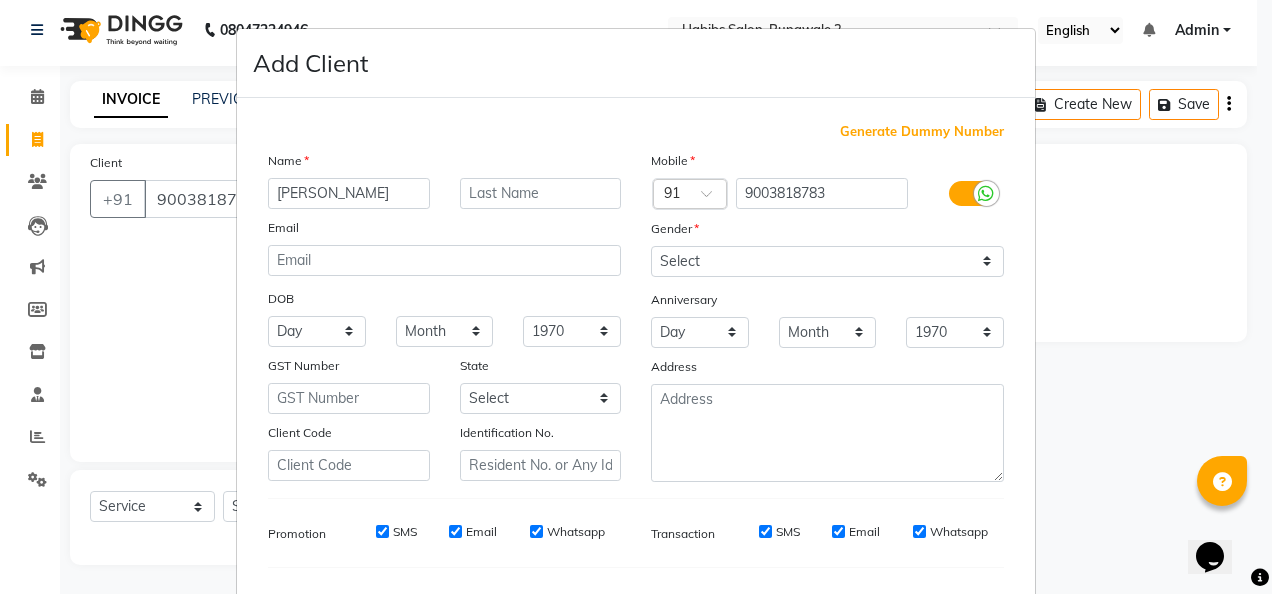 type on "talvin" 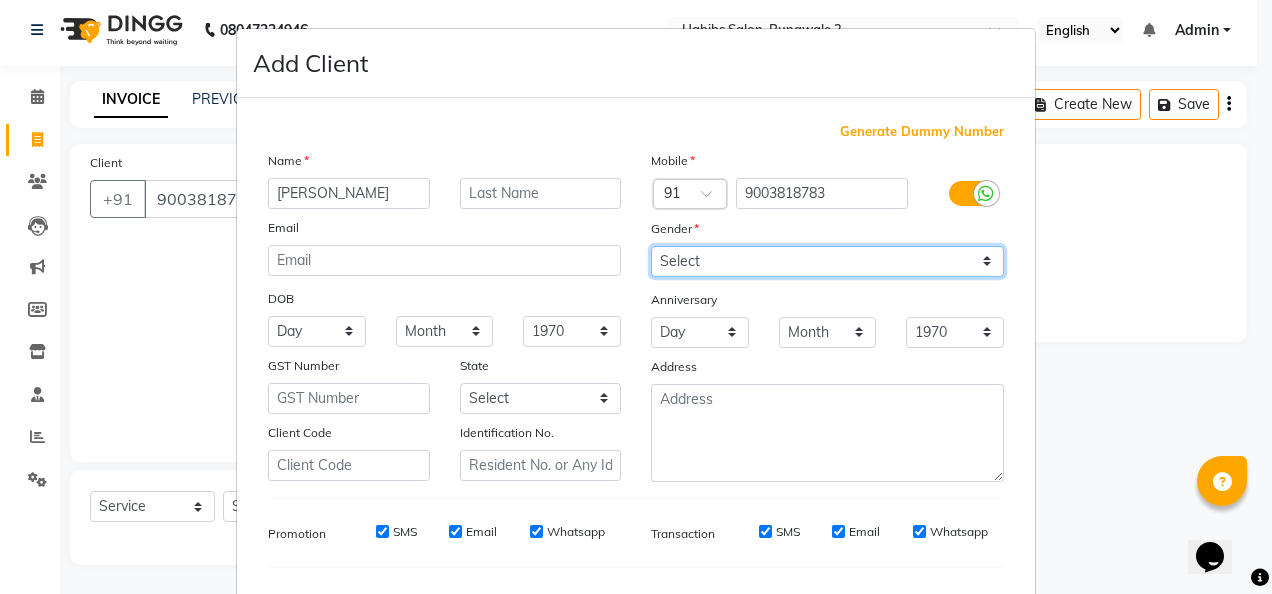 click on "Select Male Female Other Prefer Not To Say" at bounding box center [827, 261] 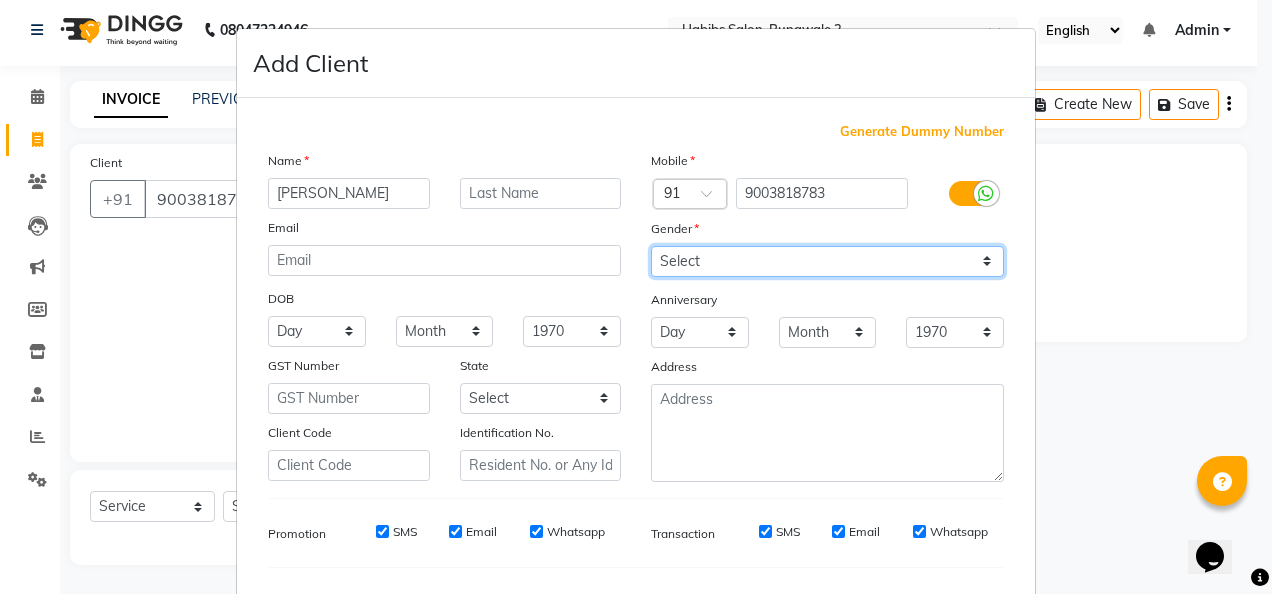 select on "male" 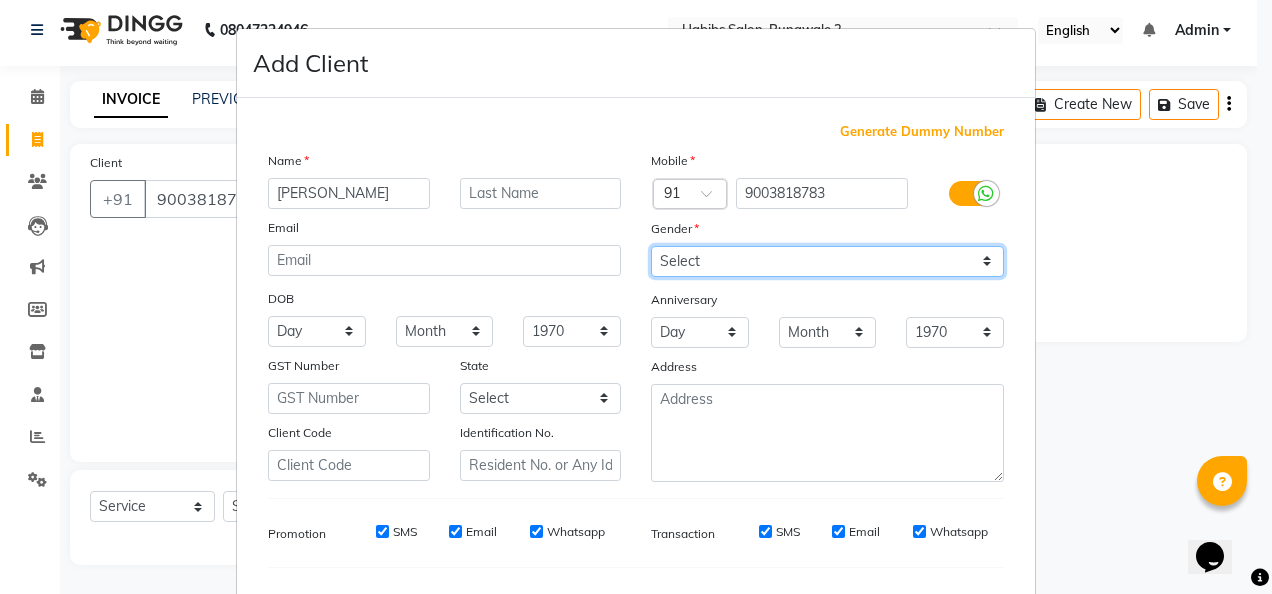 click on "Select Male Female Other Prefer Not To Say" at bounding box center [827, 261] 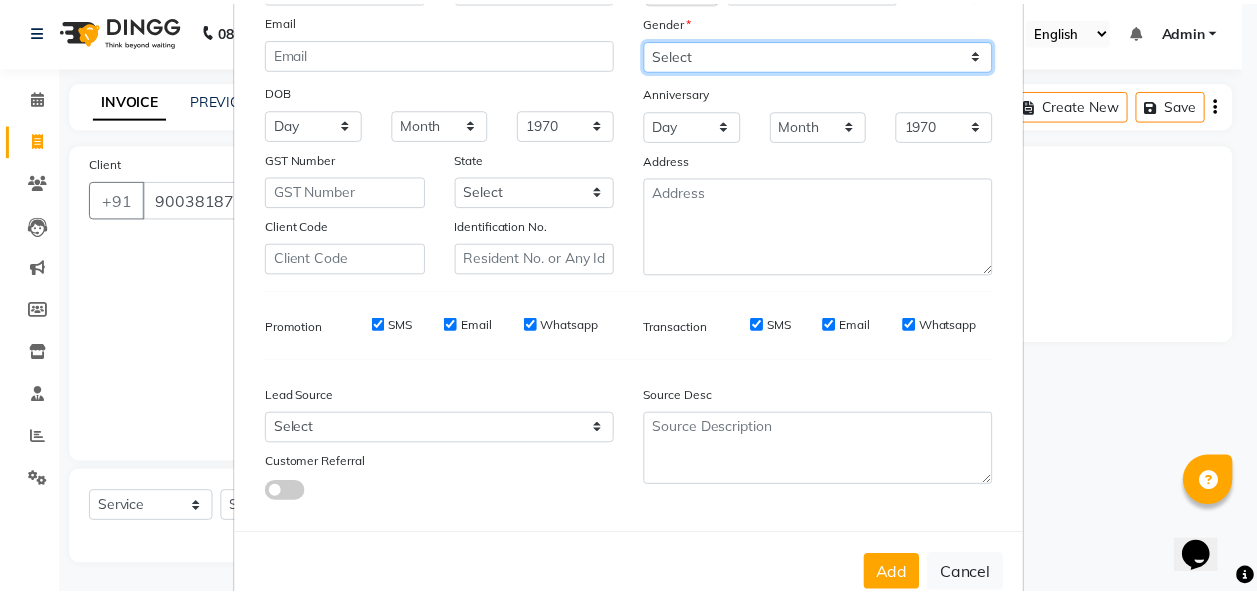 scroll, scrollTop: 251, scrollLeft: 0, axis: vertical 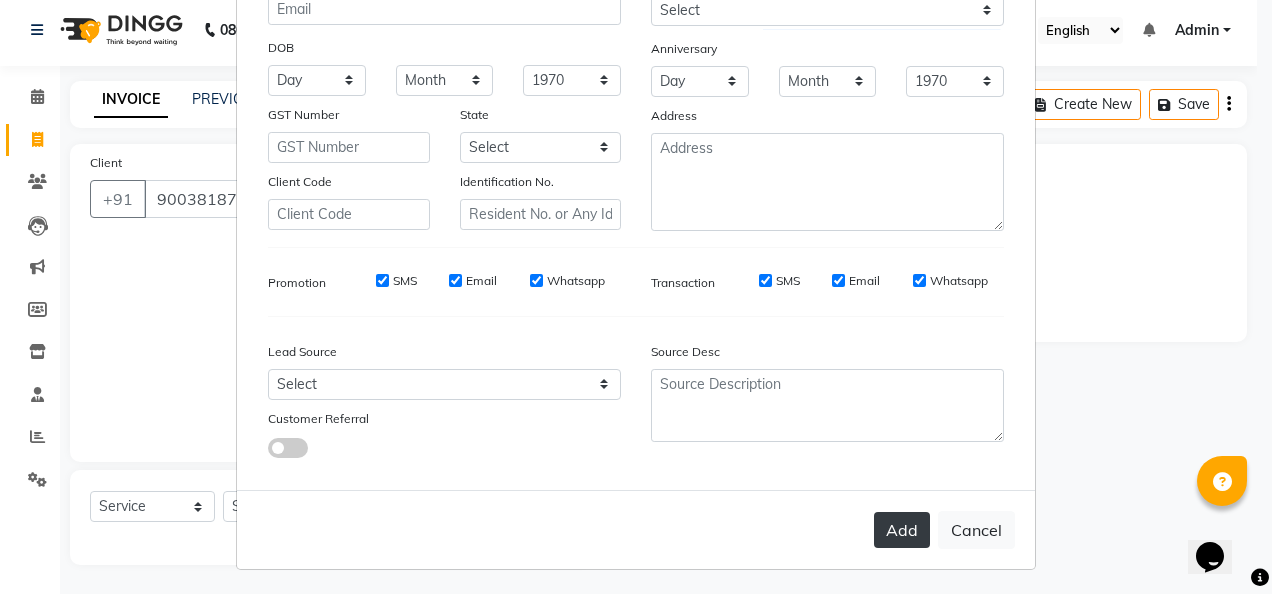 click on "Add" at bounding box center (902, 530) 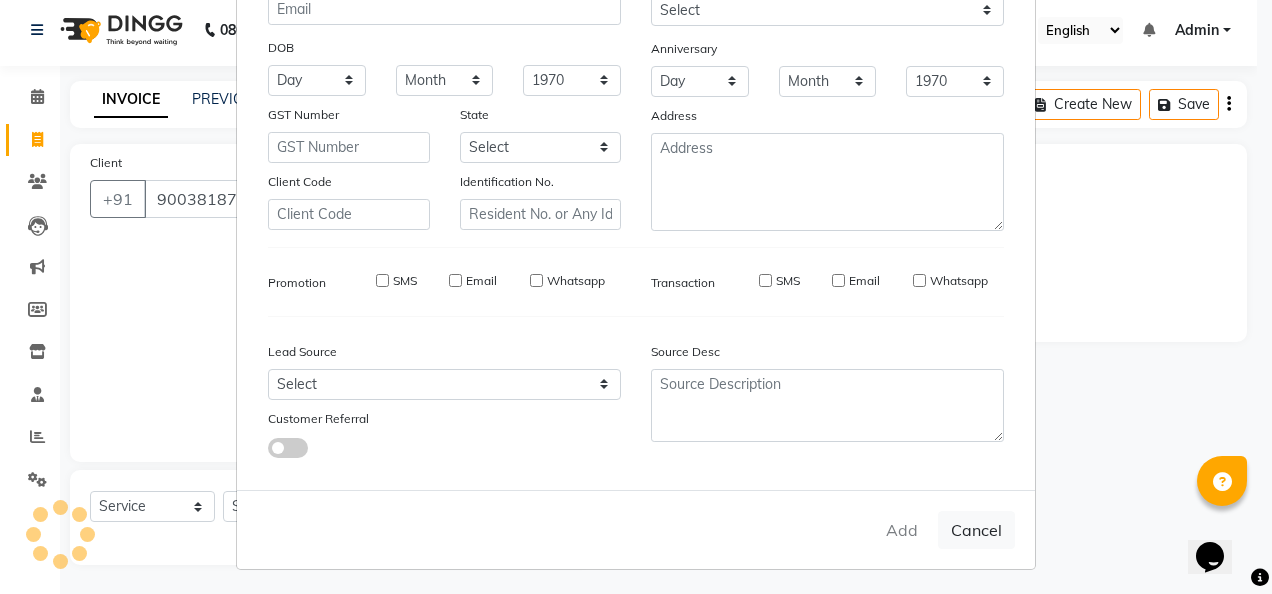 type 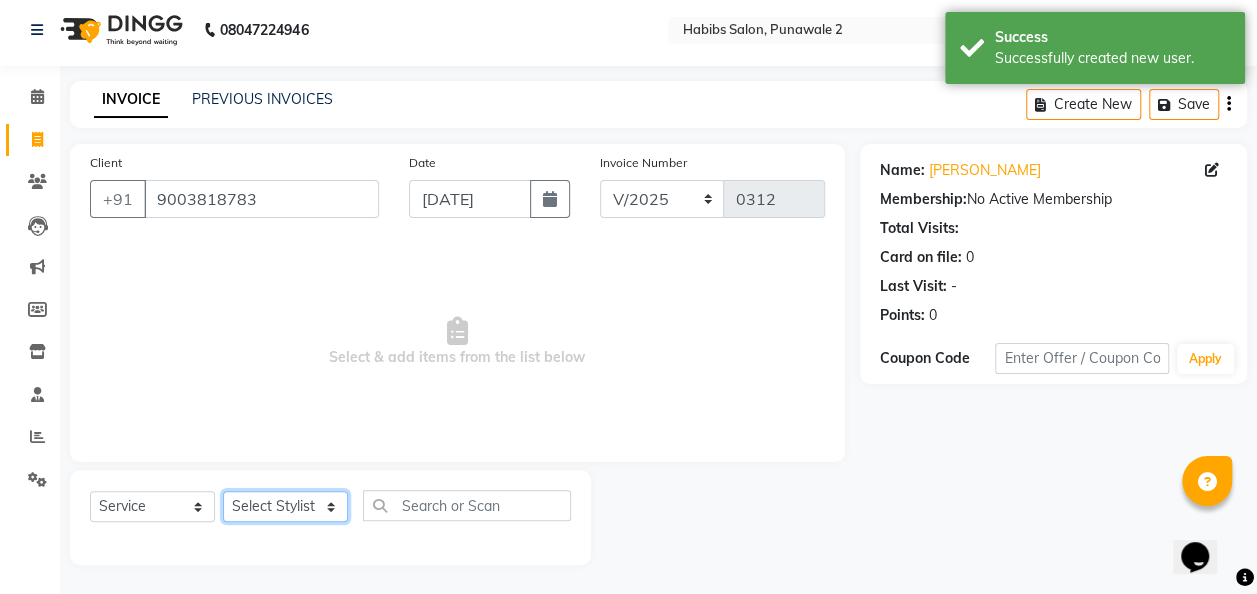 click on "Select Stylist Chandan Ganesh Gauri Kalpana Khushi Sumit vankatesh" 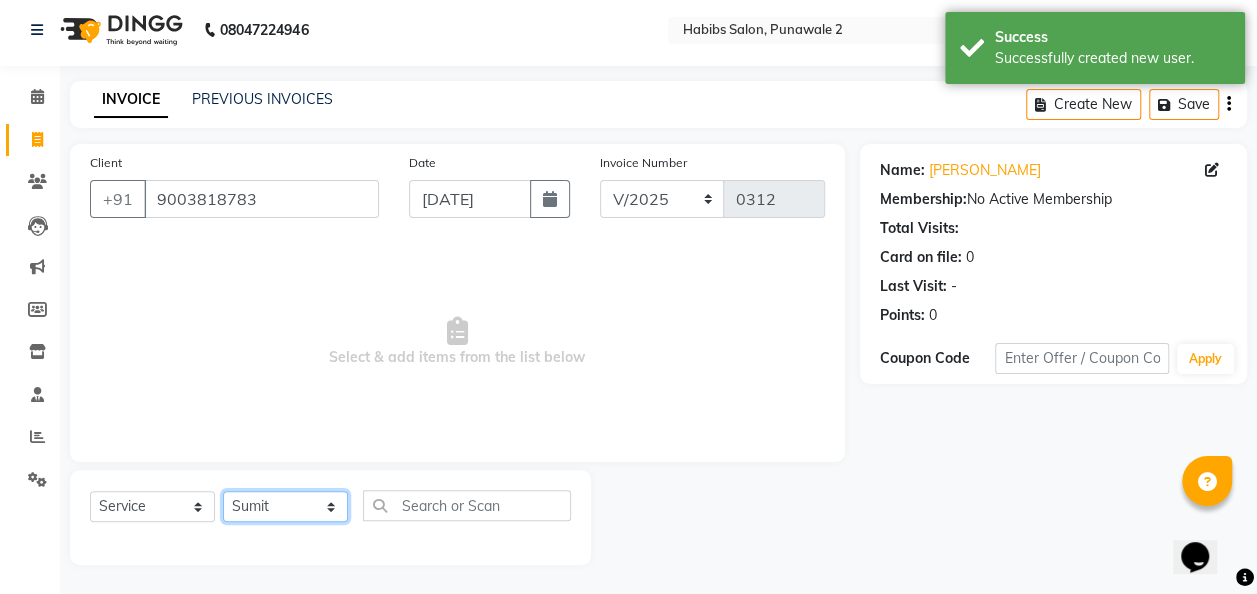 click on "Select Stylist Chandan Ganesh Gauri Kalpana Khushi Sumit vankatesh" 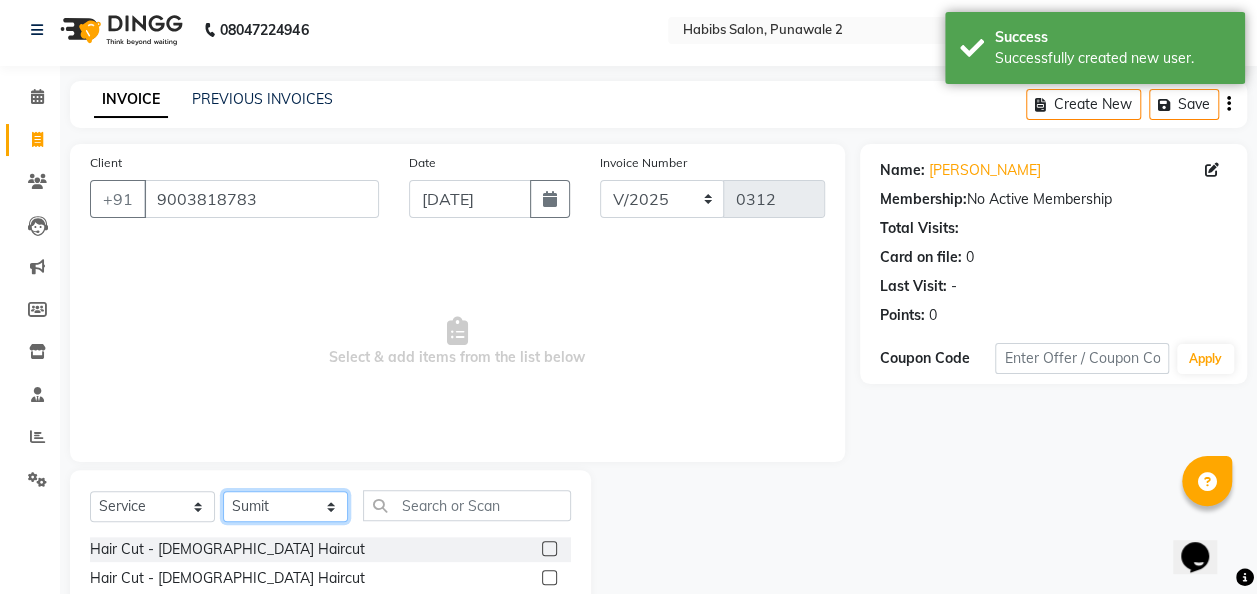 scroll, scrollTop: 206, scrollLeft: 0, axis: vertical 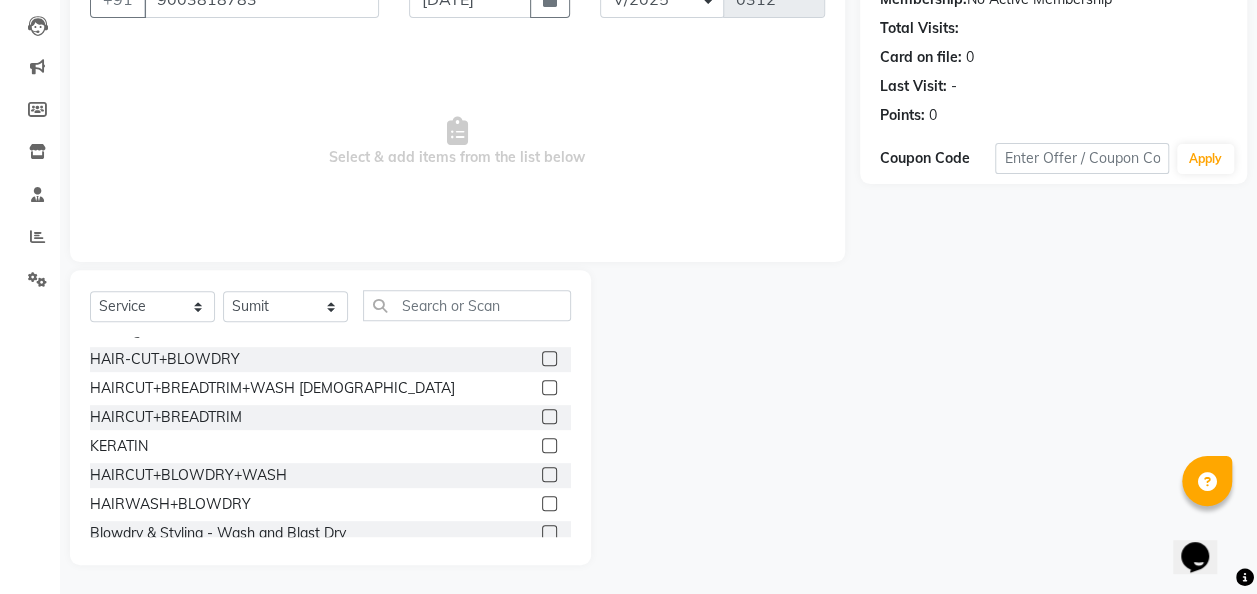 click 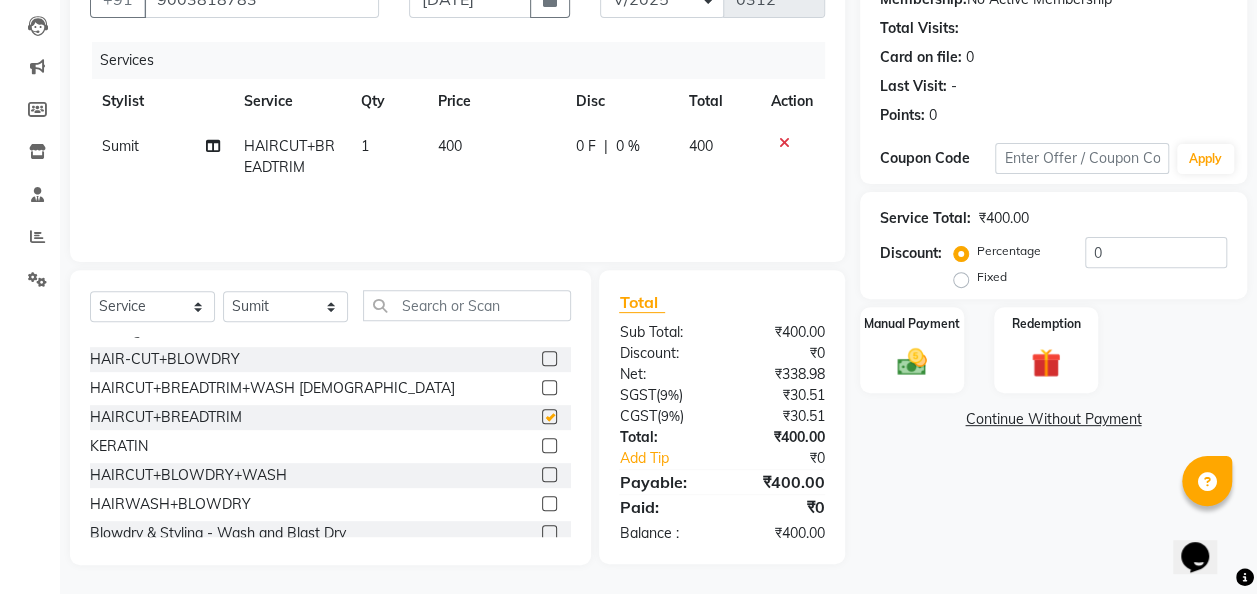 checkbox on "false" 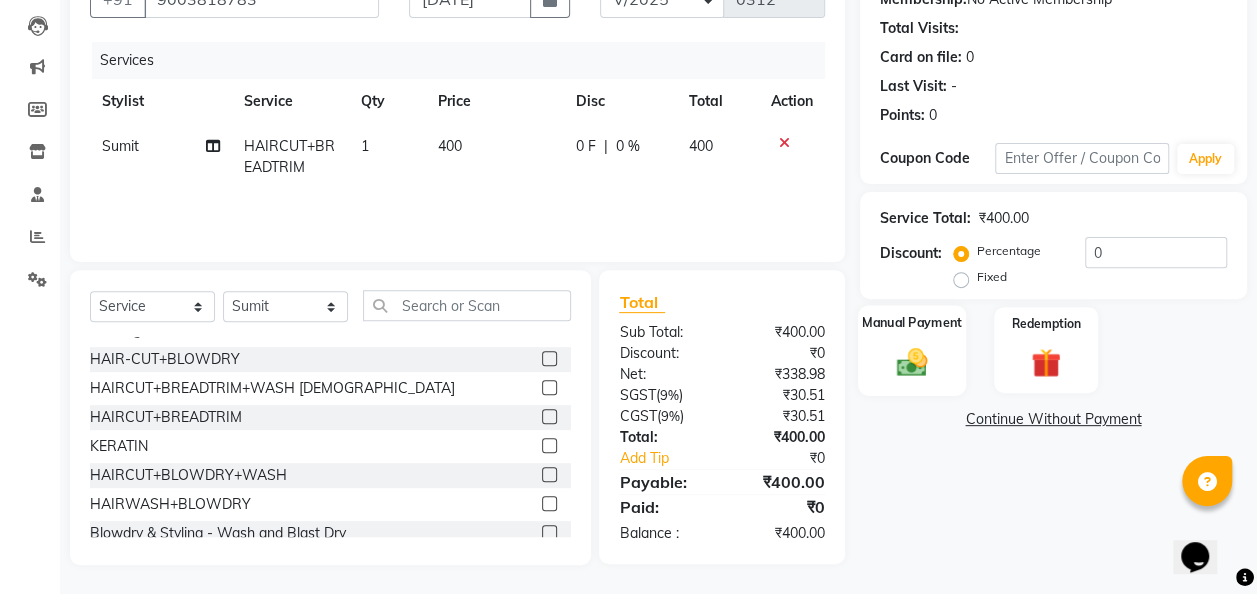 click 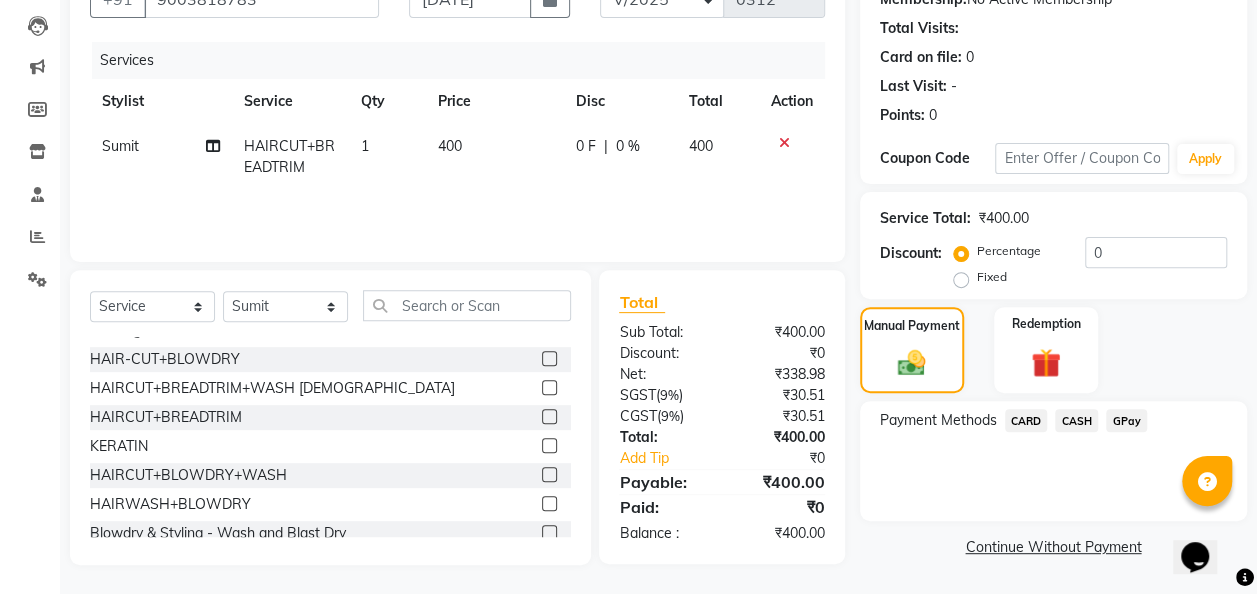 click on "GPay" 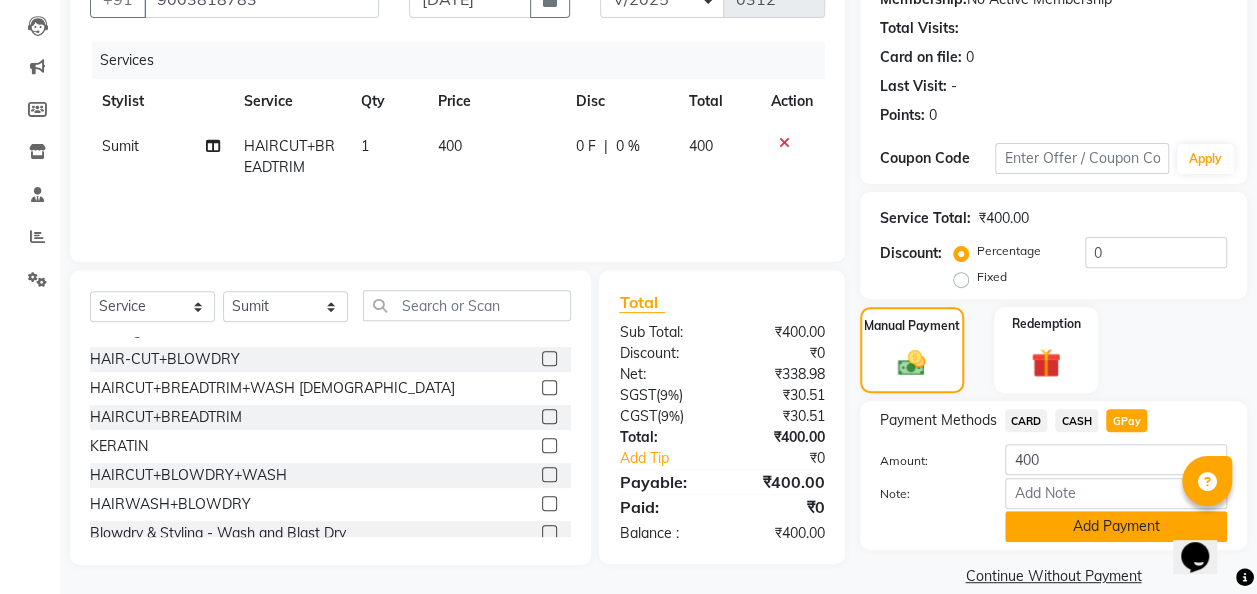 click on "Add Payment" 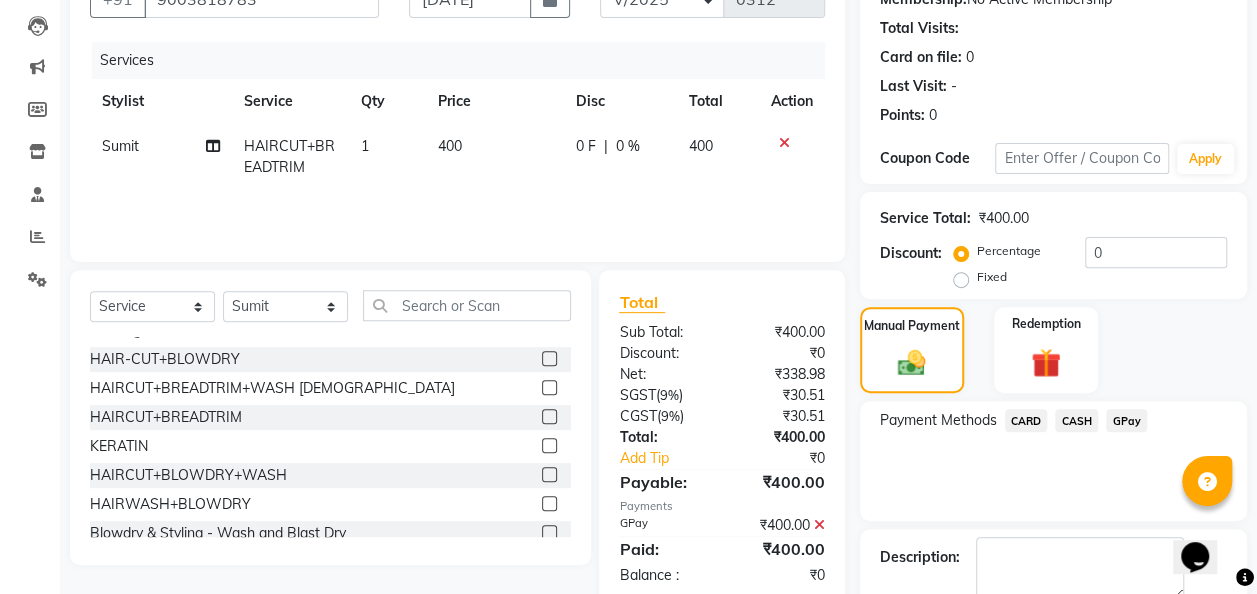 scroll, scrollTop: 316, scrollLeft: 0, axis: vertical 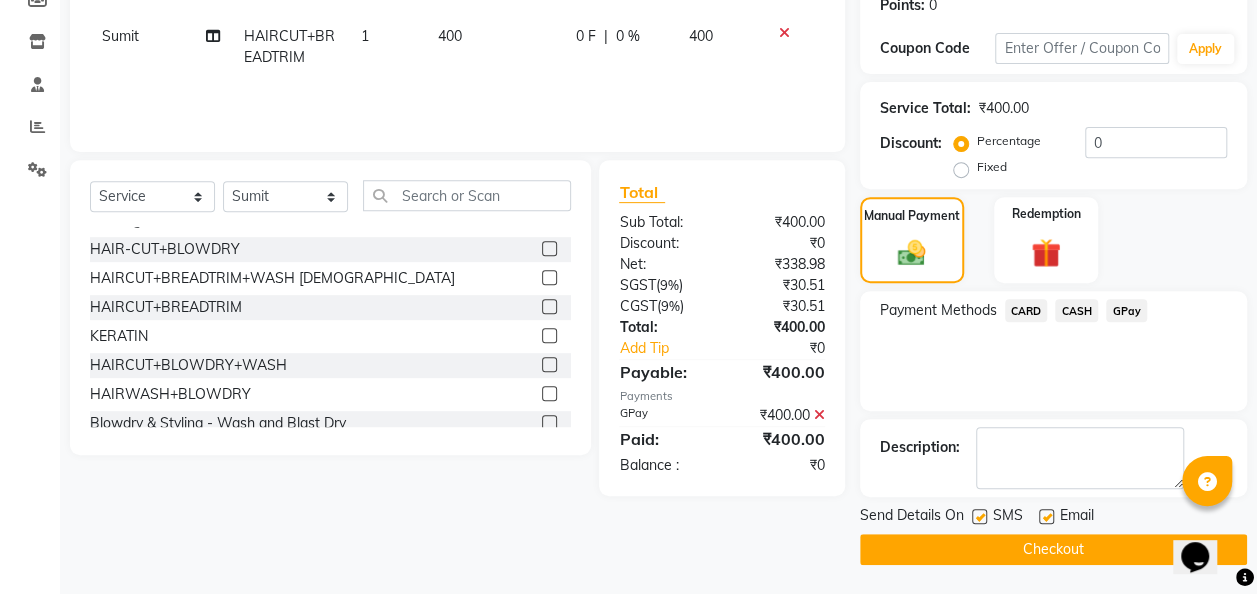 click on "Checkout" 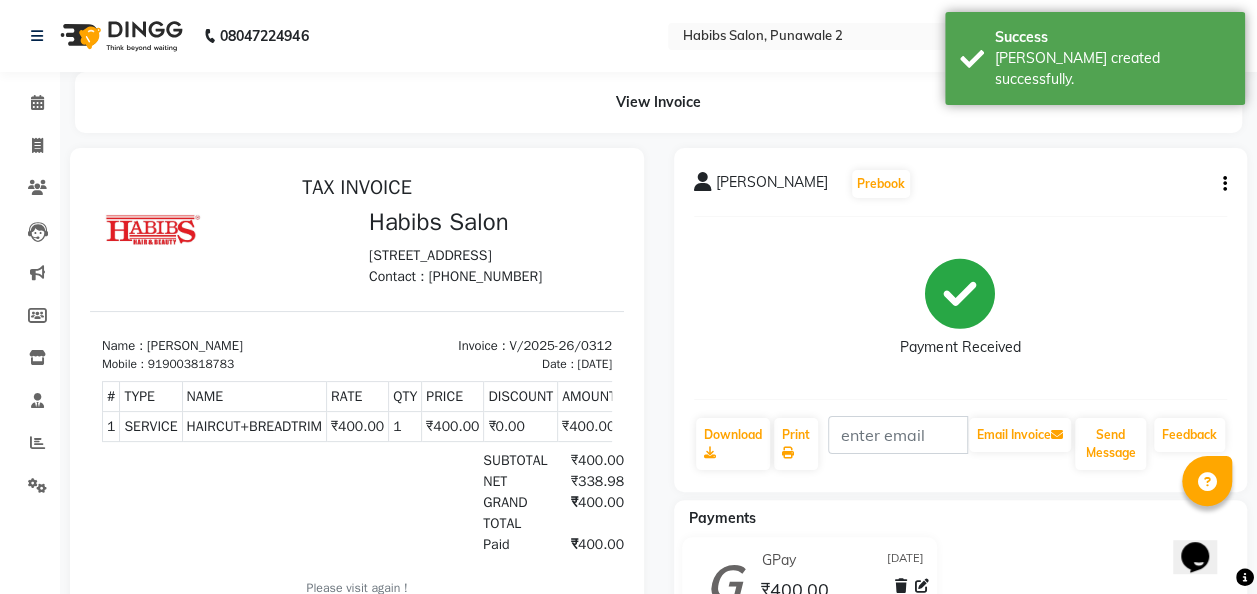 scroll, scrollTop: 0, scrollLeft: 0, axis: both 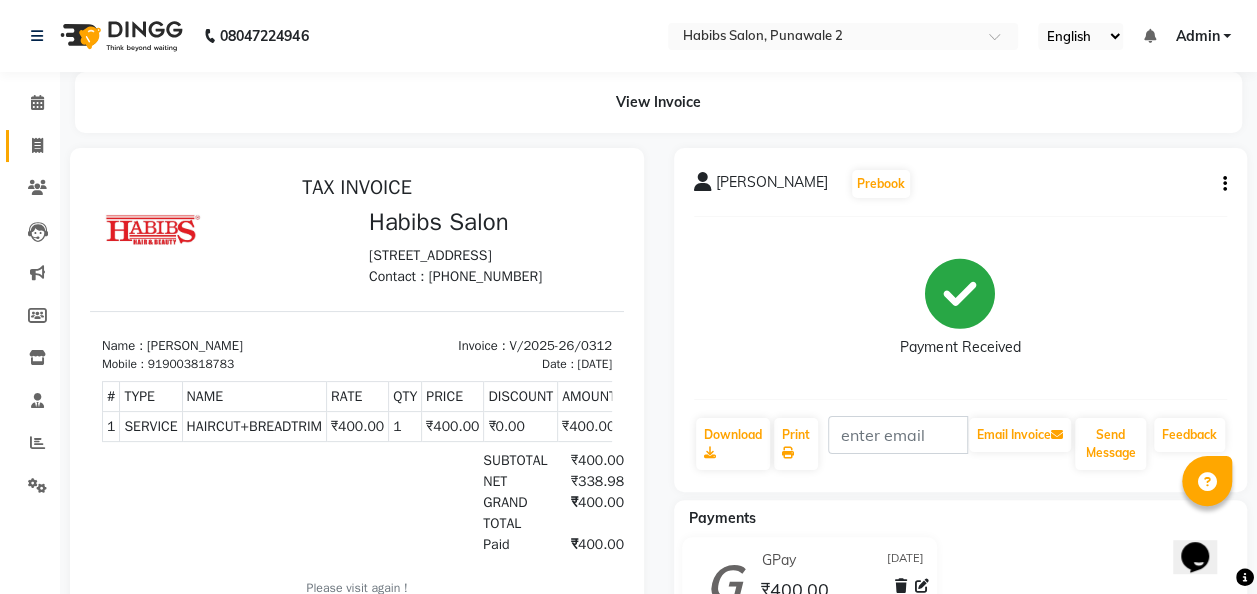 click 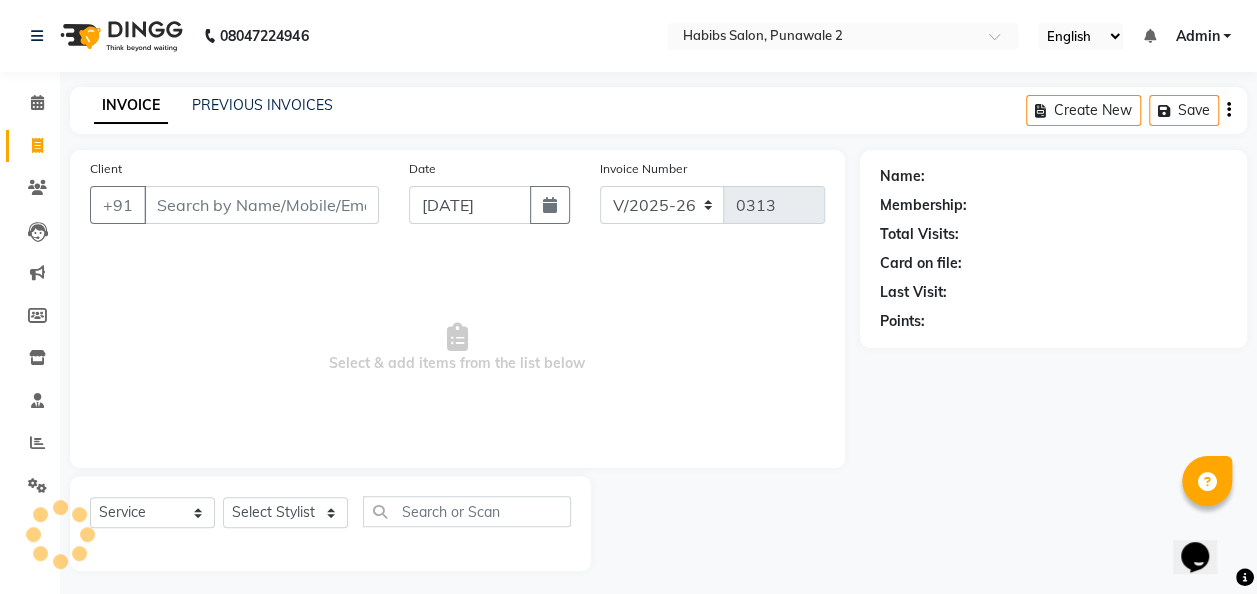 scroll, scrollTop: 6, scrollLeft: 0, axis: vertical 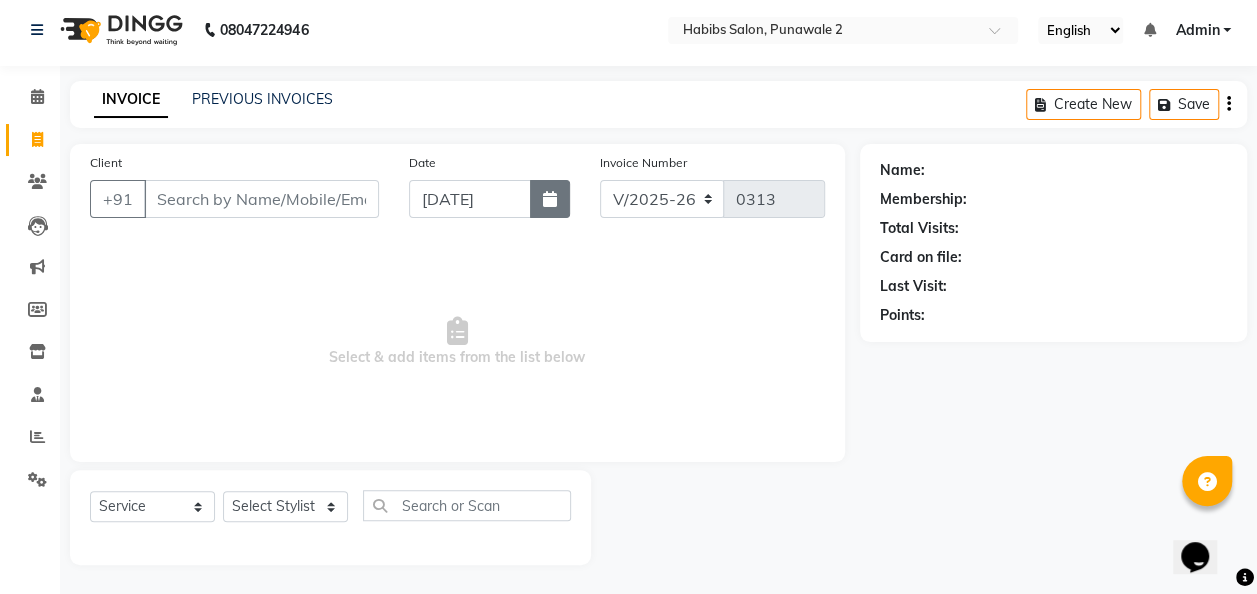 click 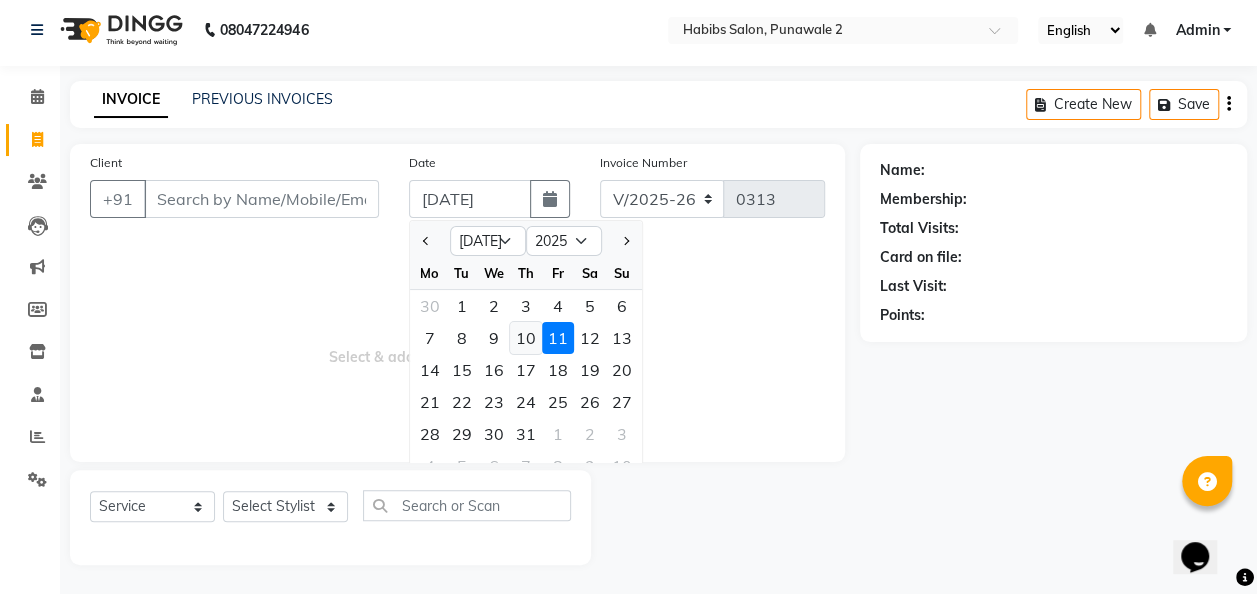 click on "10" 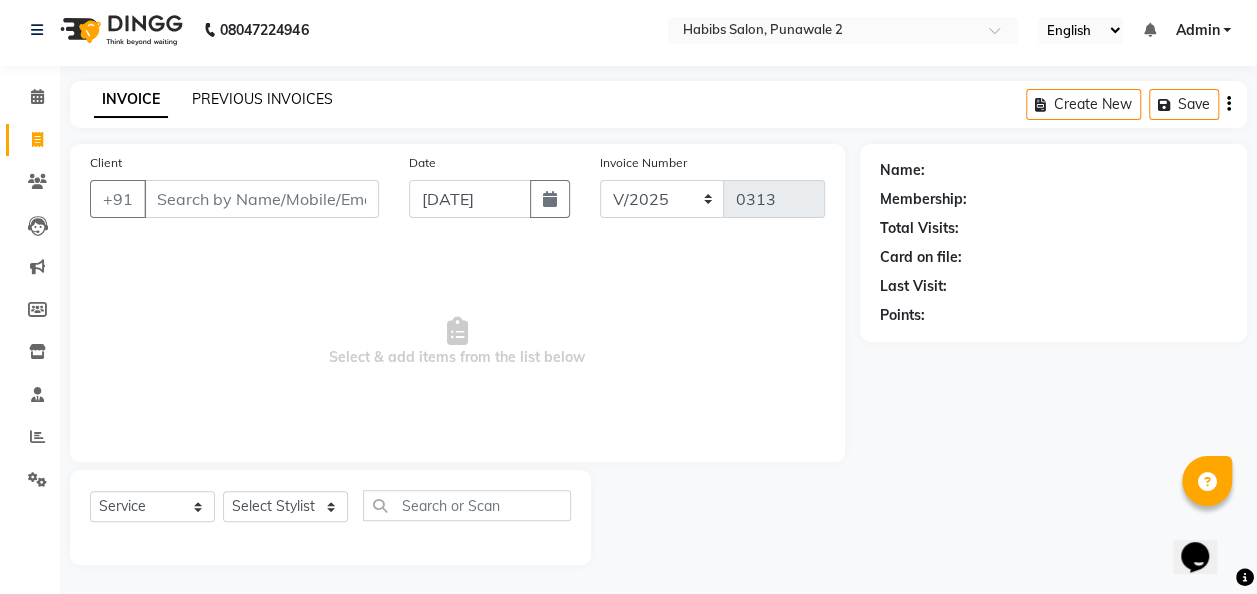 click on "PREVIOUS INVOICES" 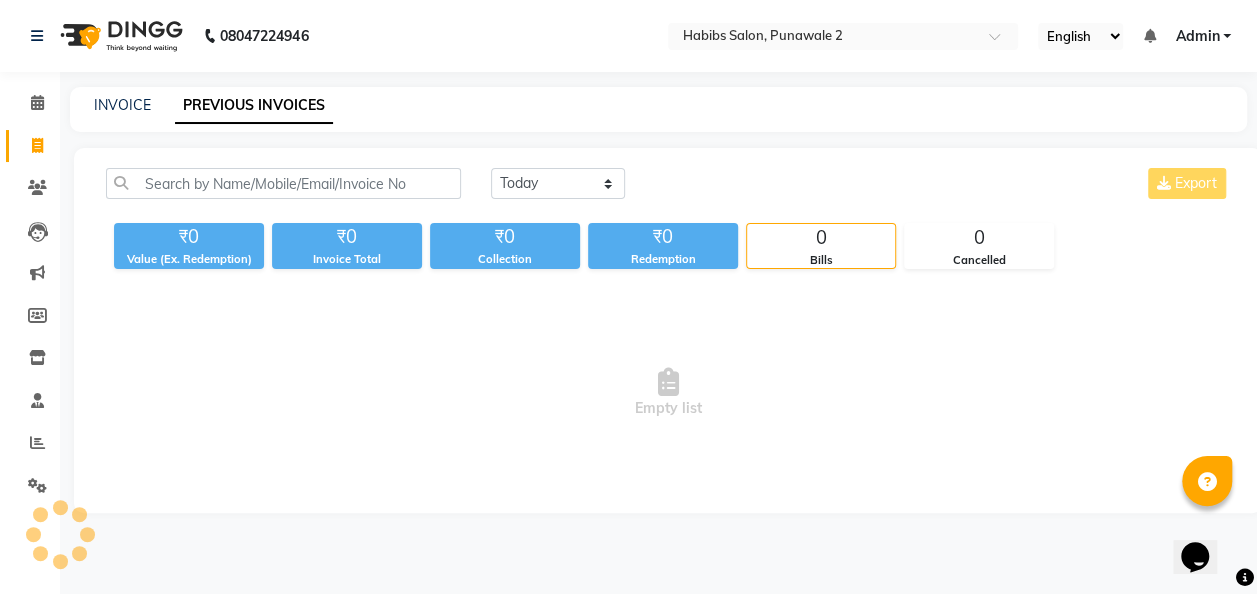 scroll, scrollTop: 0, scrollLeft: 0, axis: both 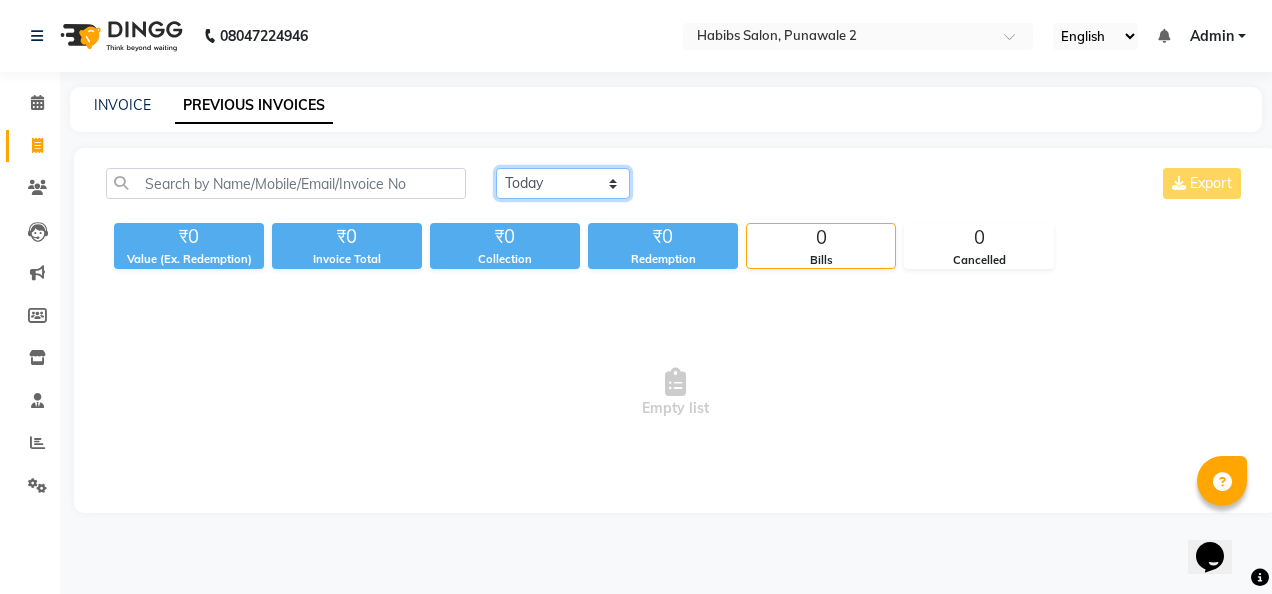 click on "Today Yesterday Custom Range" 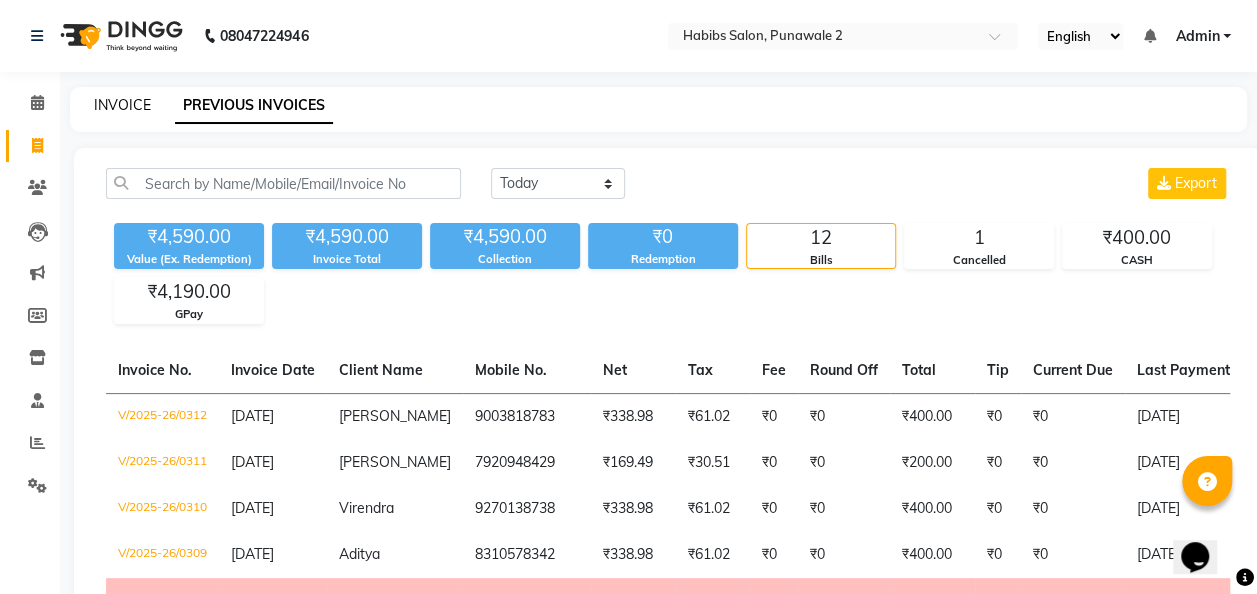 click on "INVOICE" 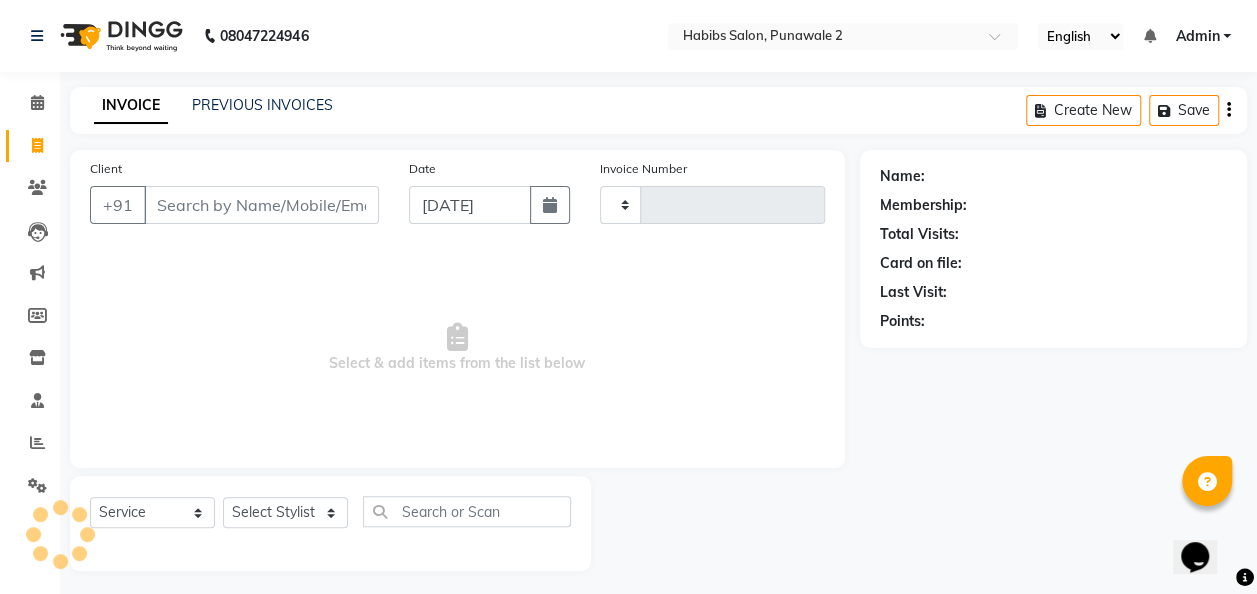 type on "0313" 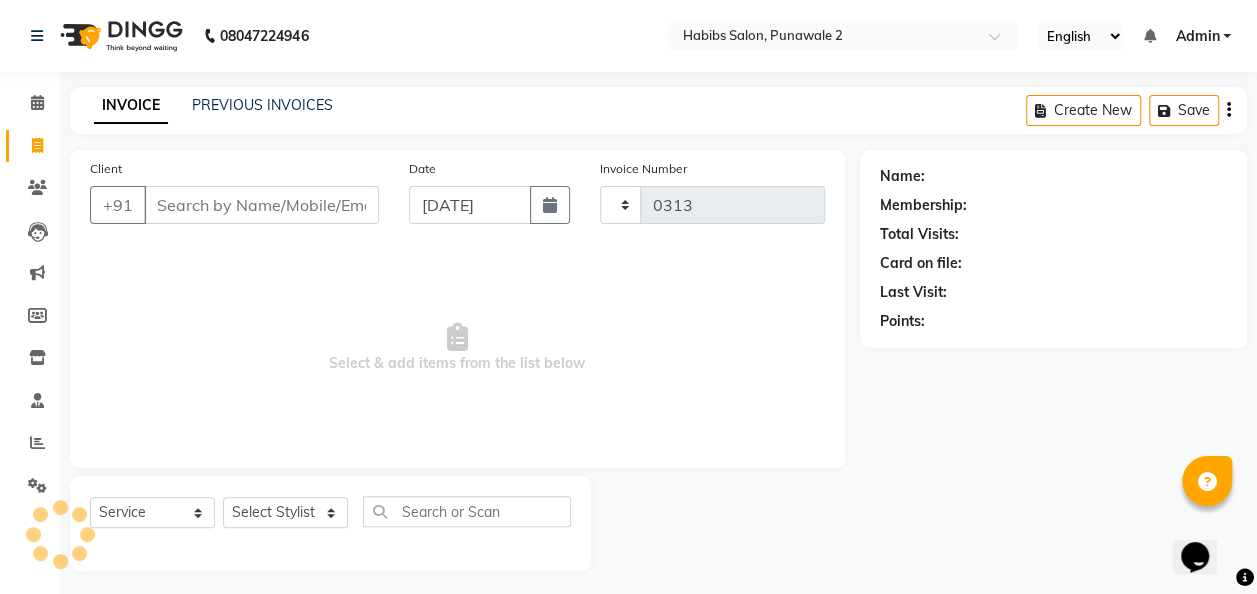 scroll, scrollTop: 6, scrollLeft: 0, axis: vertical 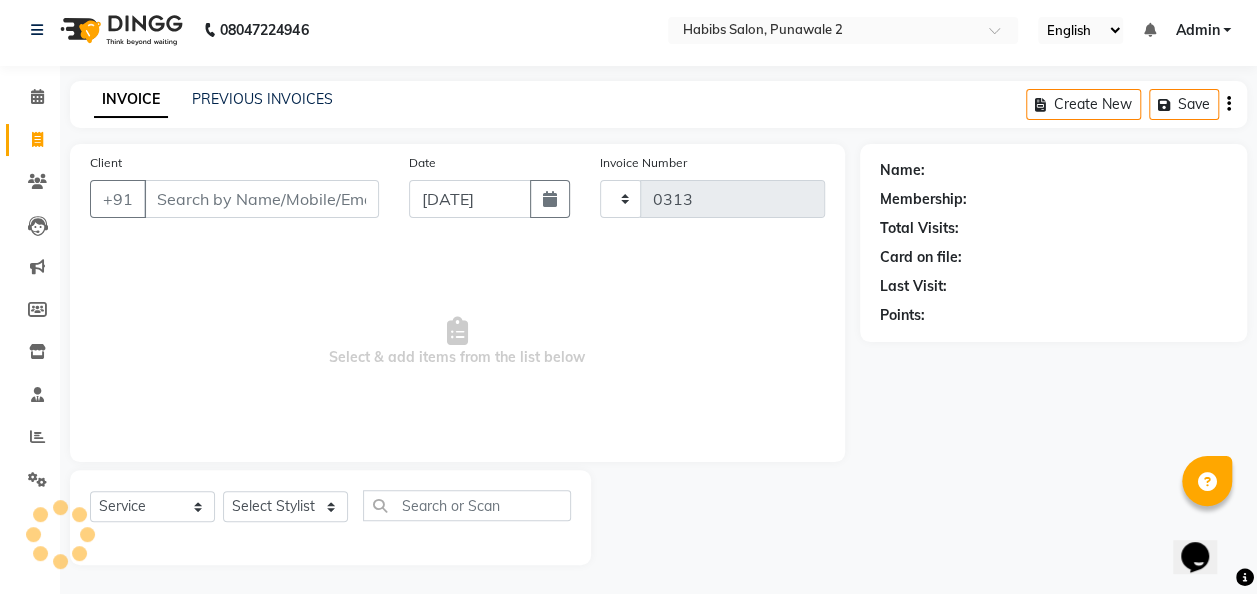 select on "8475" 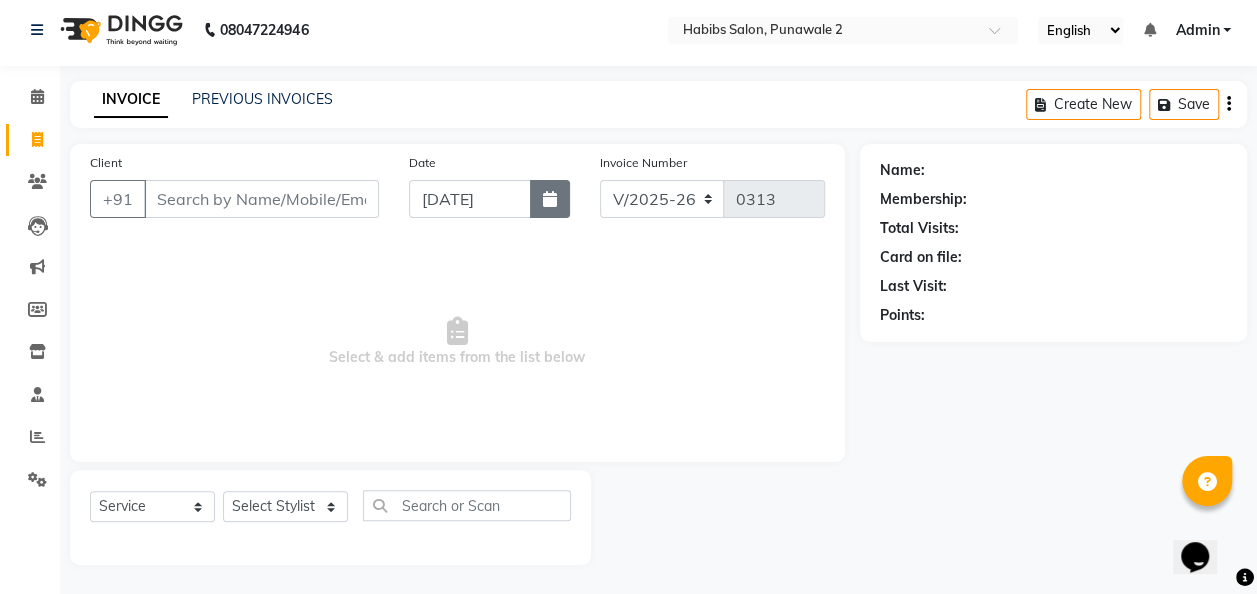 click 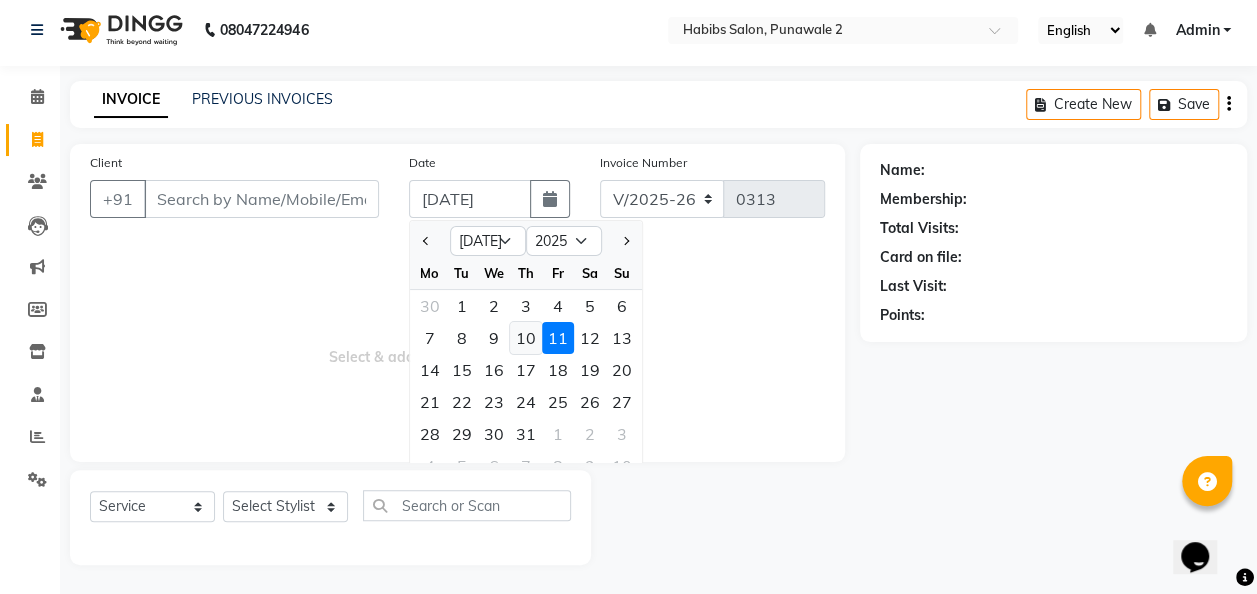 click on "10" 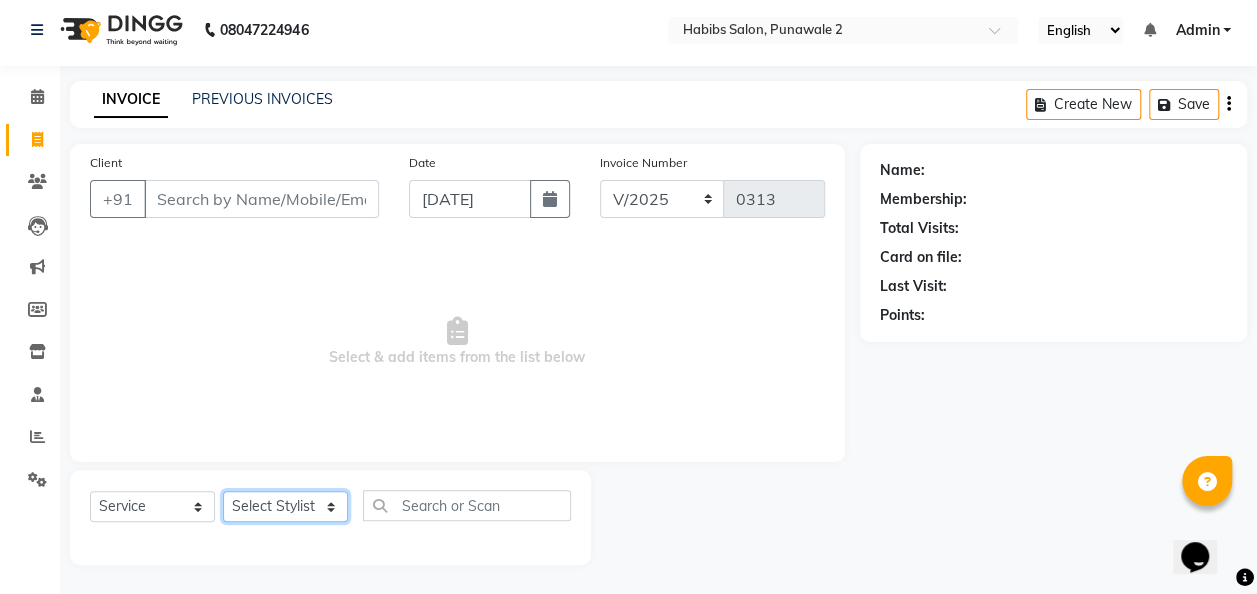 click on "Select Stylist Chandan Ganesh Gauri Kalpana Khushi Sumit vankatesh" 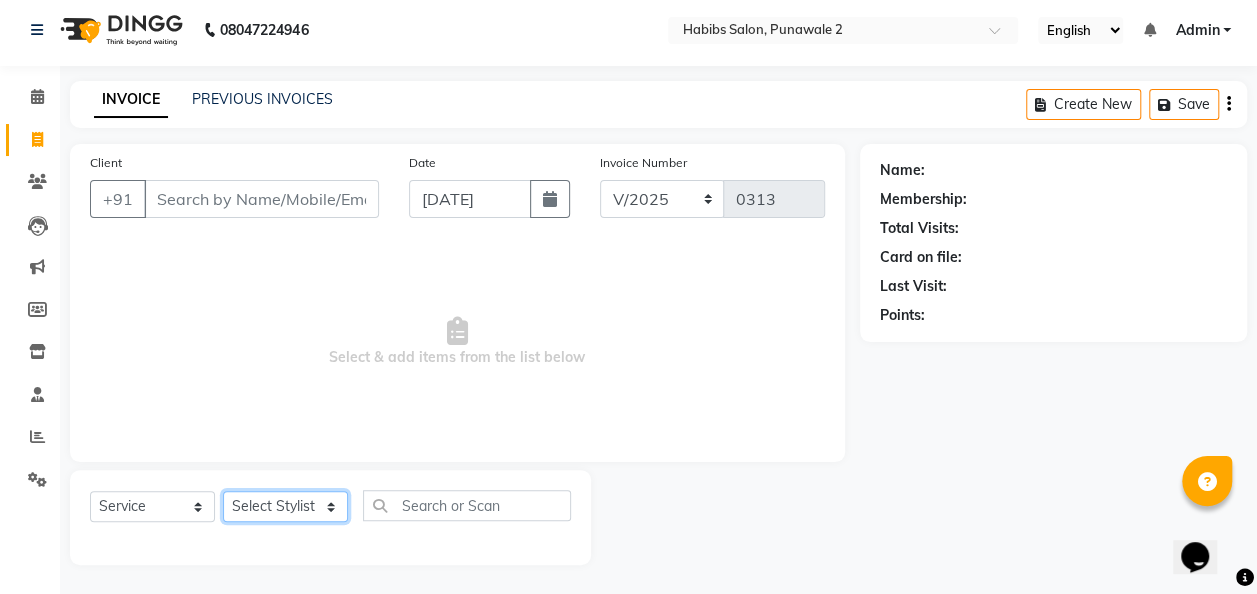 select on "82973" 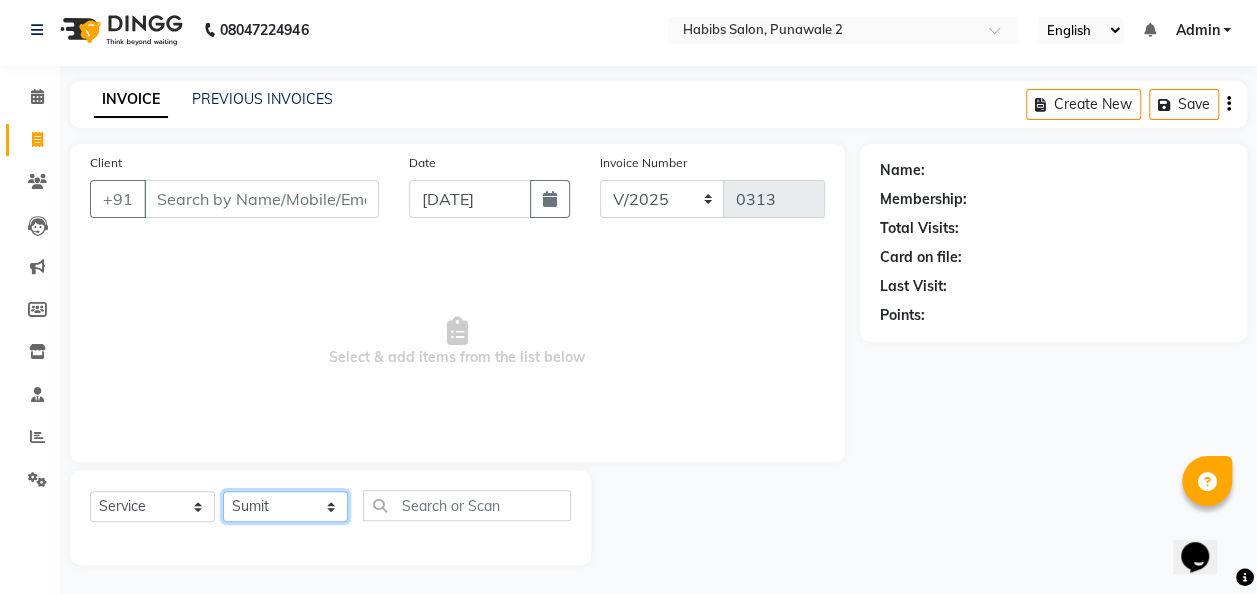 click on "Select Stylist Chandan Ganesh Gauri Kalpana Khushi Sumit vankatesh" 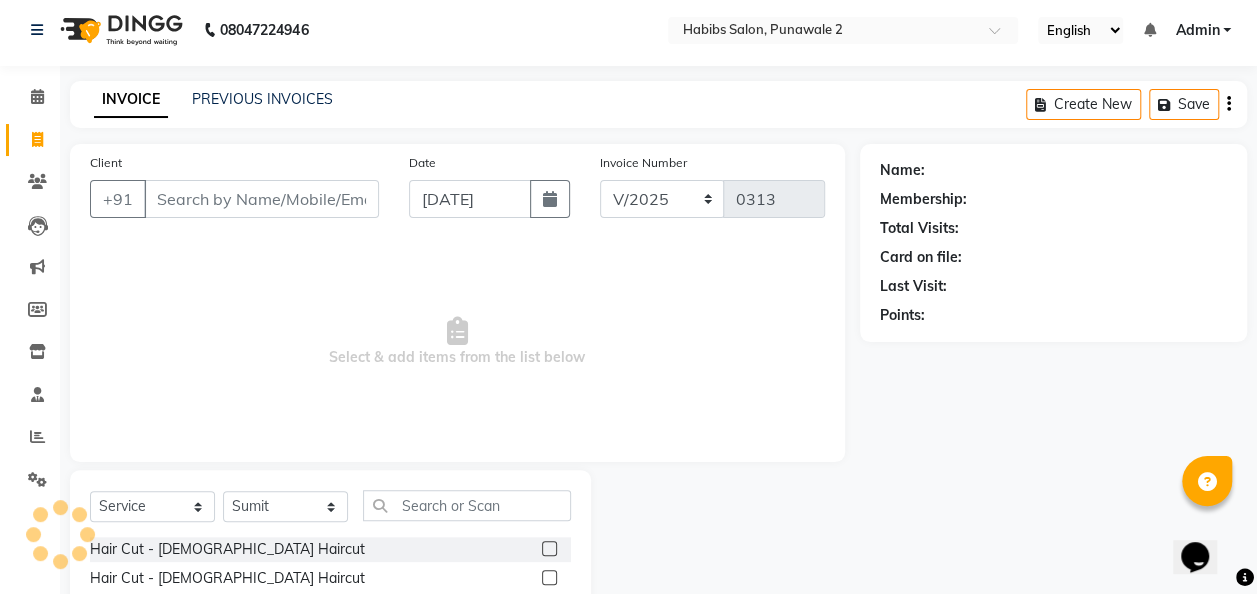 click 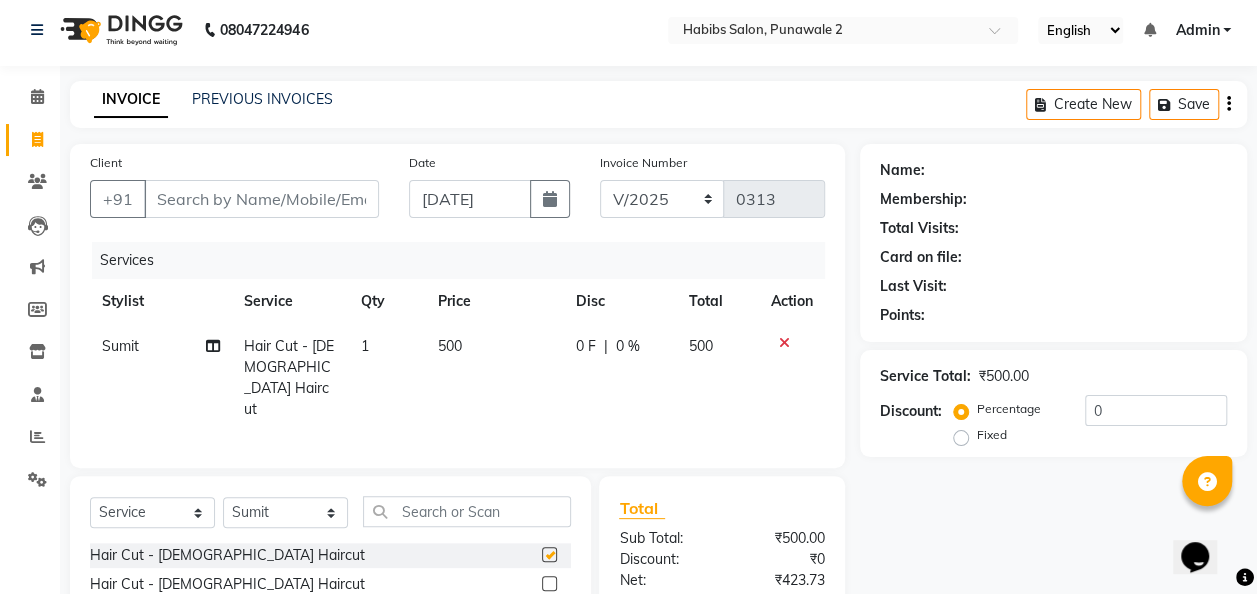 checkbox on "false" 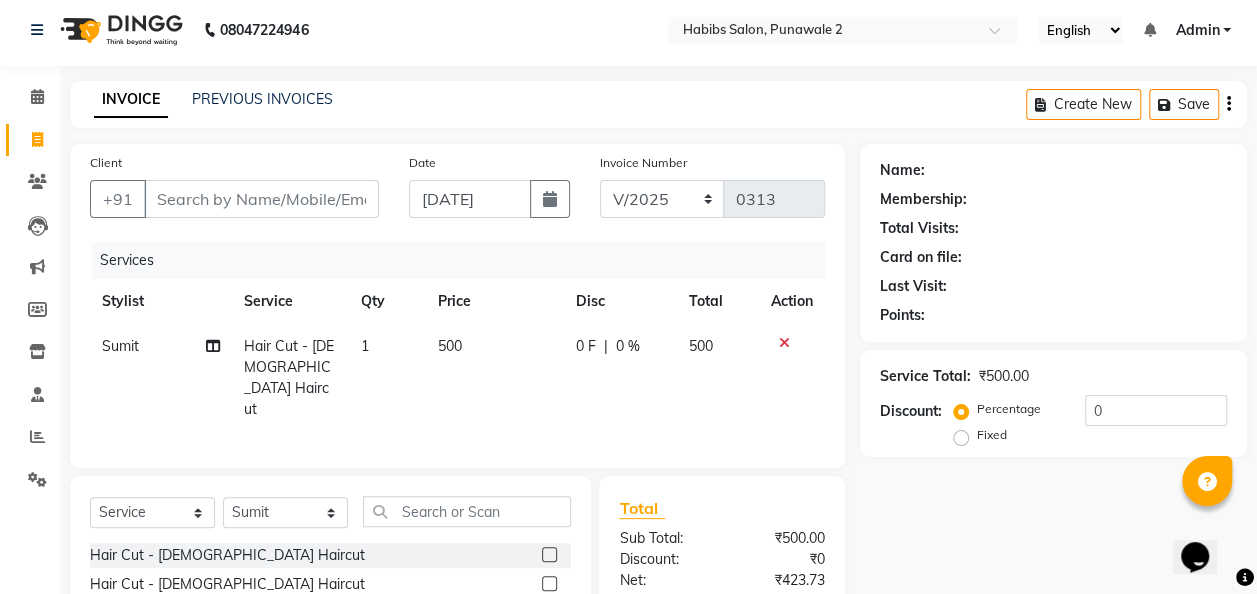 click on "500" 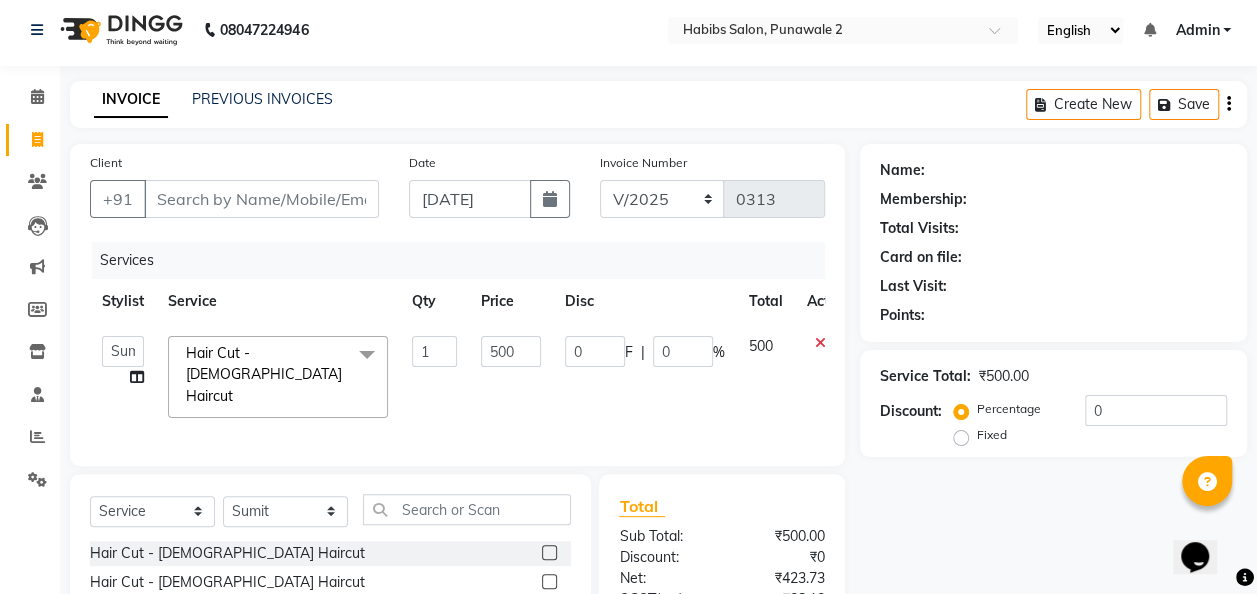 click on "500" 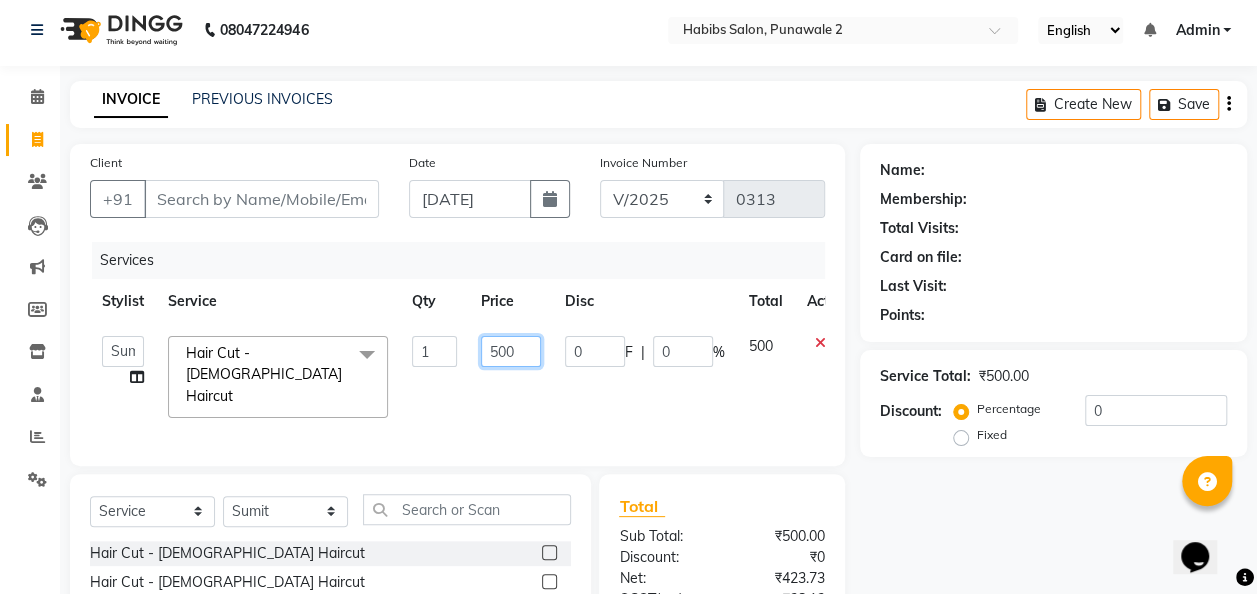 click on "500" 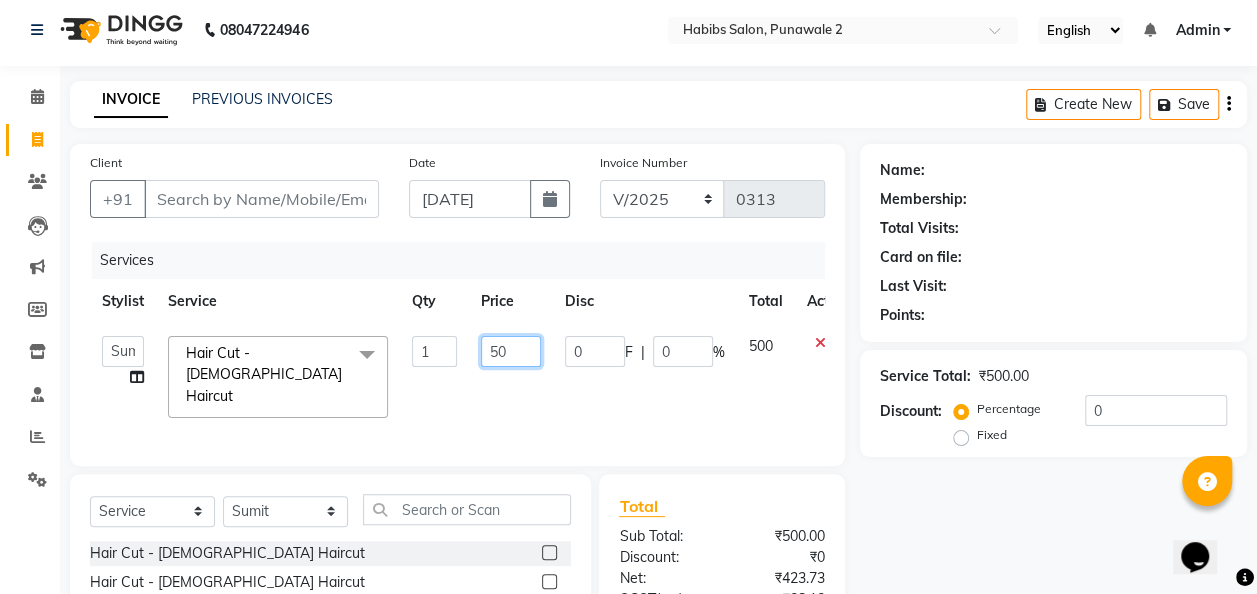 type on "5" 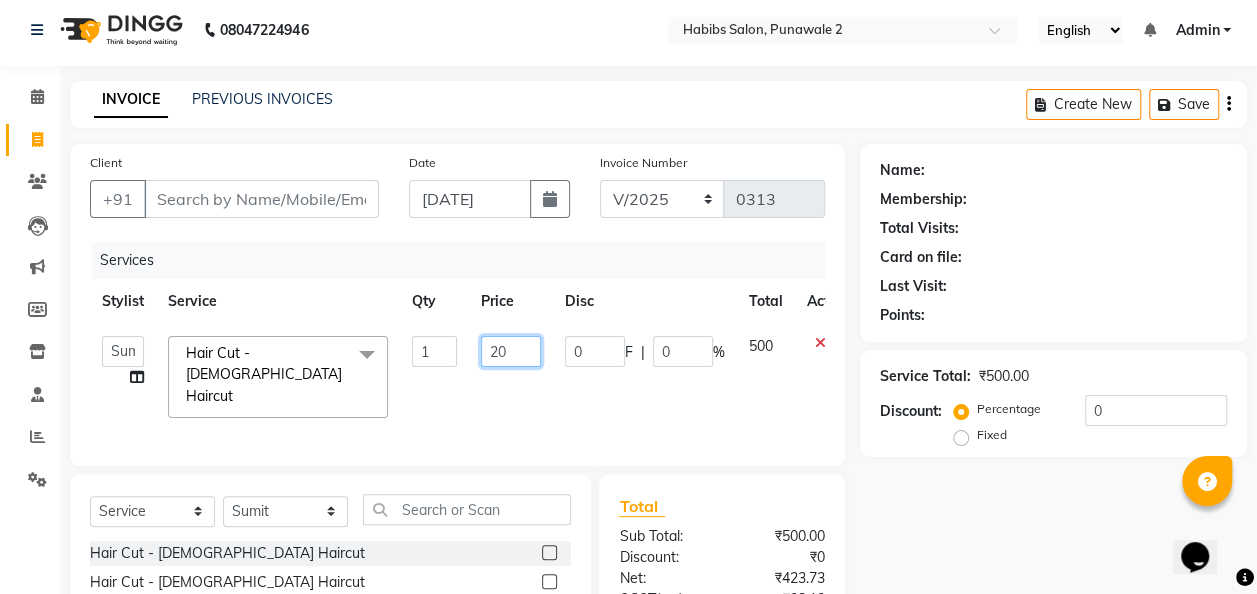 type on "200" 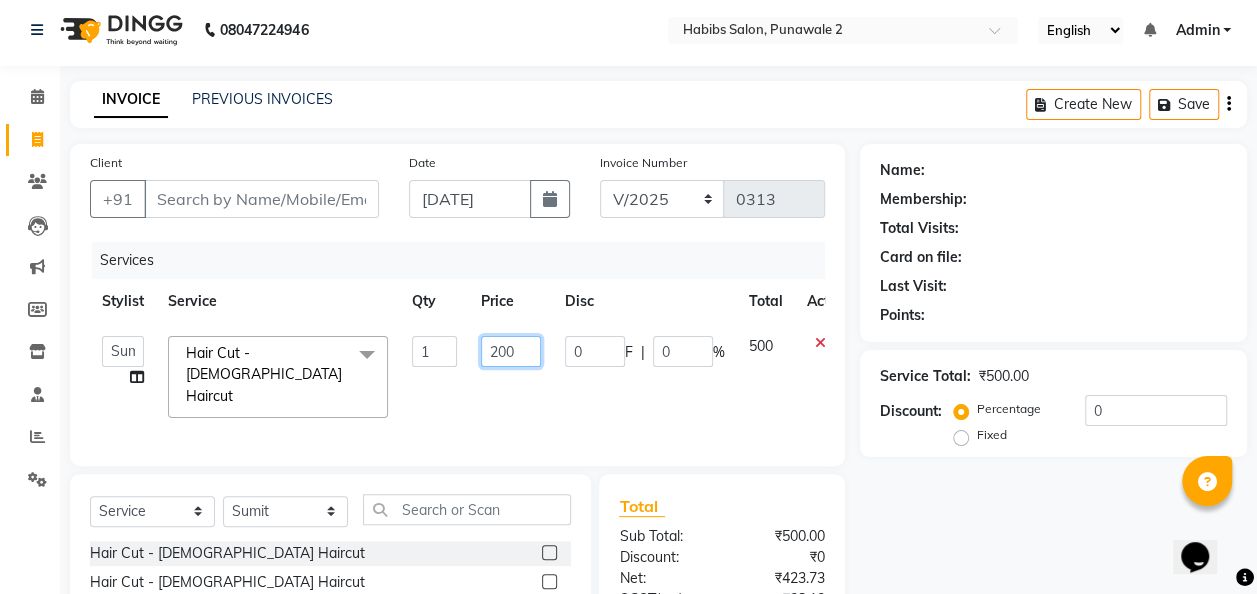 scroll, scrollTop: 206, scrollLeft: 0, axis: vertical 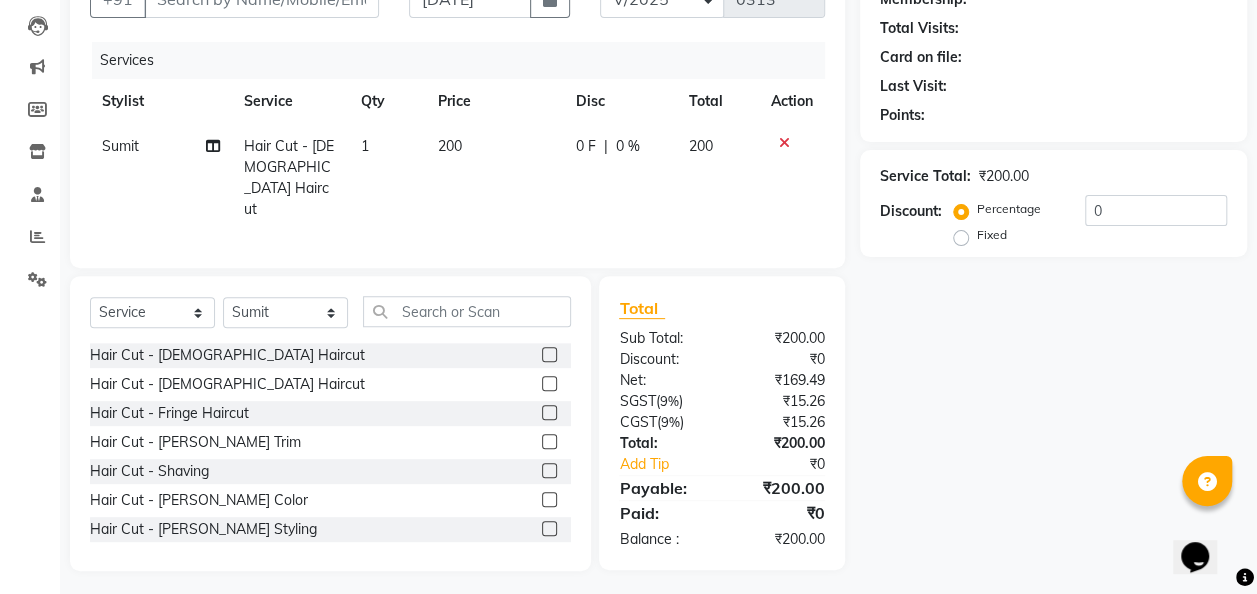 click on "Services Stylist Service Qty Price Disc Total Action Sumit Hair Cut - Male Haircut 1 200 0 F | 0 % 200" 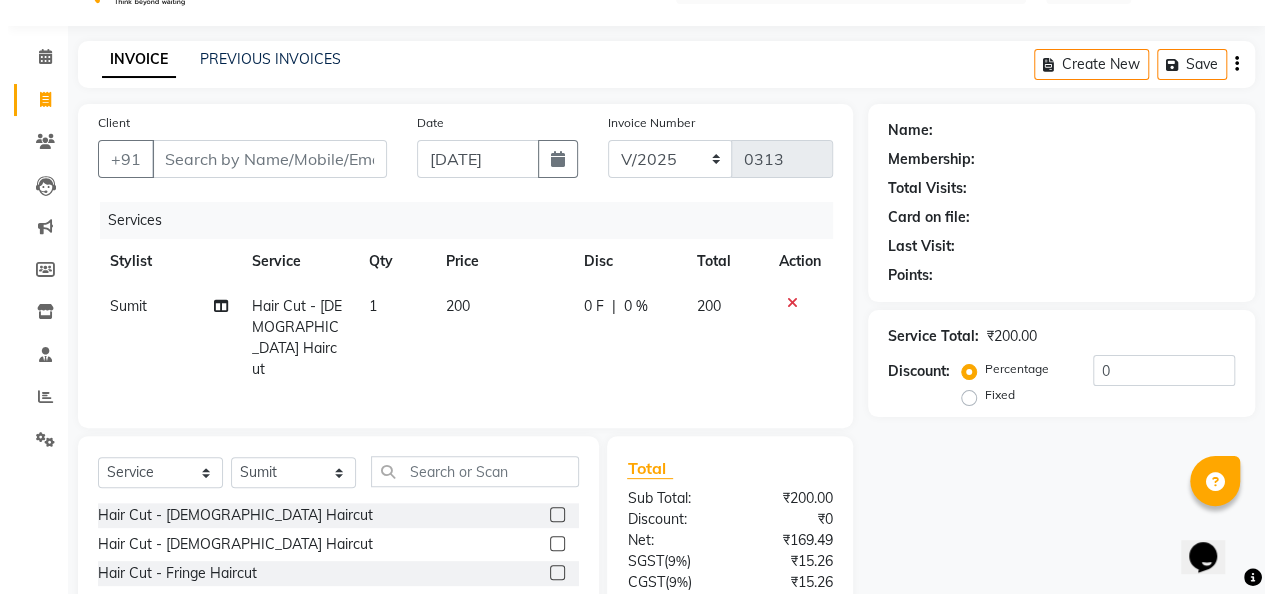 scroll, scrollTop: 0, scrollLeft: 0, axis: both 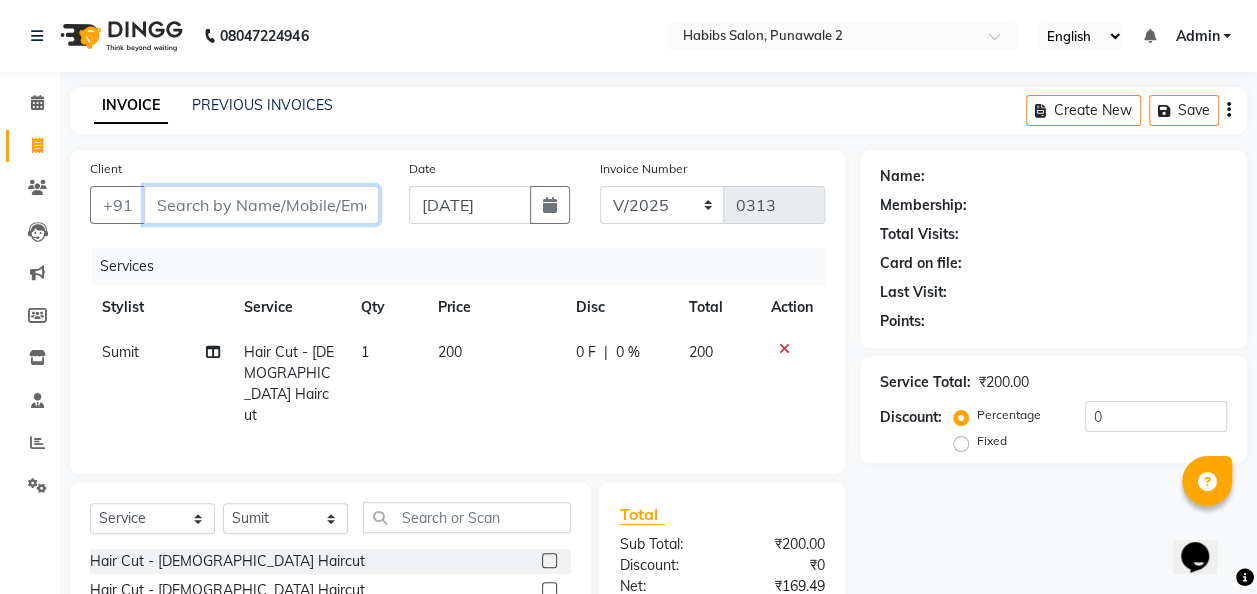 click on "Client" at bounding box center (261, 205) 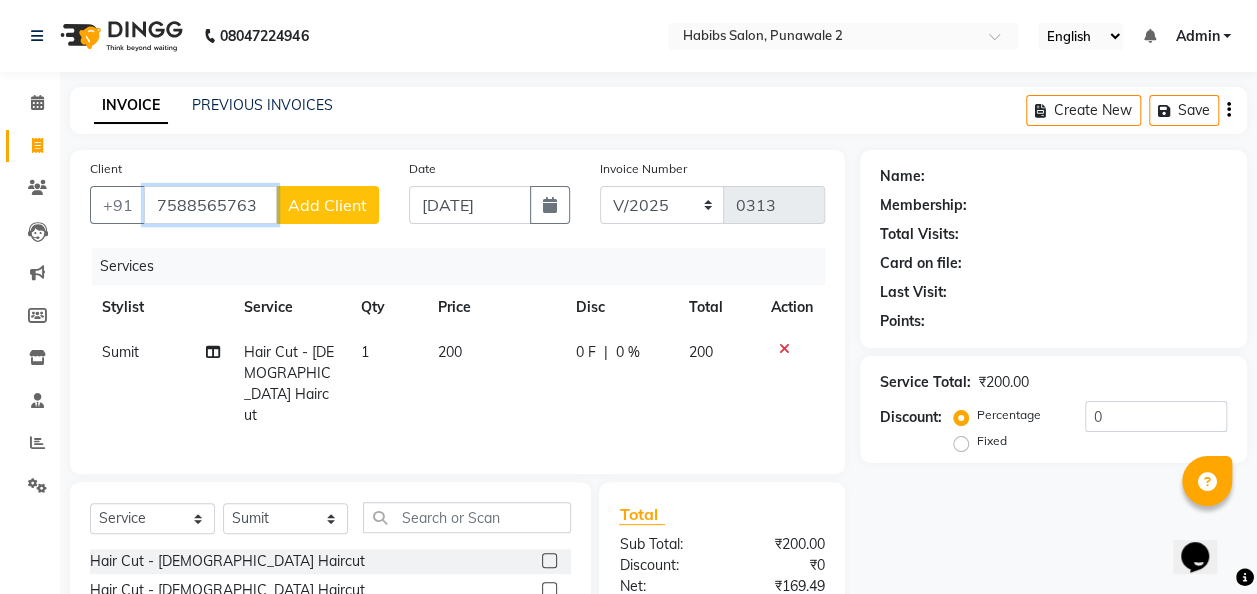 type on "7588565763" 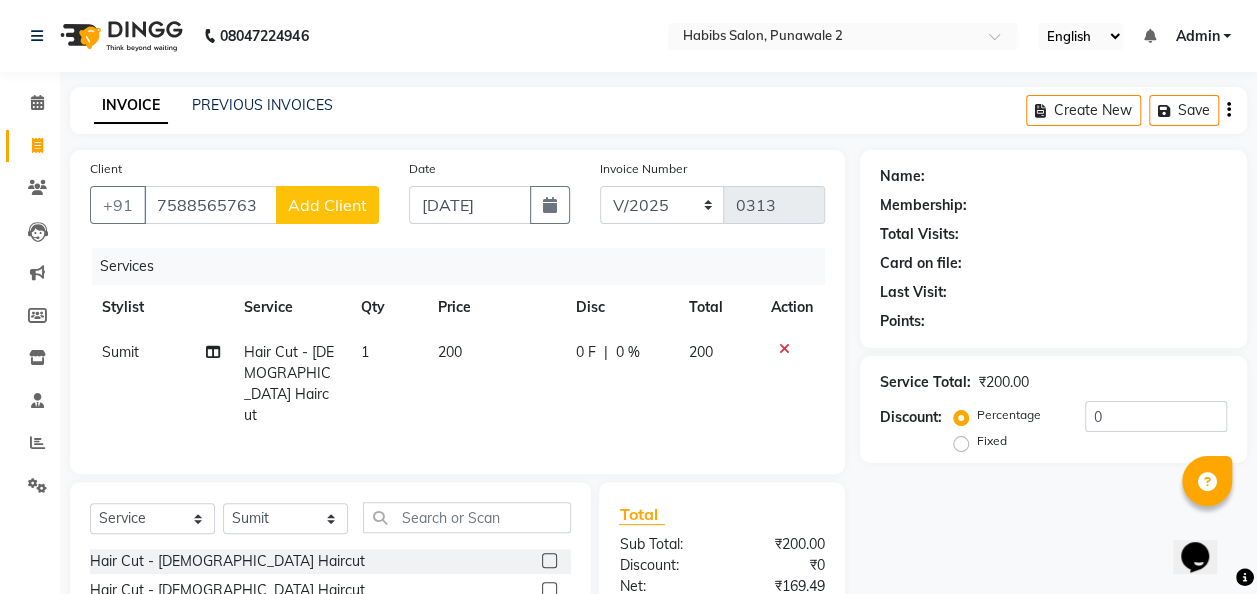 click on "Add Client" 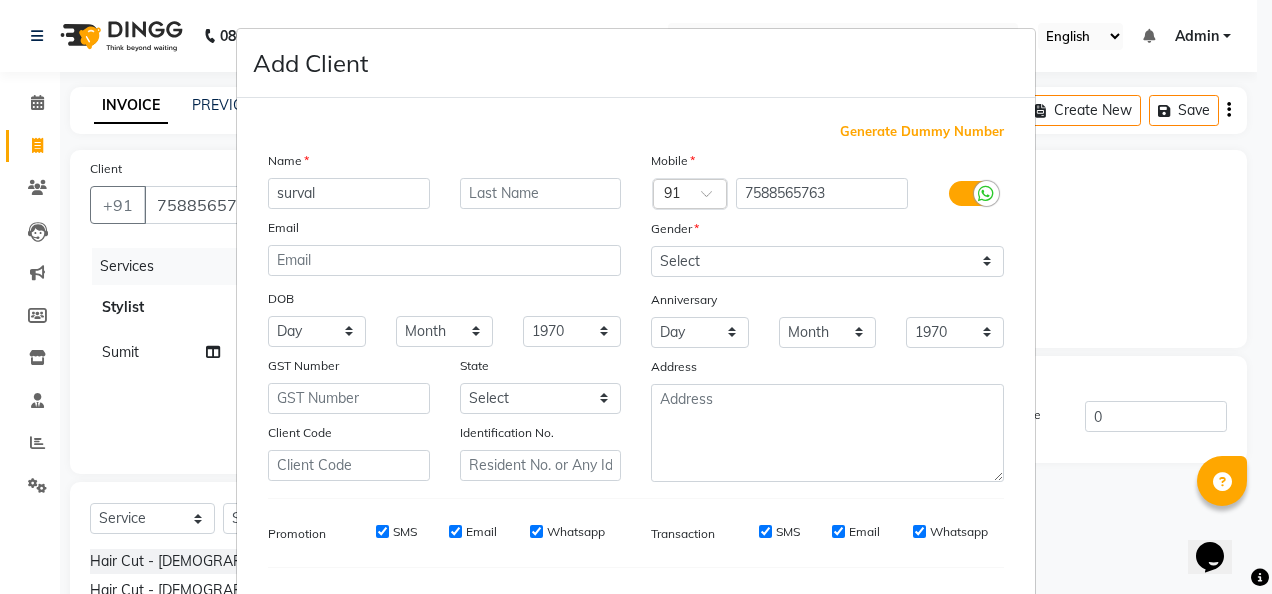 type on "surval" 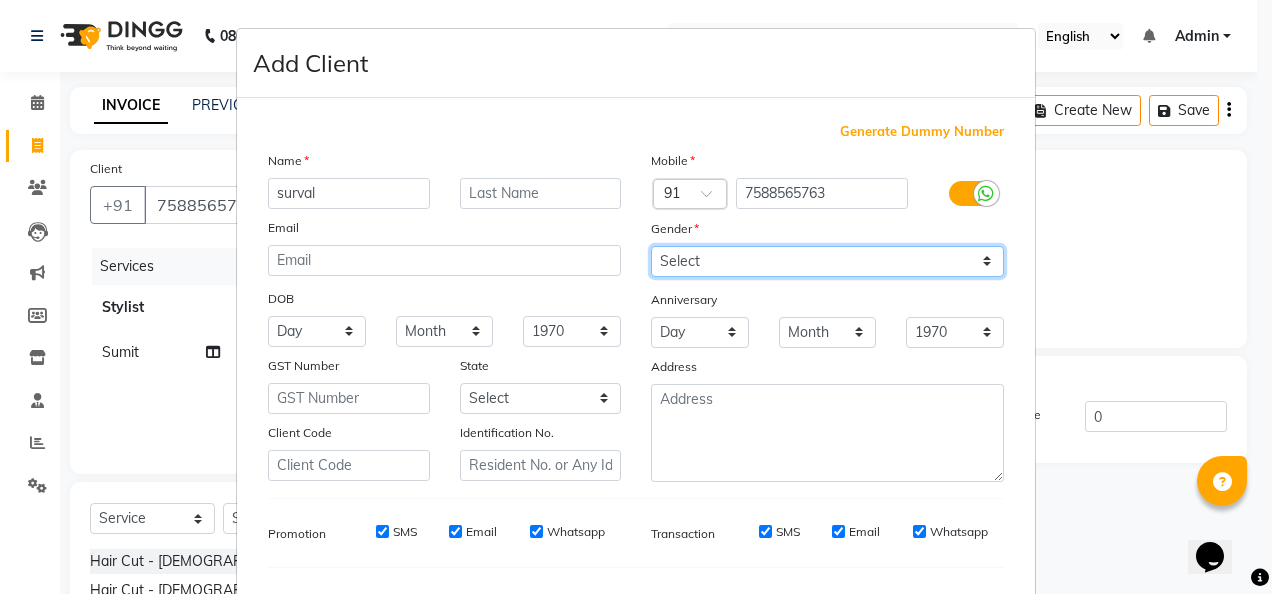 click on "Select Male Female Other Prefer Not To Say" at bounding box center (827, 261) 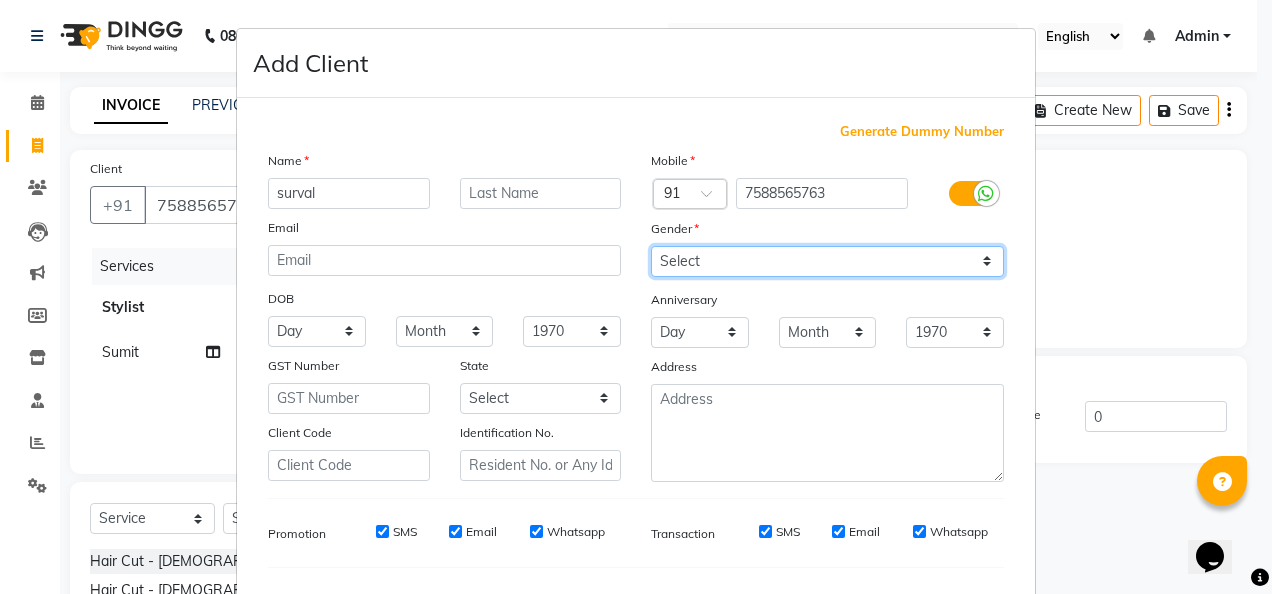 select on "male" 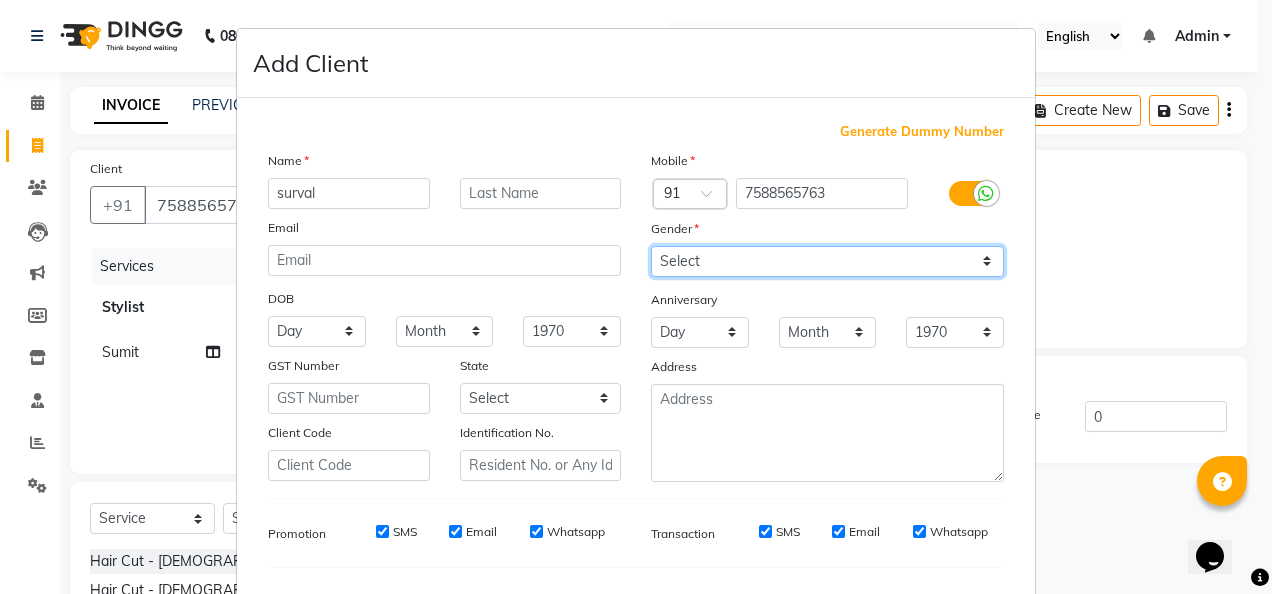 click on "Select Male Female Other Prefer Not To Say" at bounding box center [827, 261] 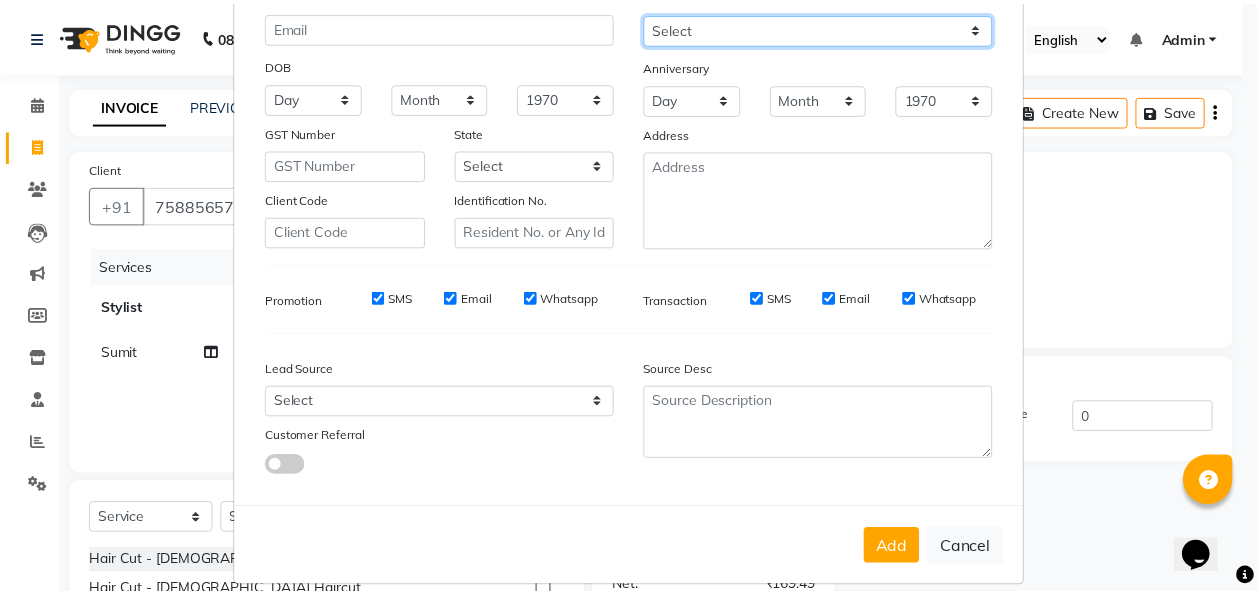 scroll, scrollTop: 251, scrollLeft: 0, axis: vertical 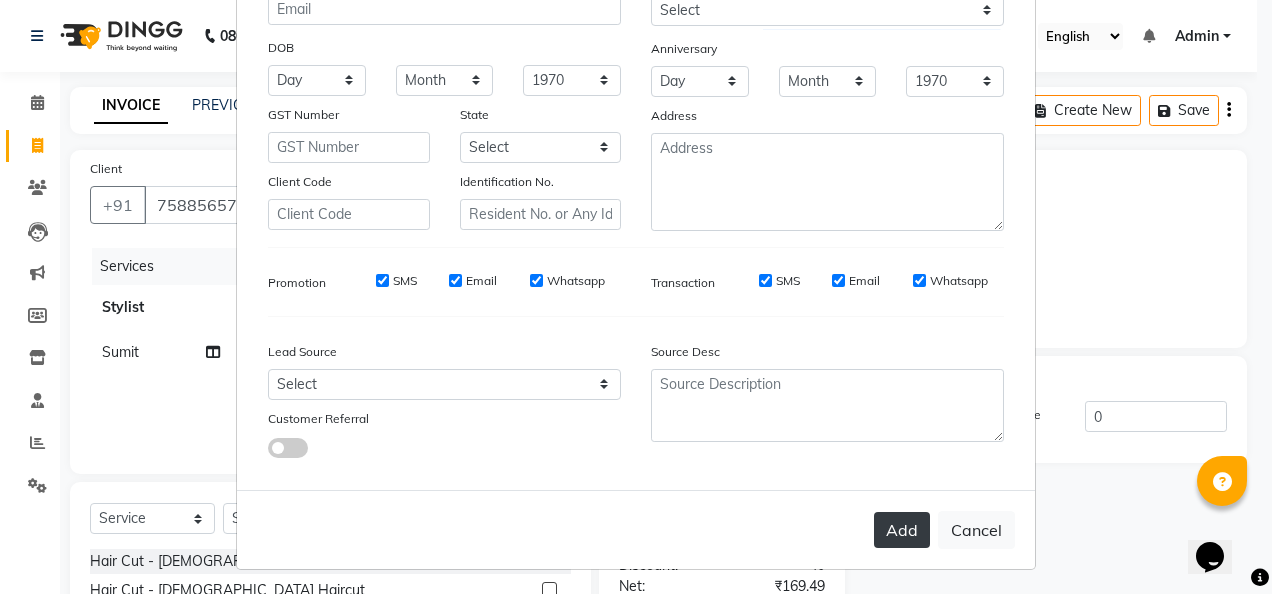 click on "Add" at bounding box center (902, 530) 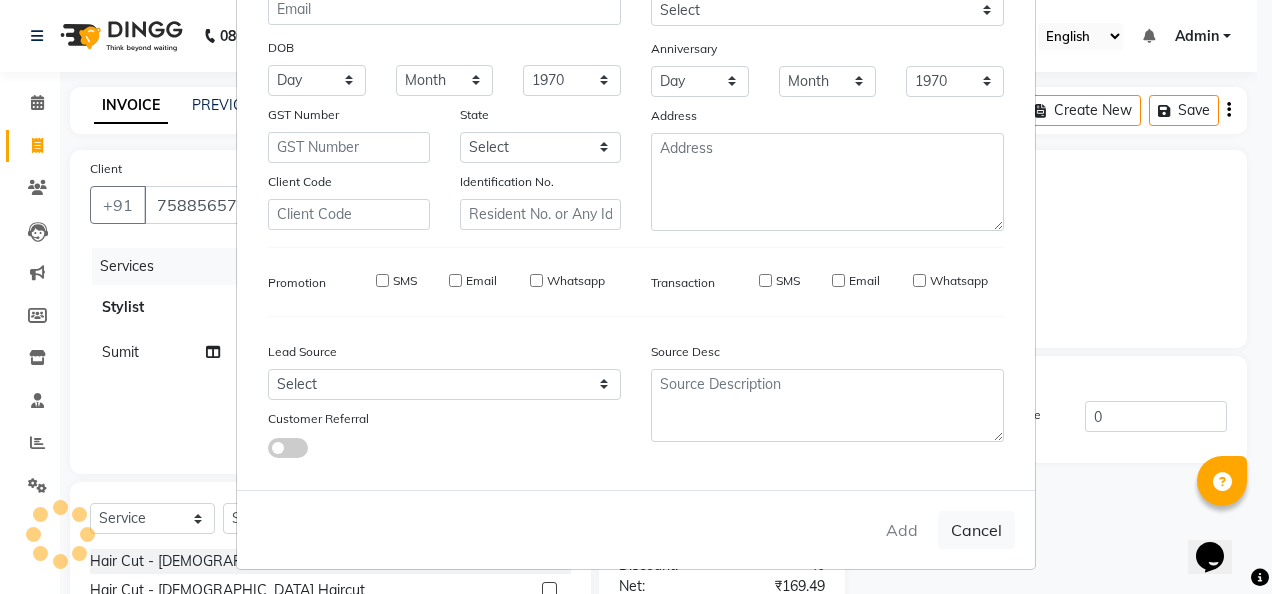 type 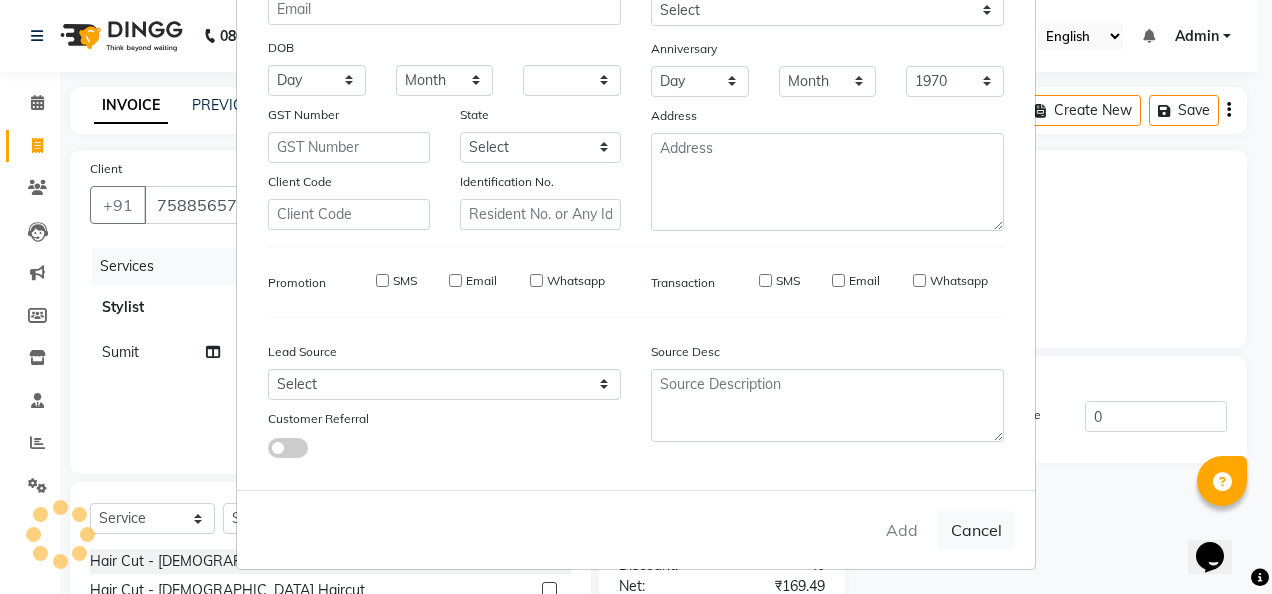 select 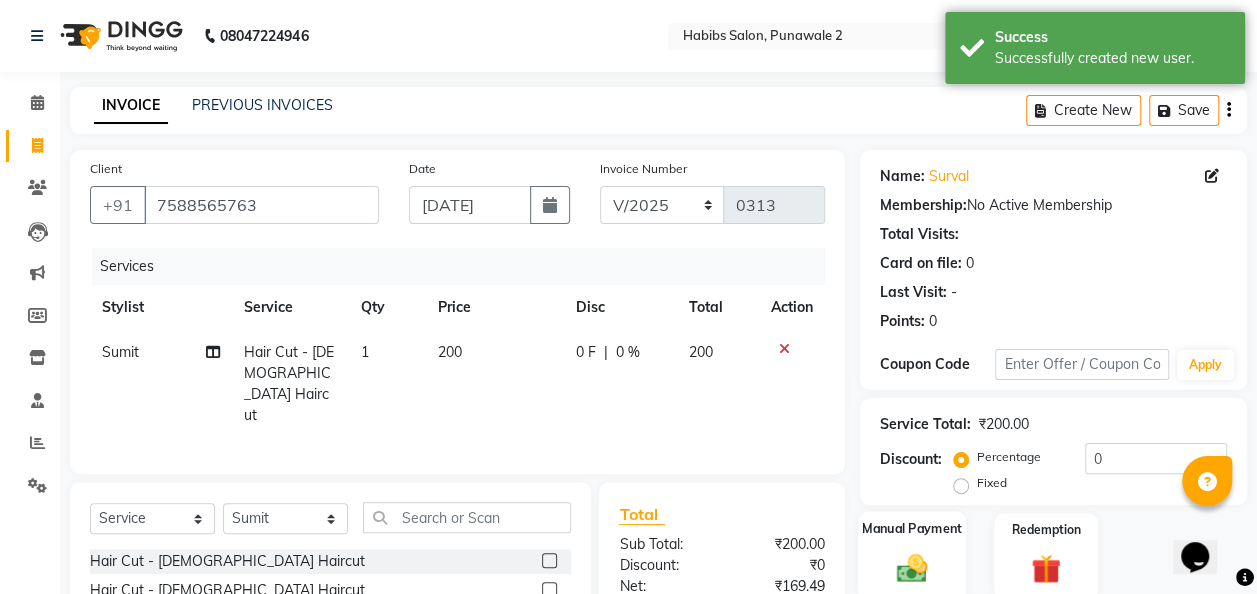 click 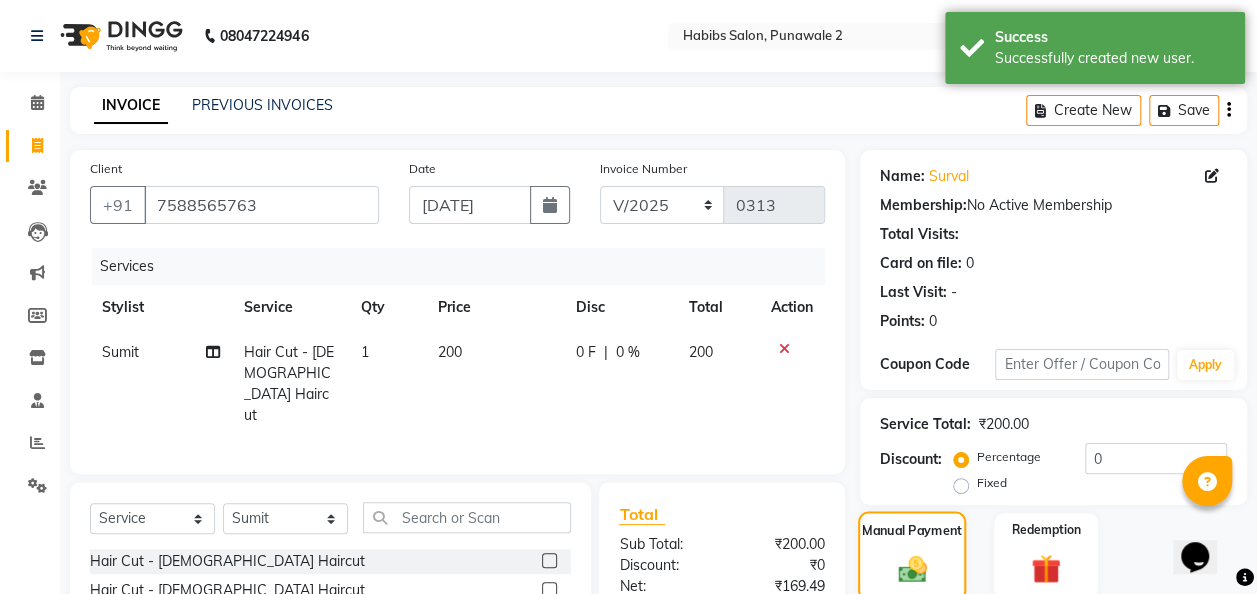 scroll, scrollTop: 206, scrollLeft: 0, axis: vertical 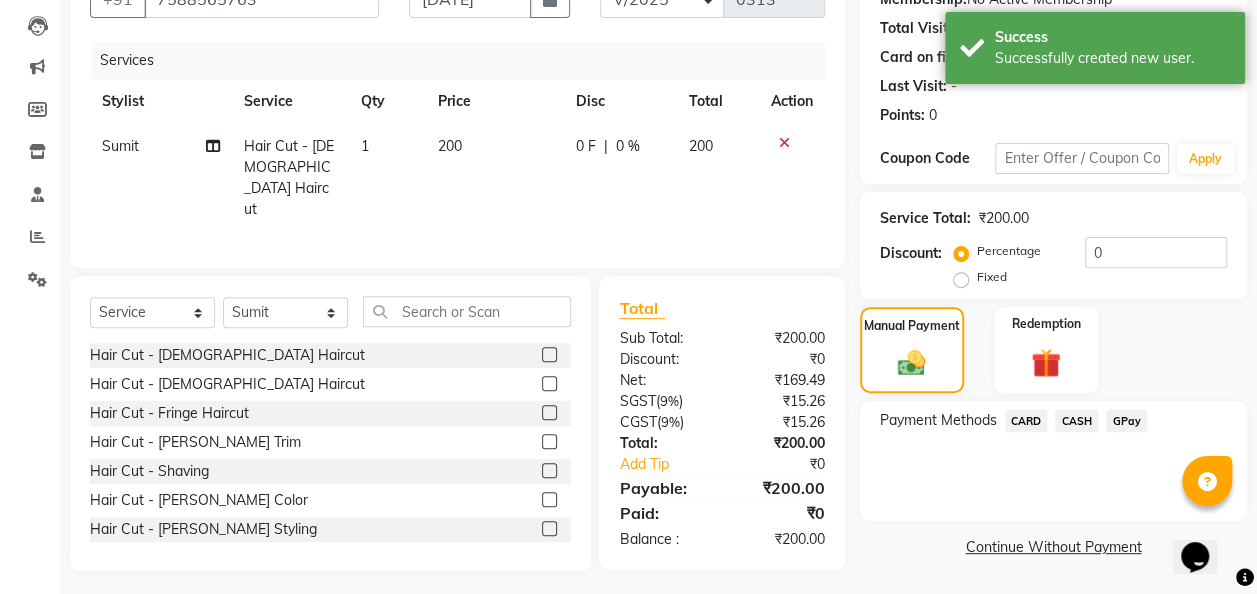 click on "GPay" 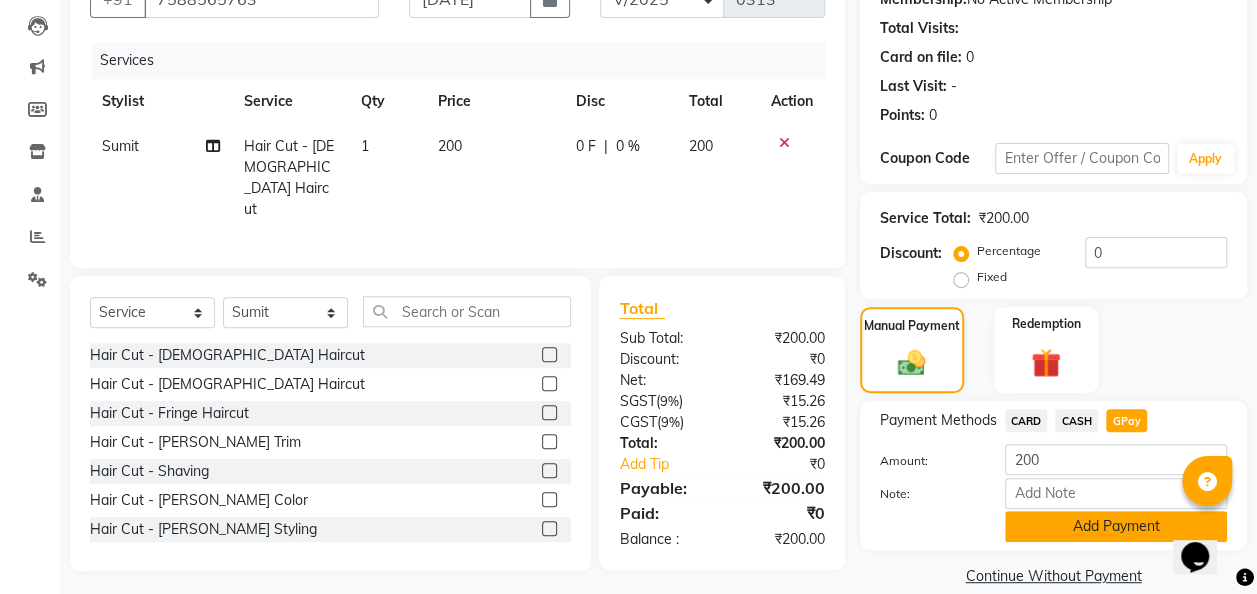 click on "Add Payment" 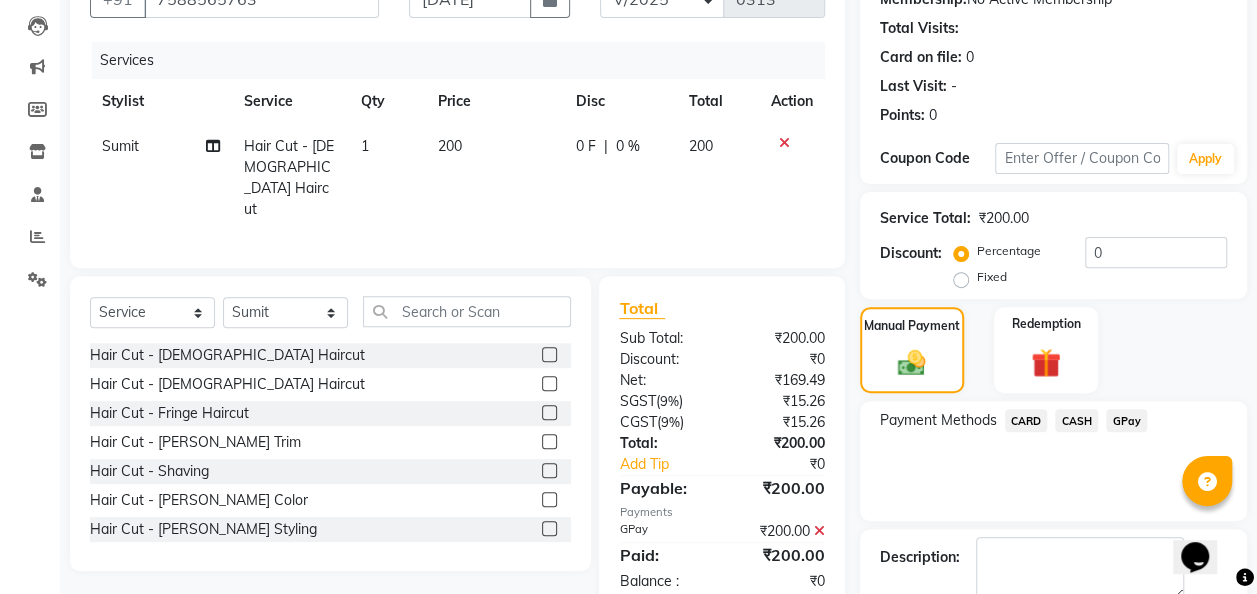 scroll, scrollTop: 316, scrollLeft: 0, axis: vertical 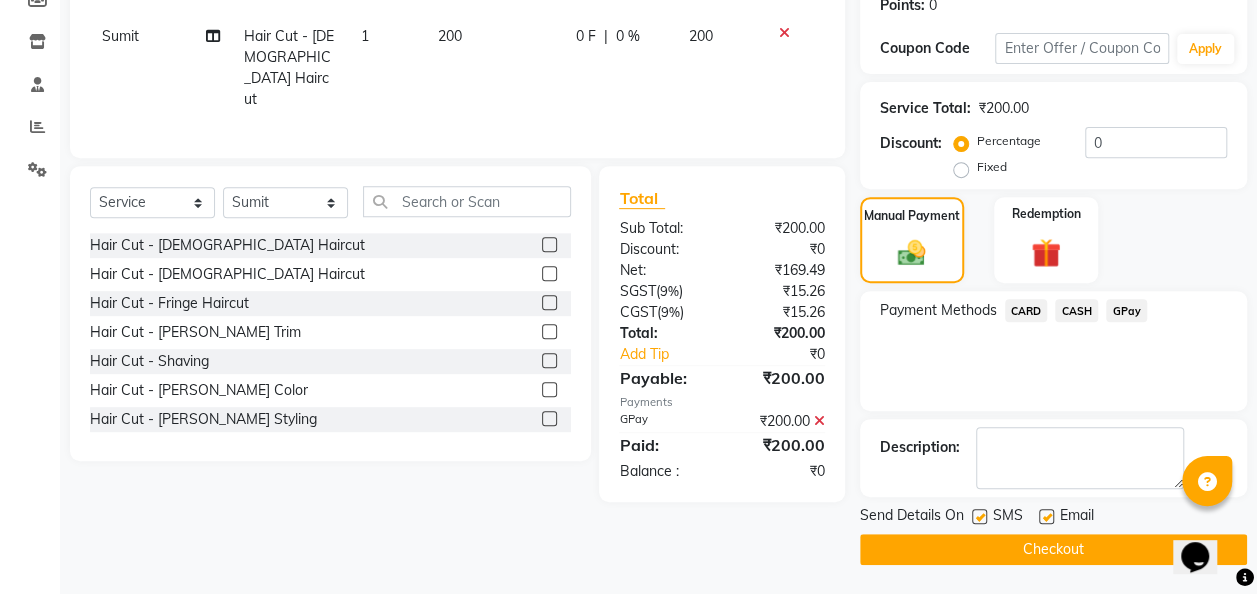 click on "Checkout" 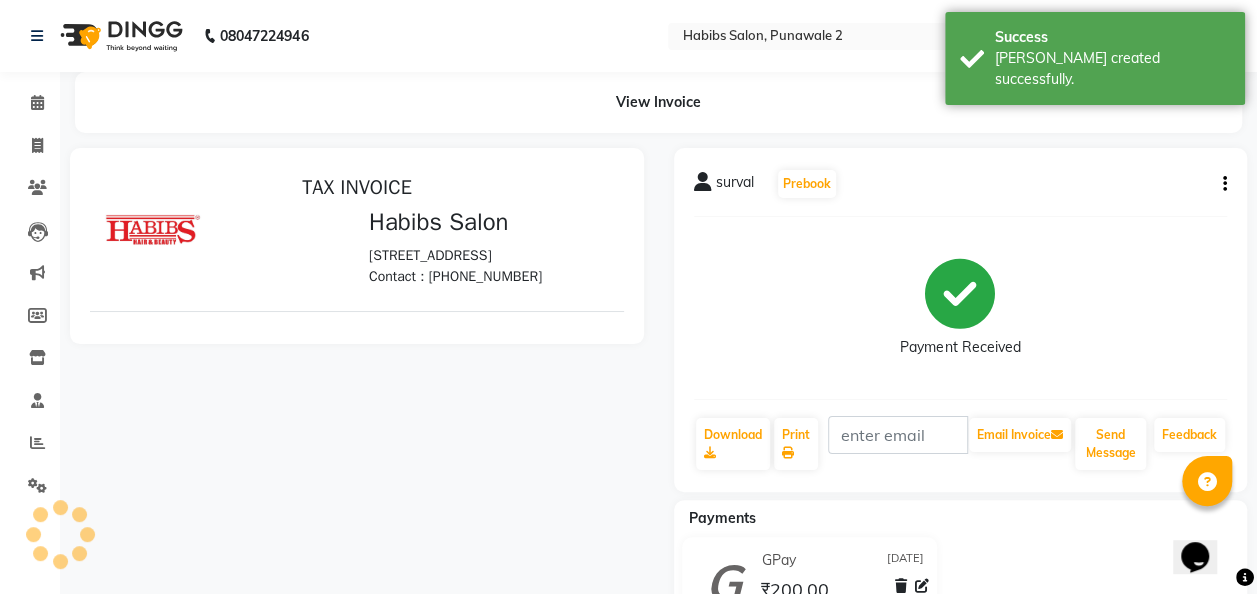 scroll, scrollTop: 0, scrollLeft: 0, axis: both 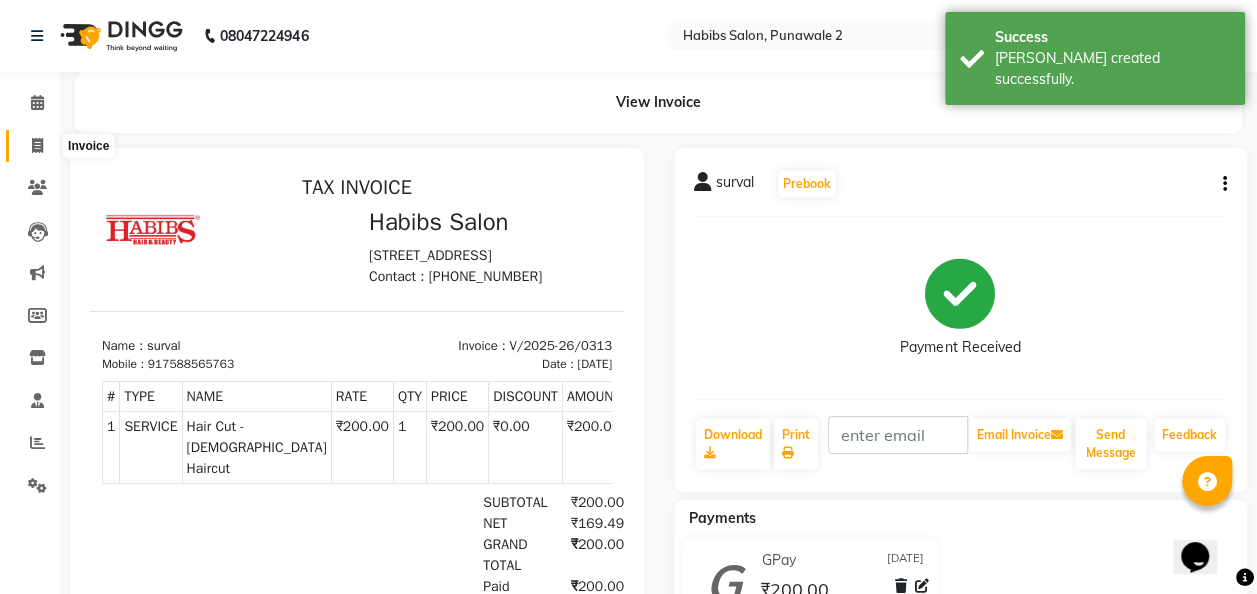 click 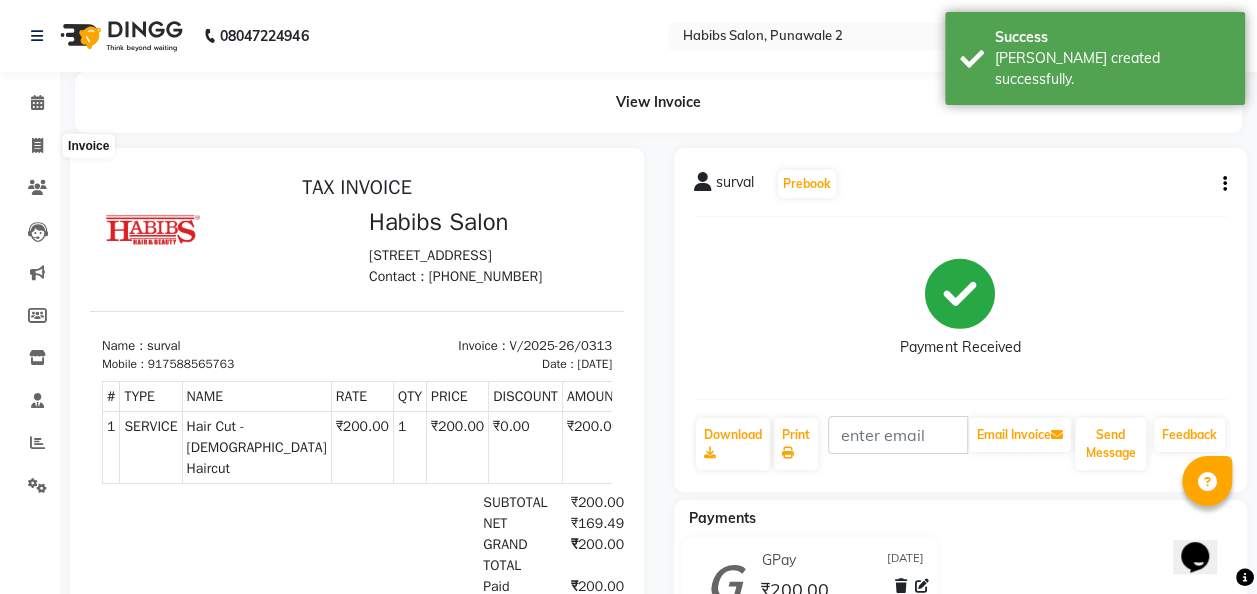select on "service" 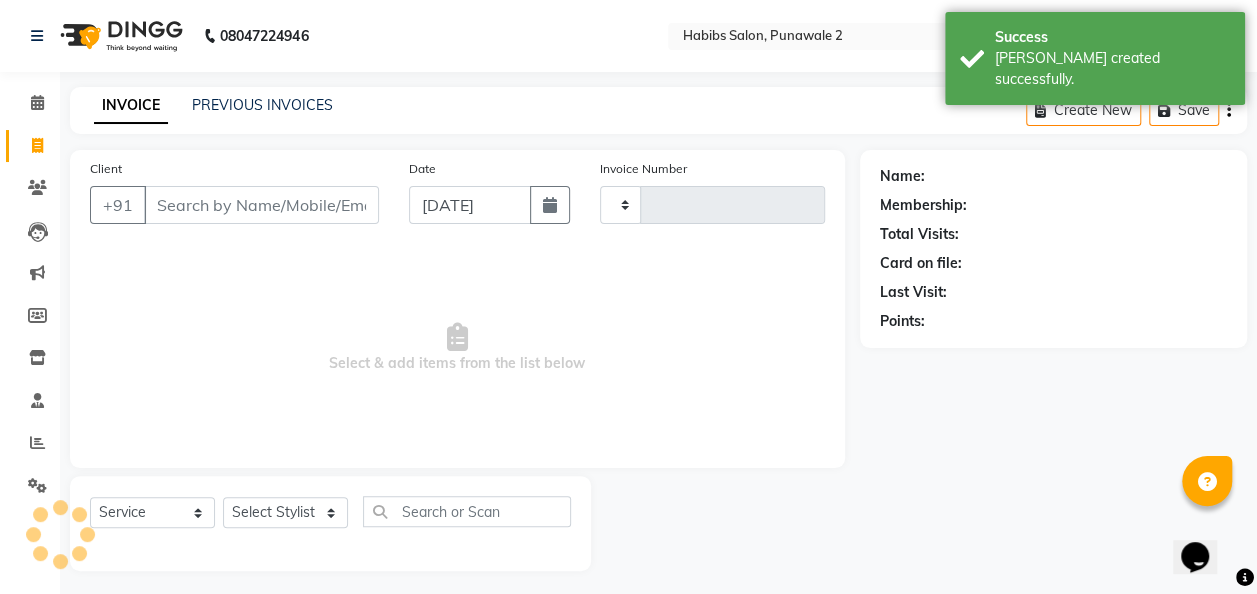 scroll, scrollTop: 6, scrollLeft: 0, axis: vertical 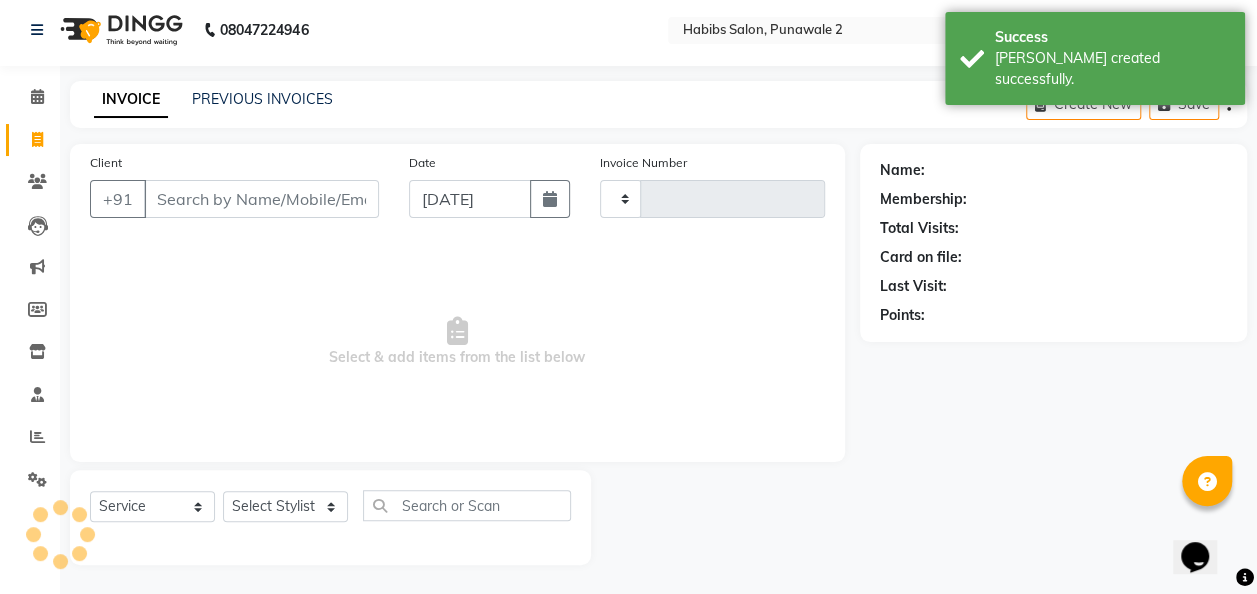 type on "0314" 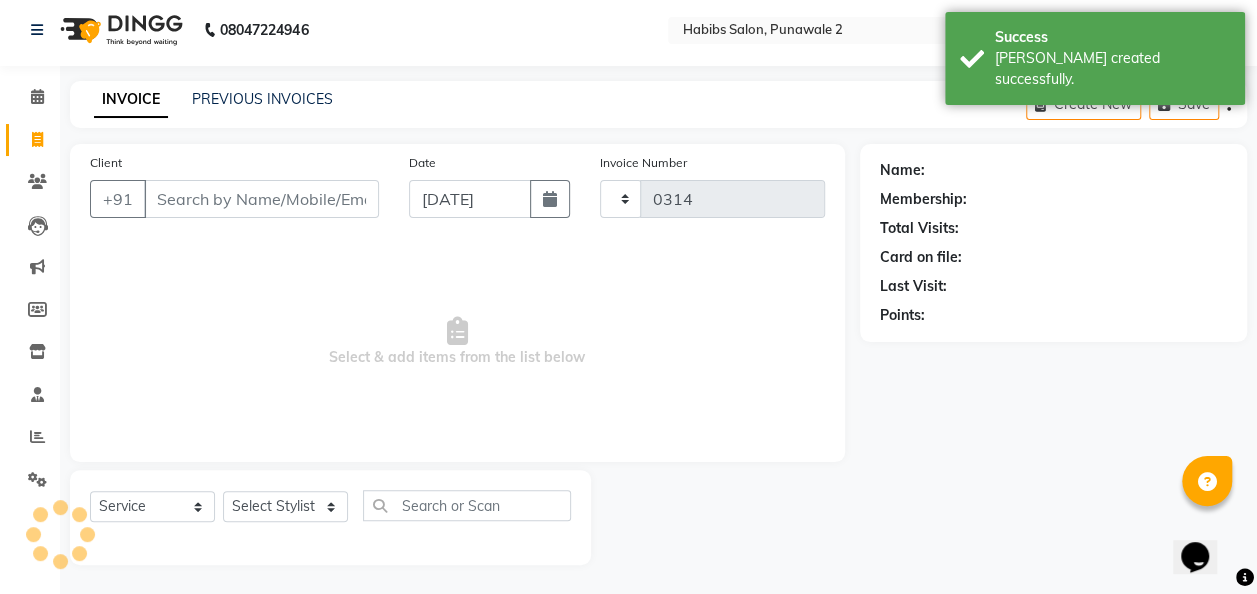 select on "8475" 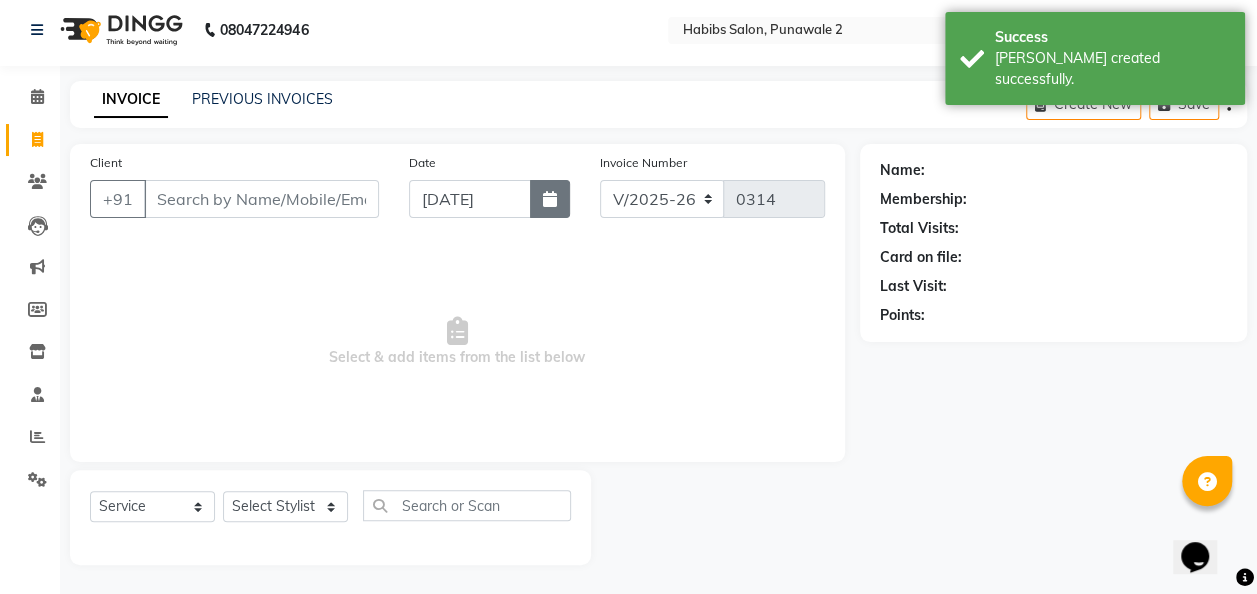 click 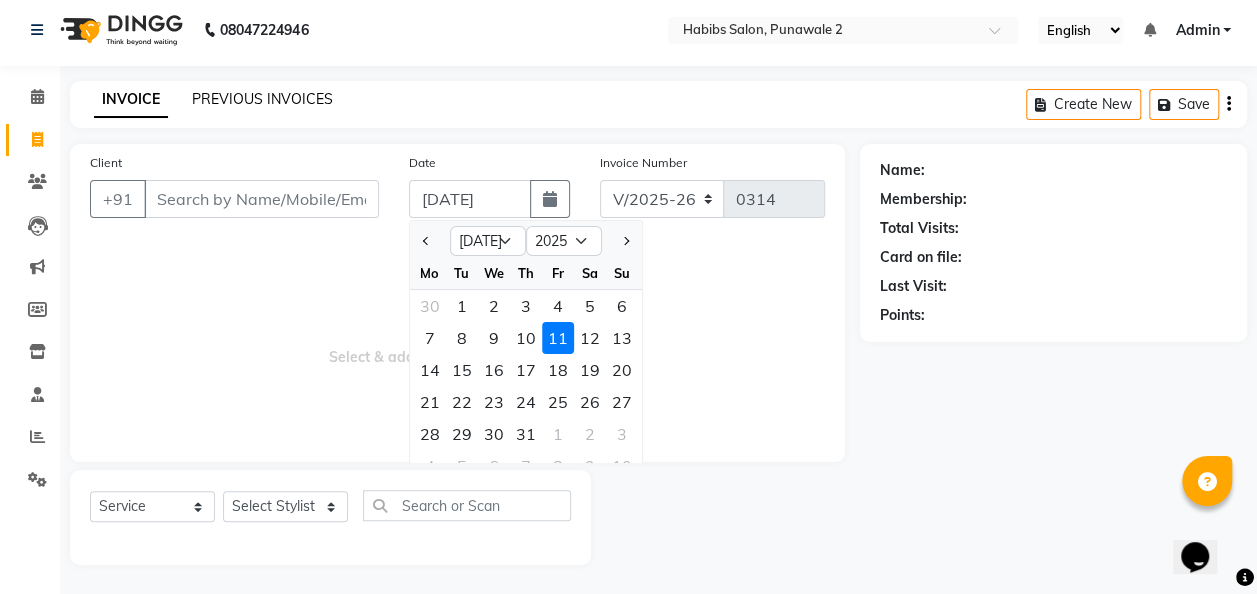 click on "PREVIOUS INVOICES" 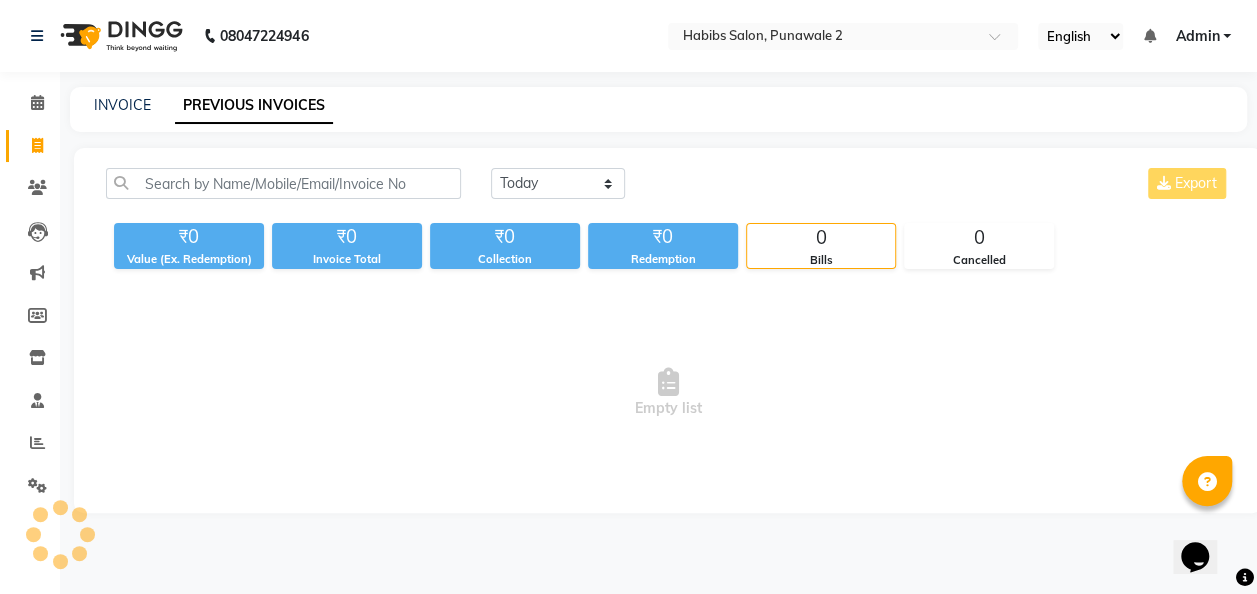 scroll, scrollTop: 0, scrollLeft: 0, axis: both 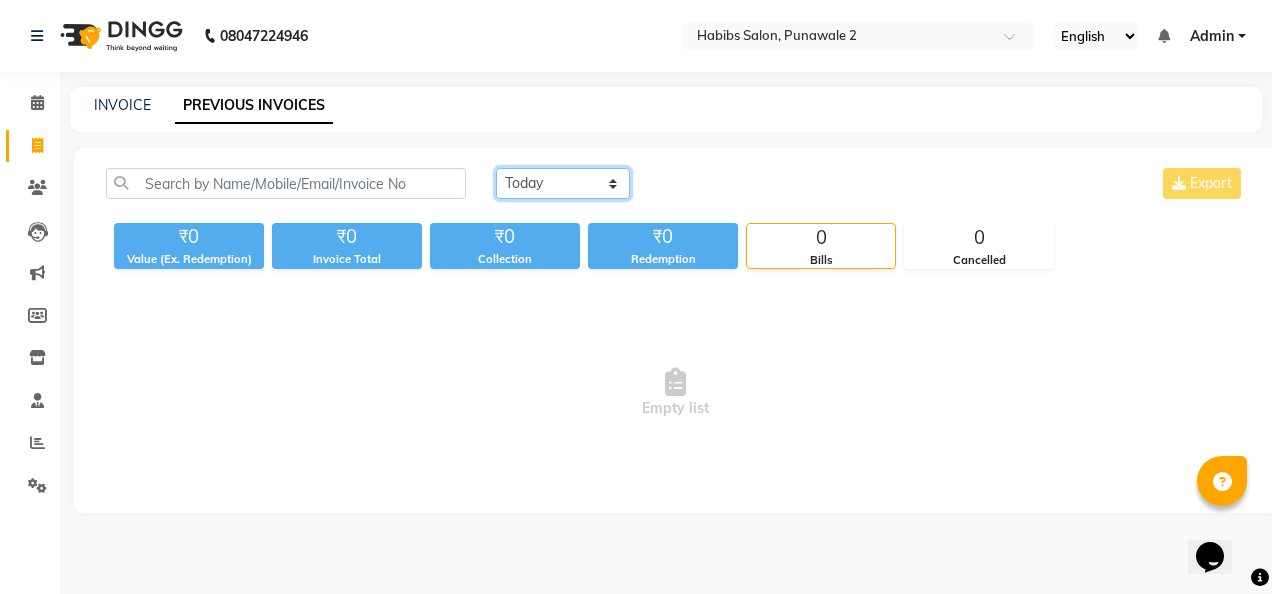 click on "Today Yesterday Custom Range" 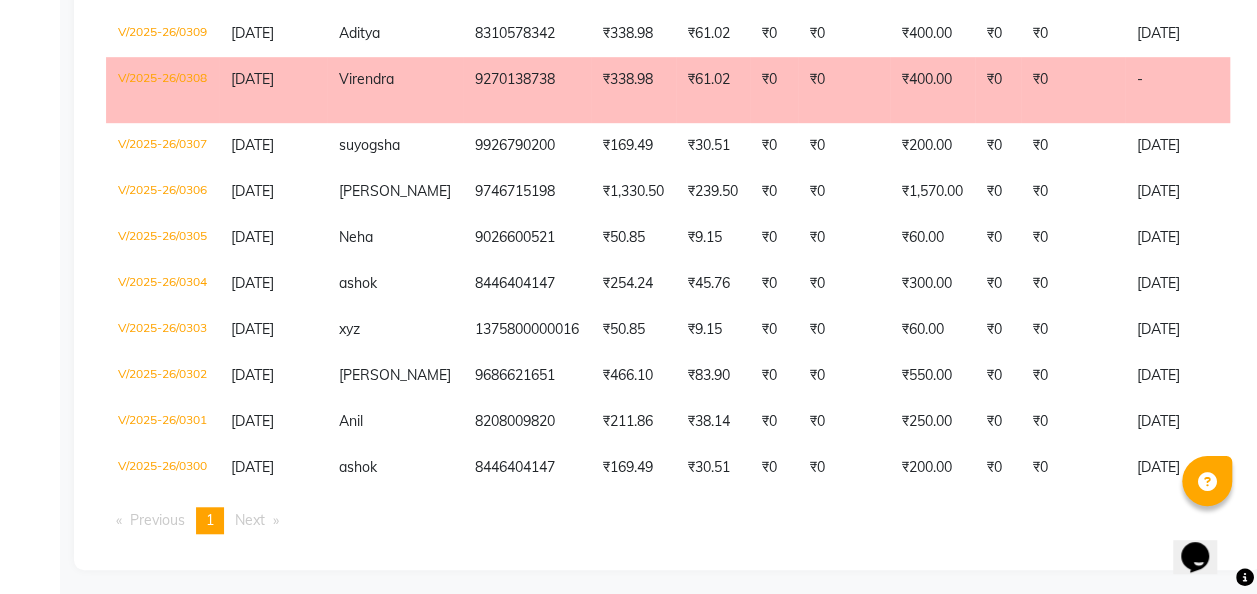 scroll, scrollTop: 568, scrollLeft: 0, axis: vertical 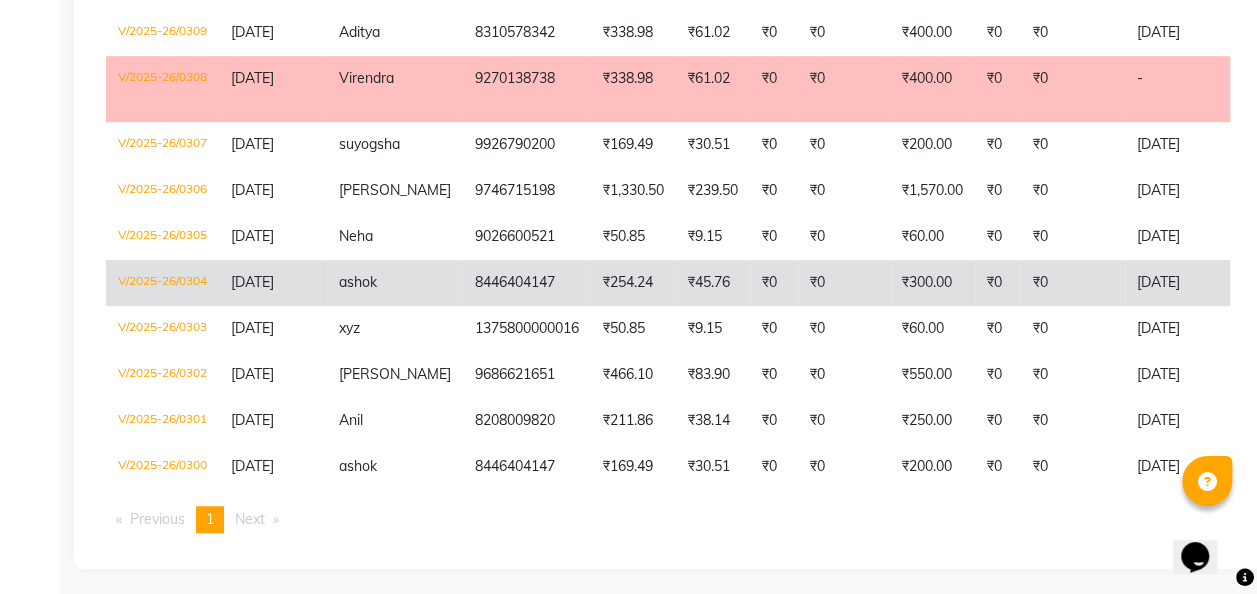 click on "₹0" 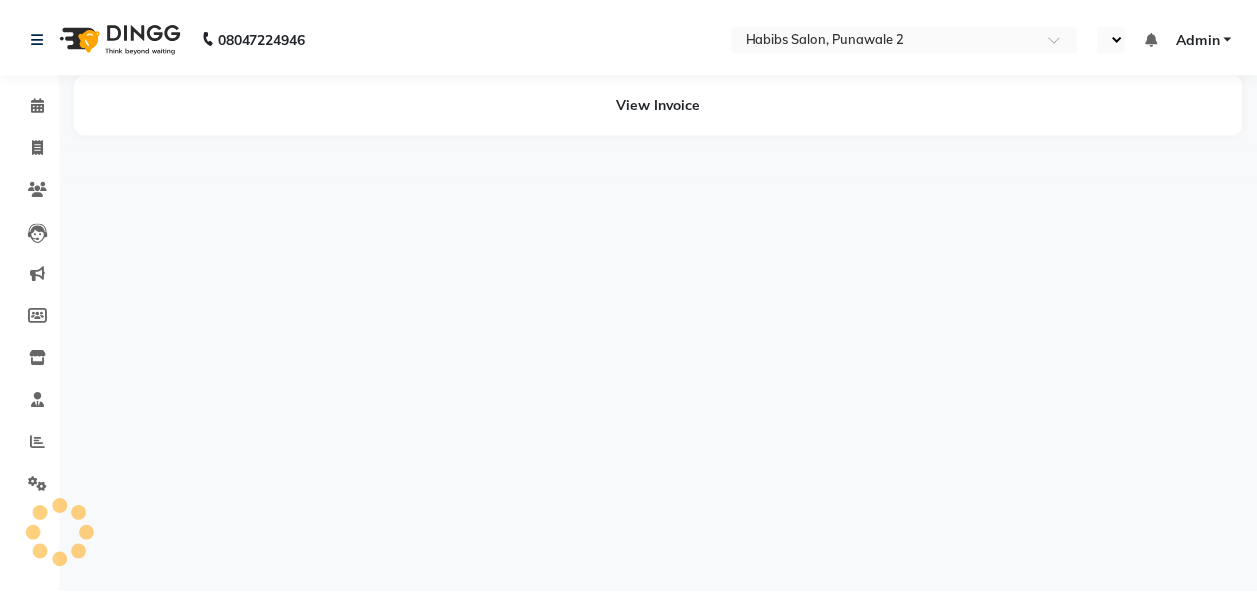 scroll, scrollTop: 0, scrollLeft: 0, axis: both 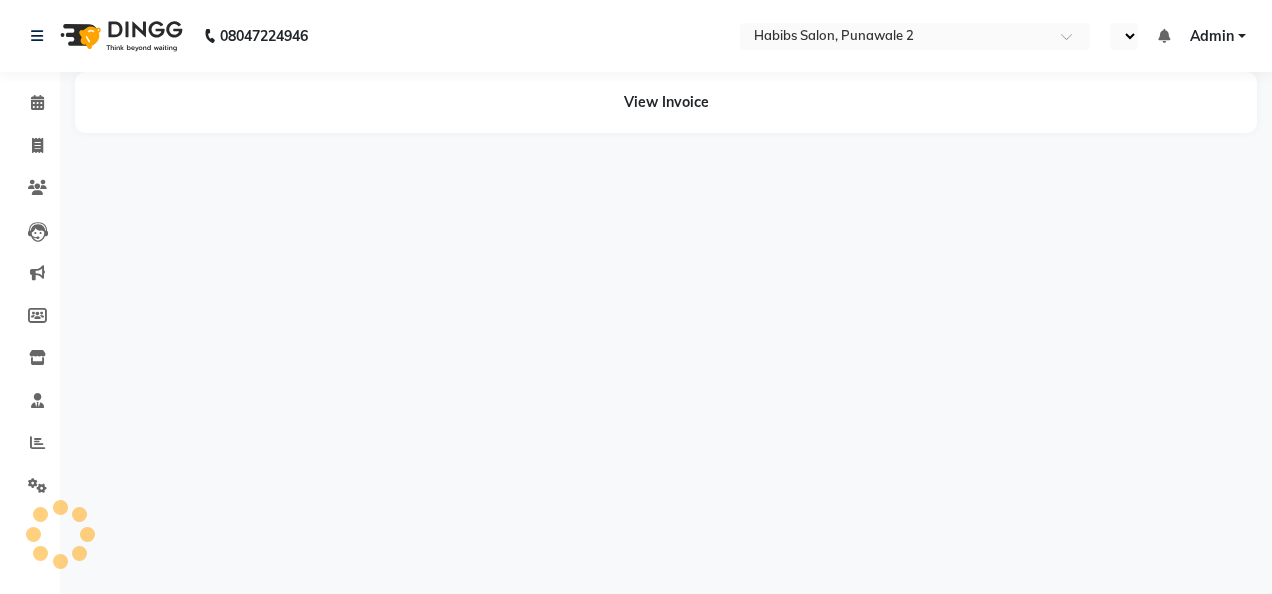 select on "en" 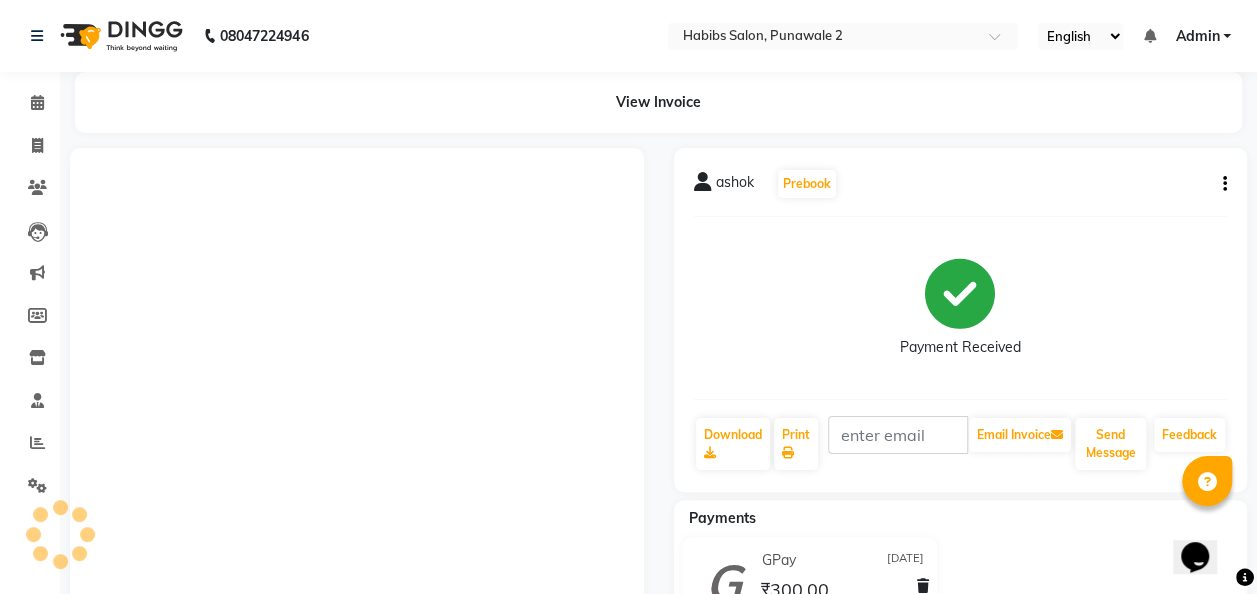 scroll, scrollTop: 0, scrollLeft: 0, axis: both 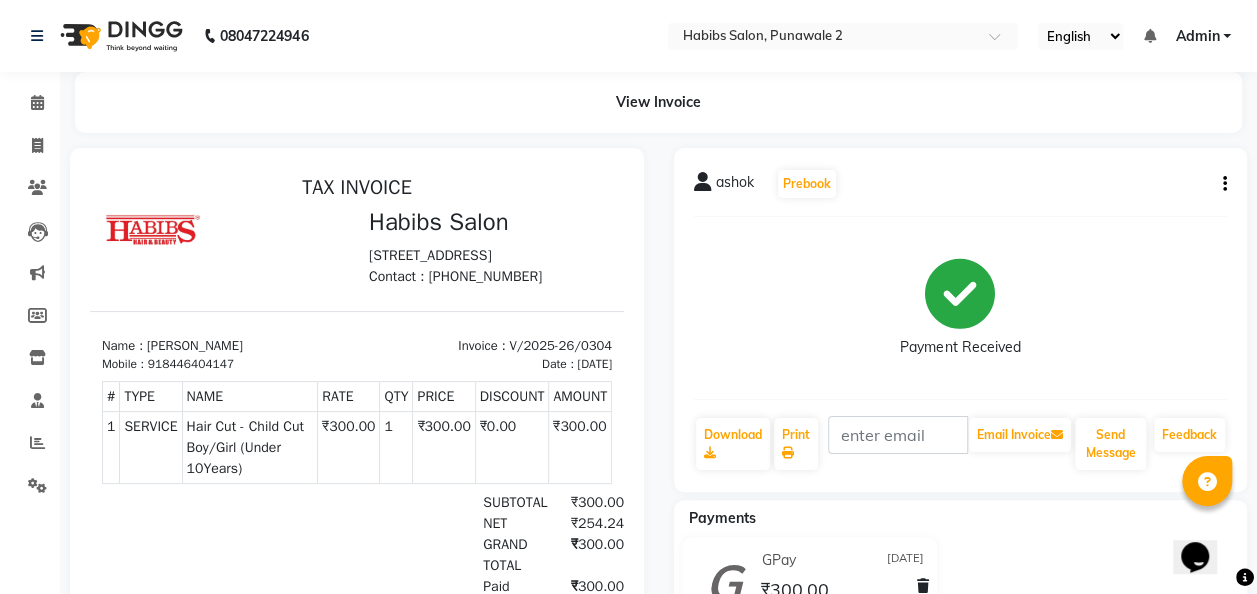 click 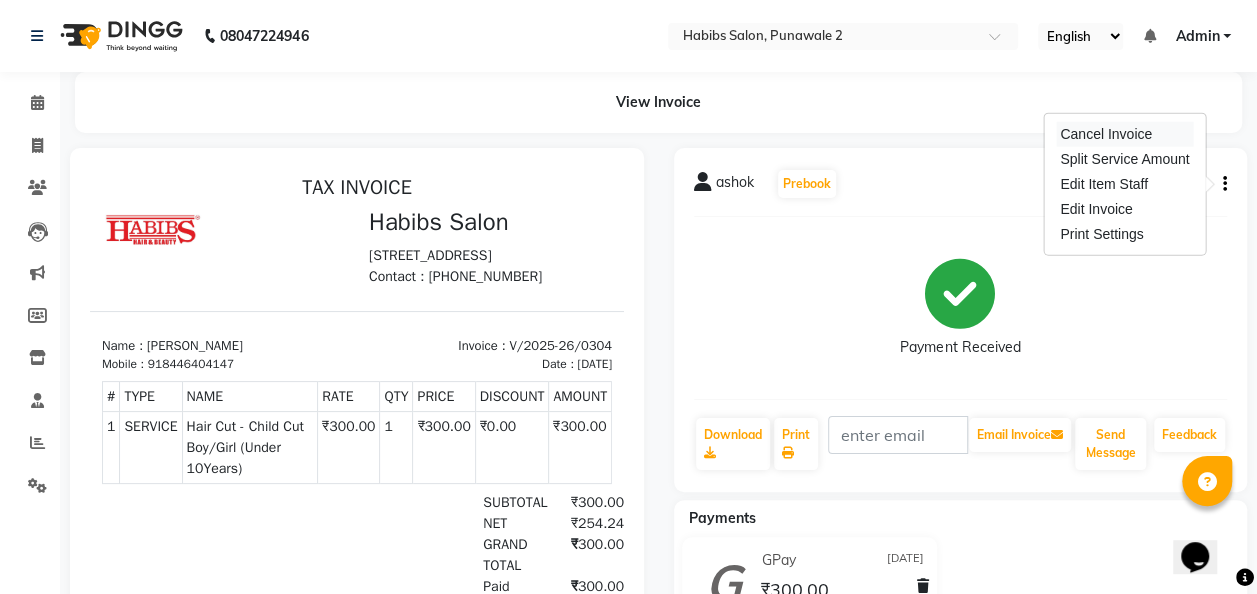 click on "Cancel Invoice" at bounding box center (1124, 134) 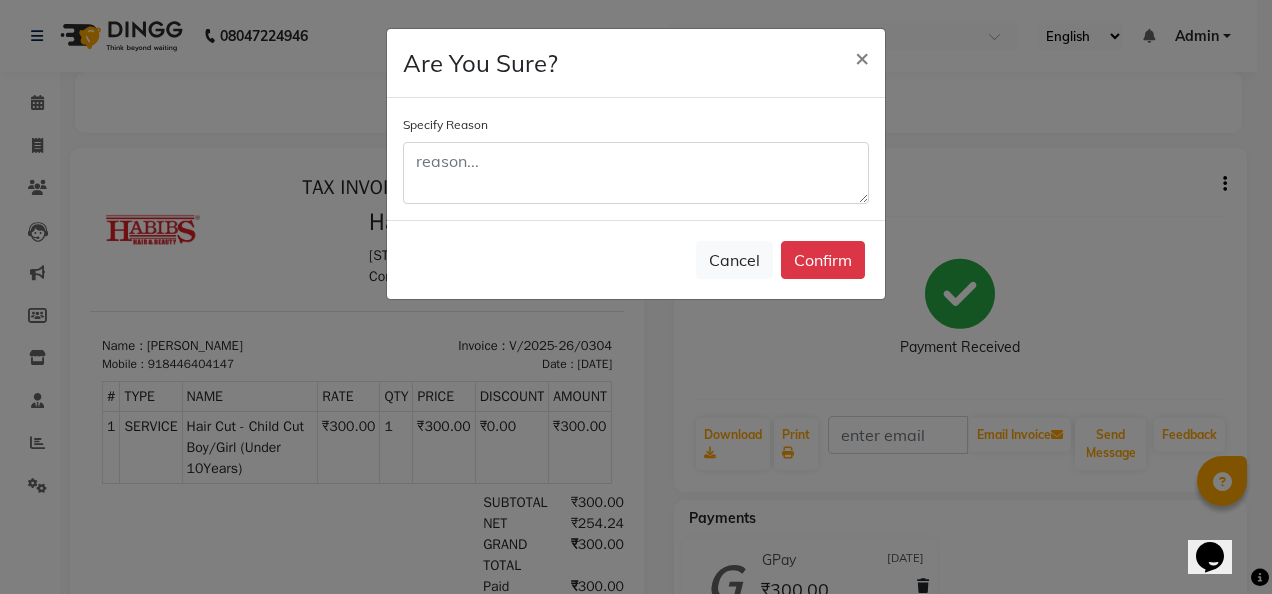 type 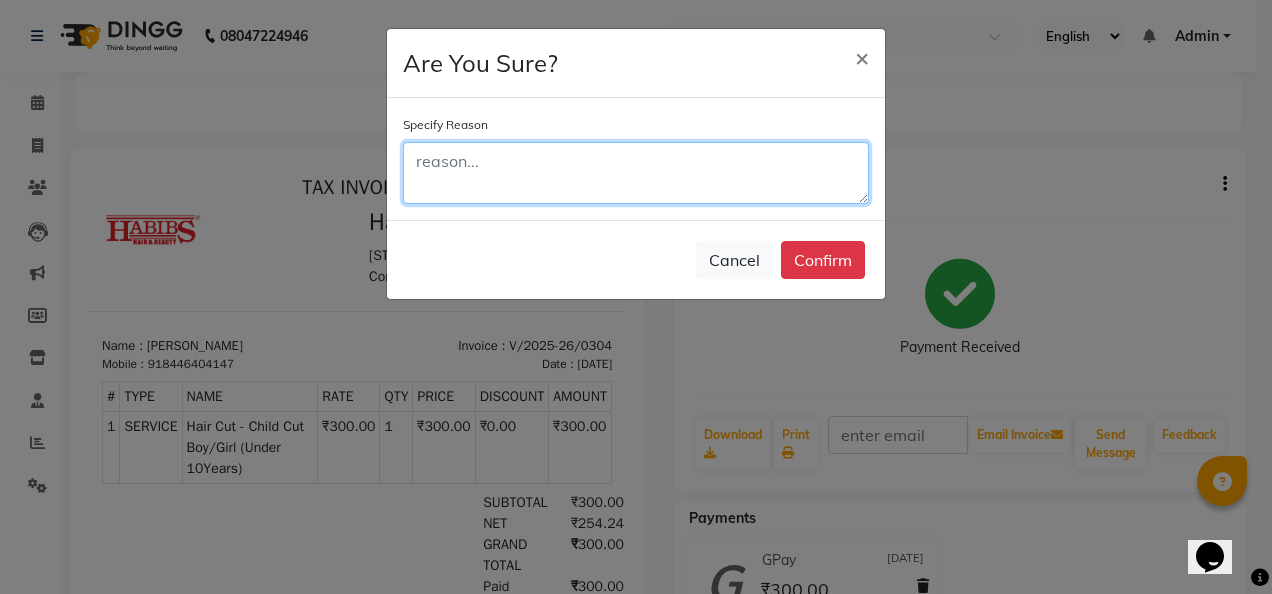 click 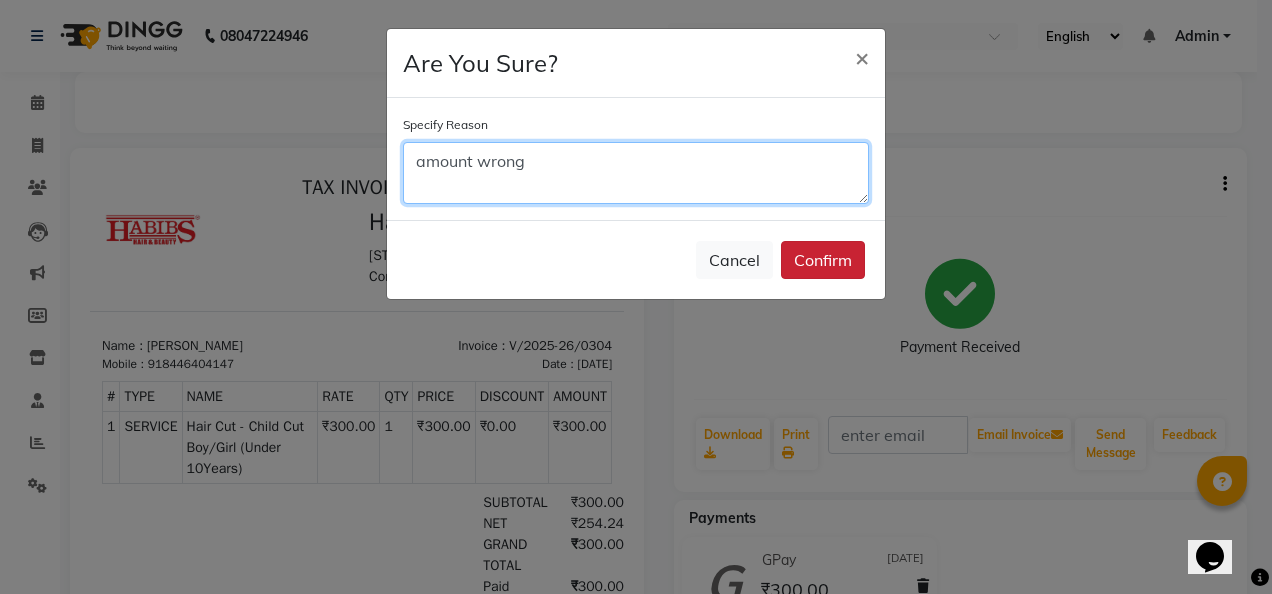 type on "amount wrong" 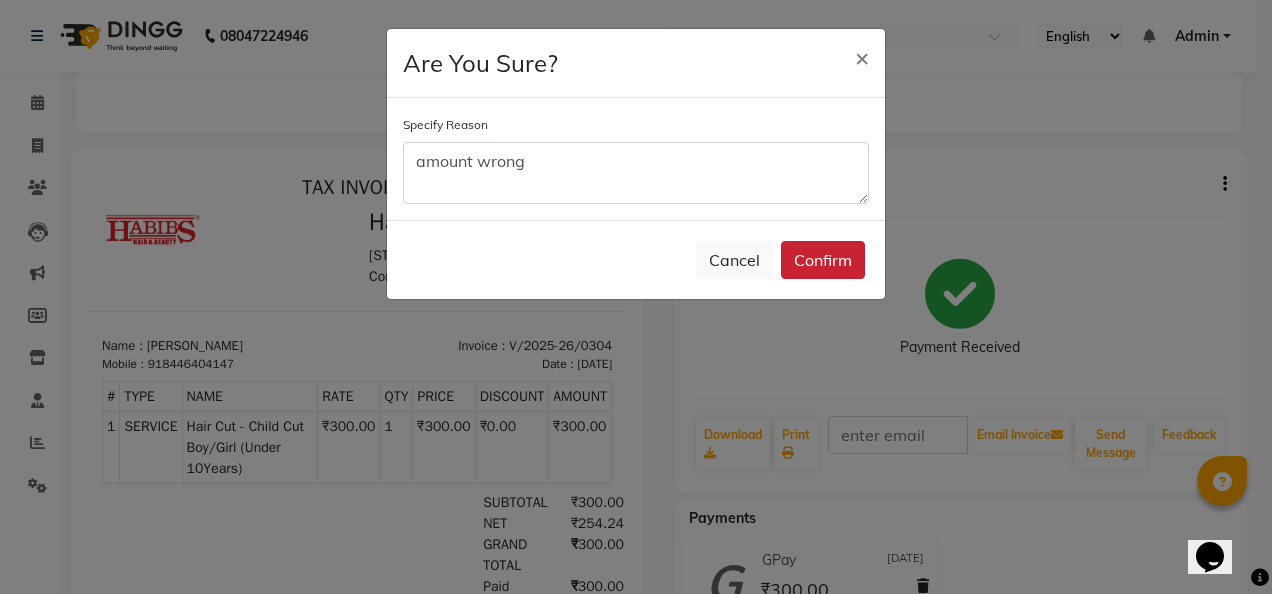 click on "Confirm" 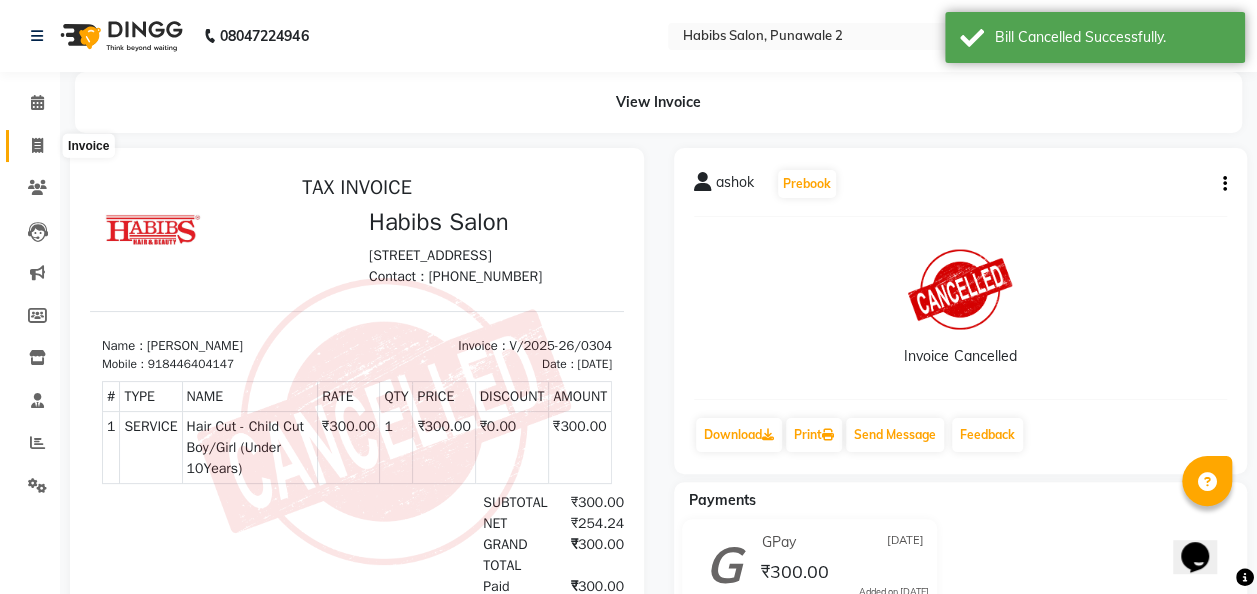 click 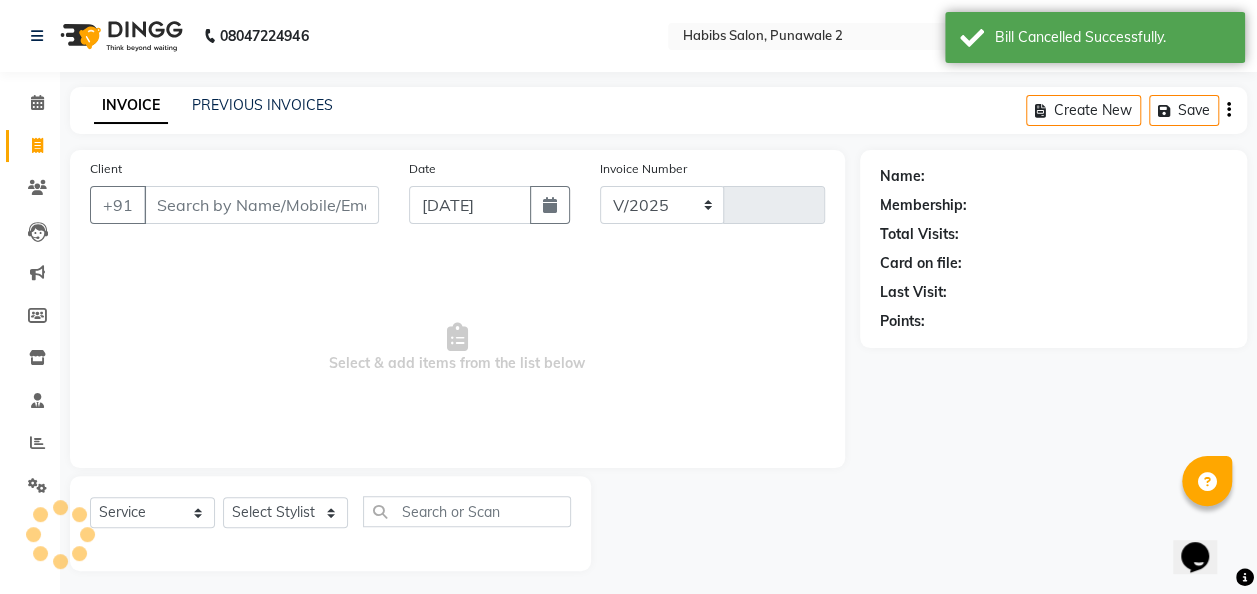 scroll, scrollTop: 6, scrollLeft: 0, axis: vertical 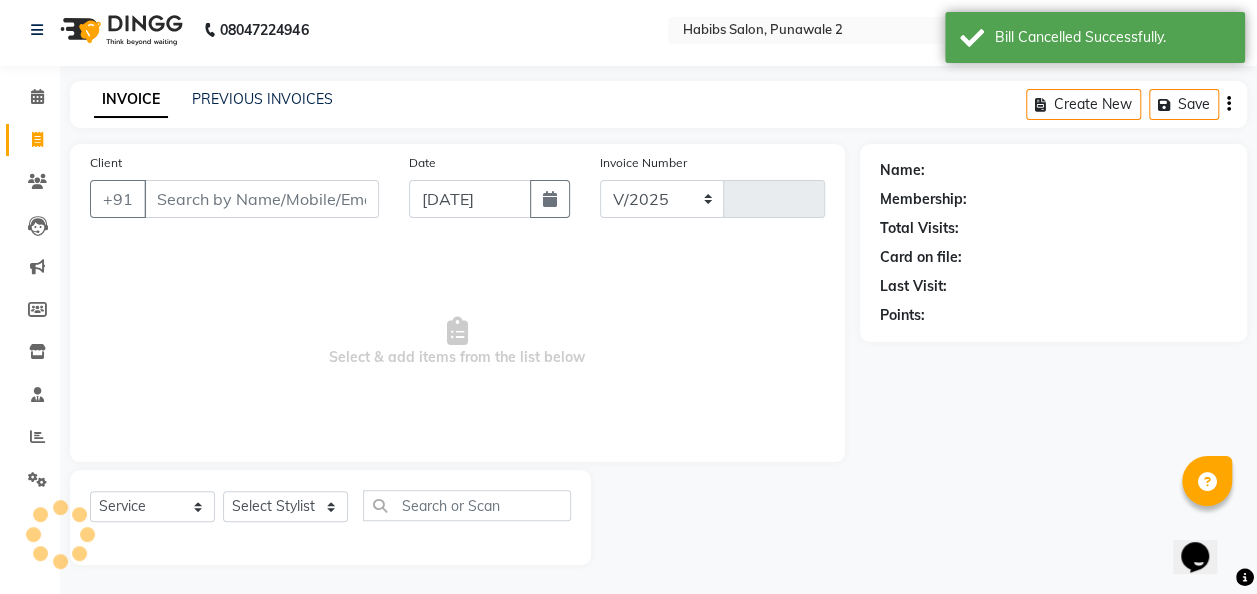 select on "8475" 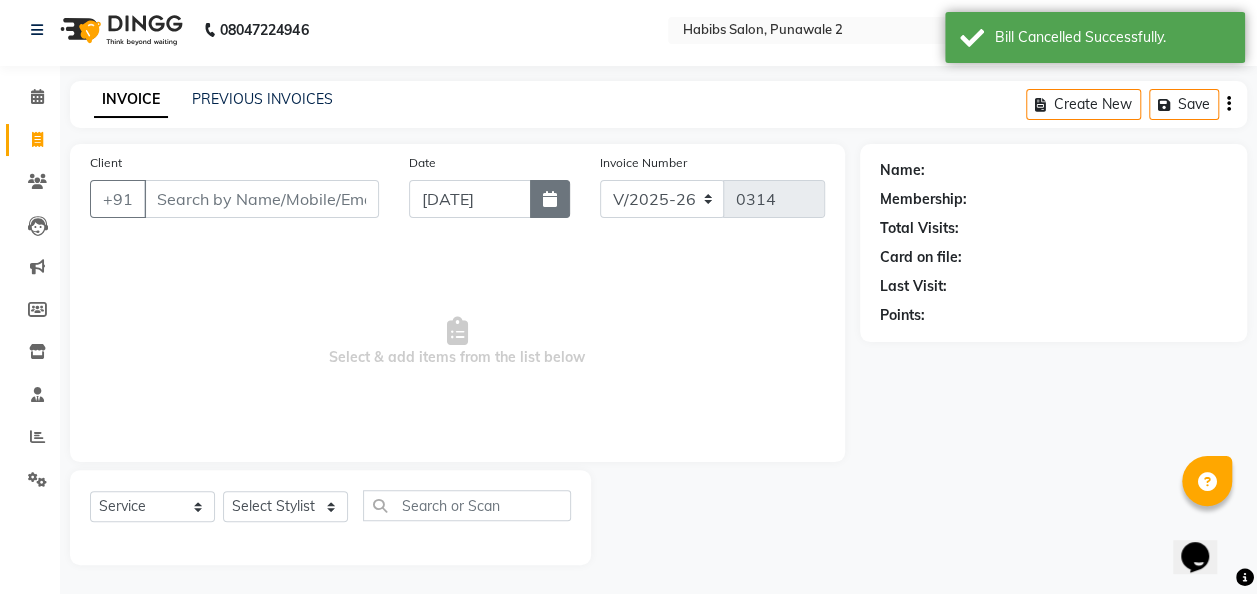 click 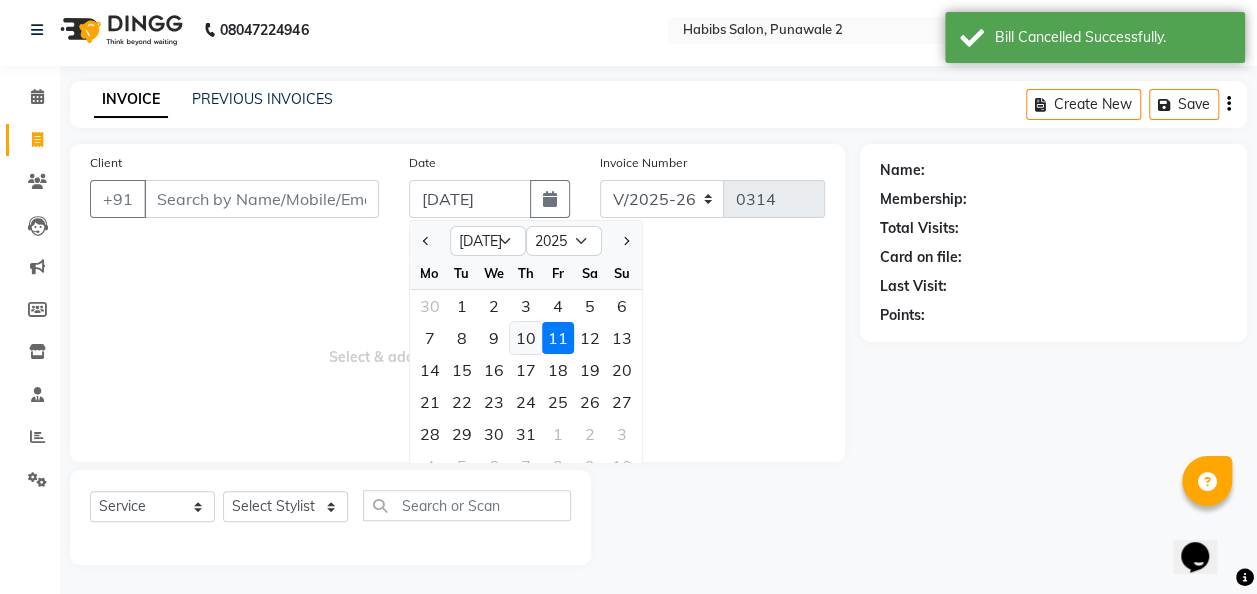 click on "10" 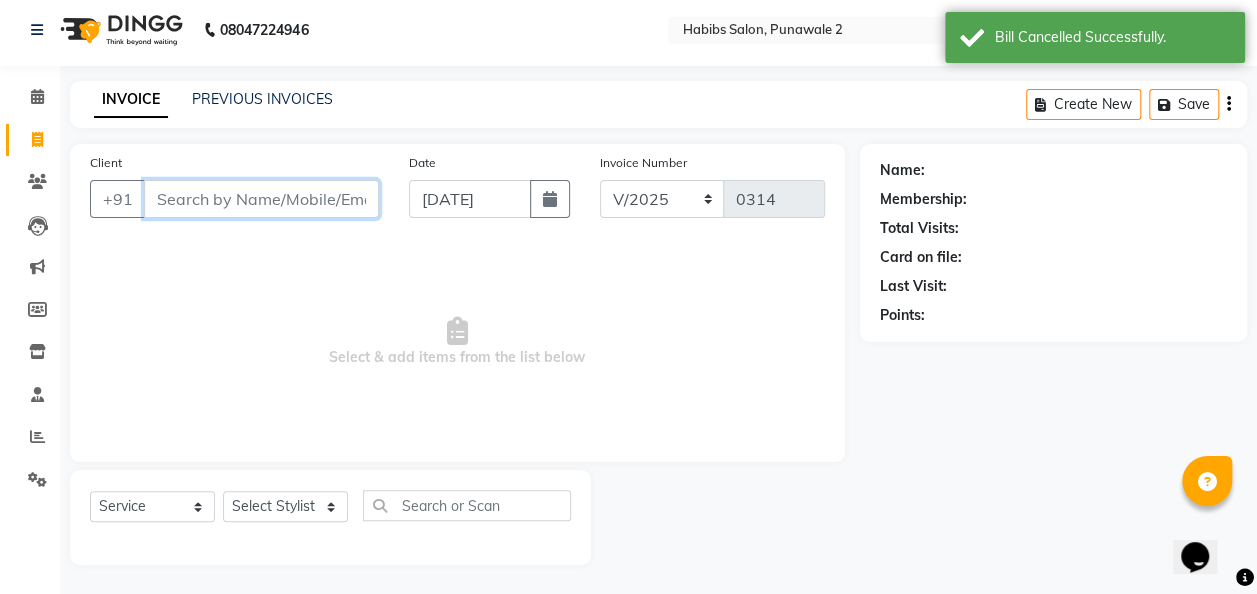 click on "Client" at bounding box center (261, 199) 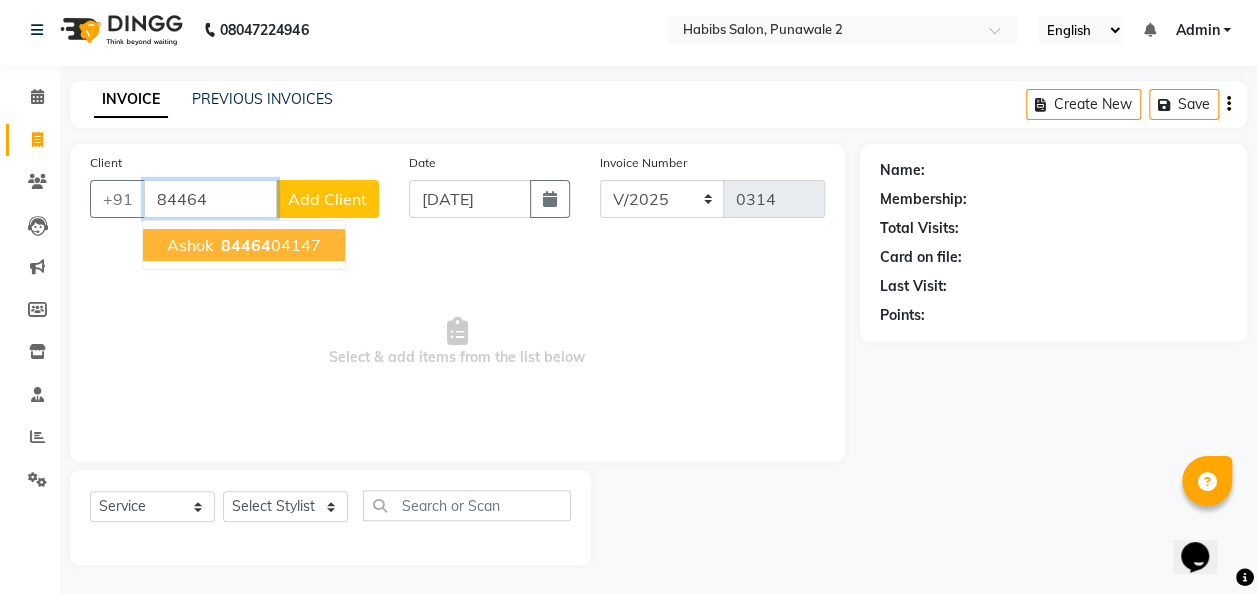 click on "84464" at bounding box center (246, 245) 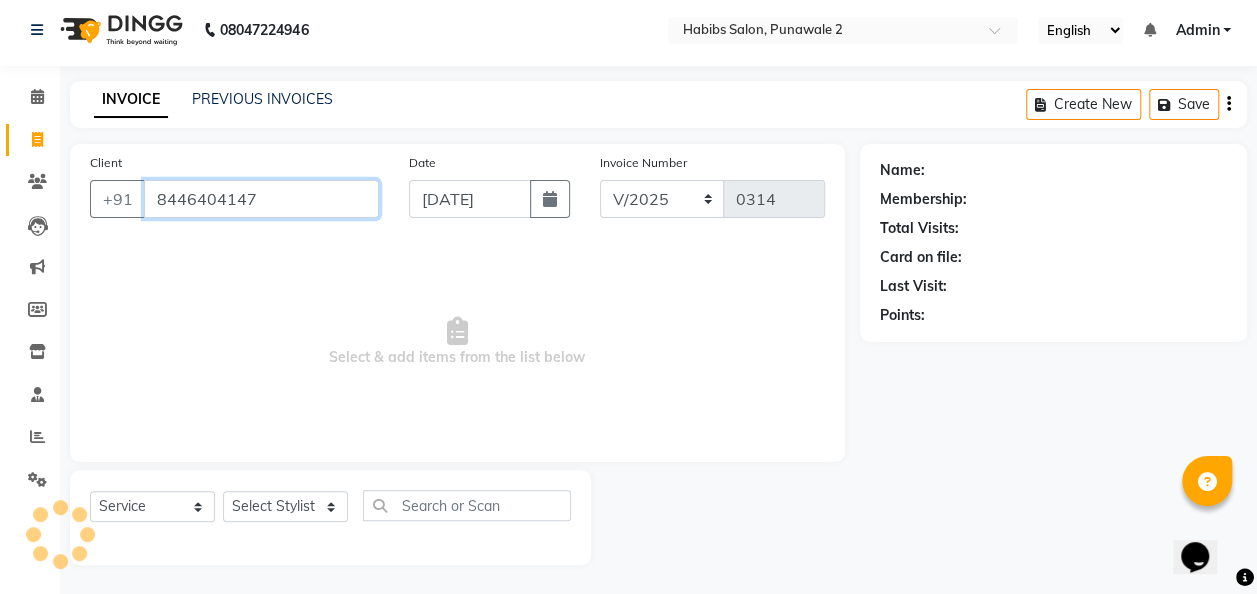 type on "8446404147" 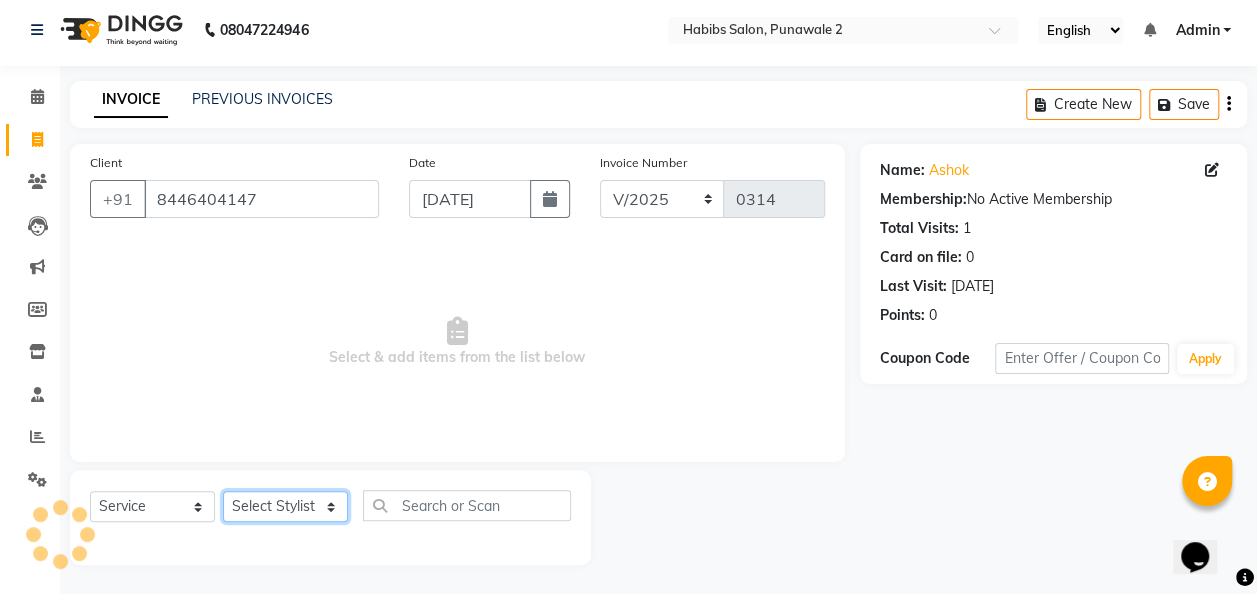 click on "Select Stylist Chandan Ganesh Gauri Kalpana Khushi Sumit vankatesh" 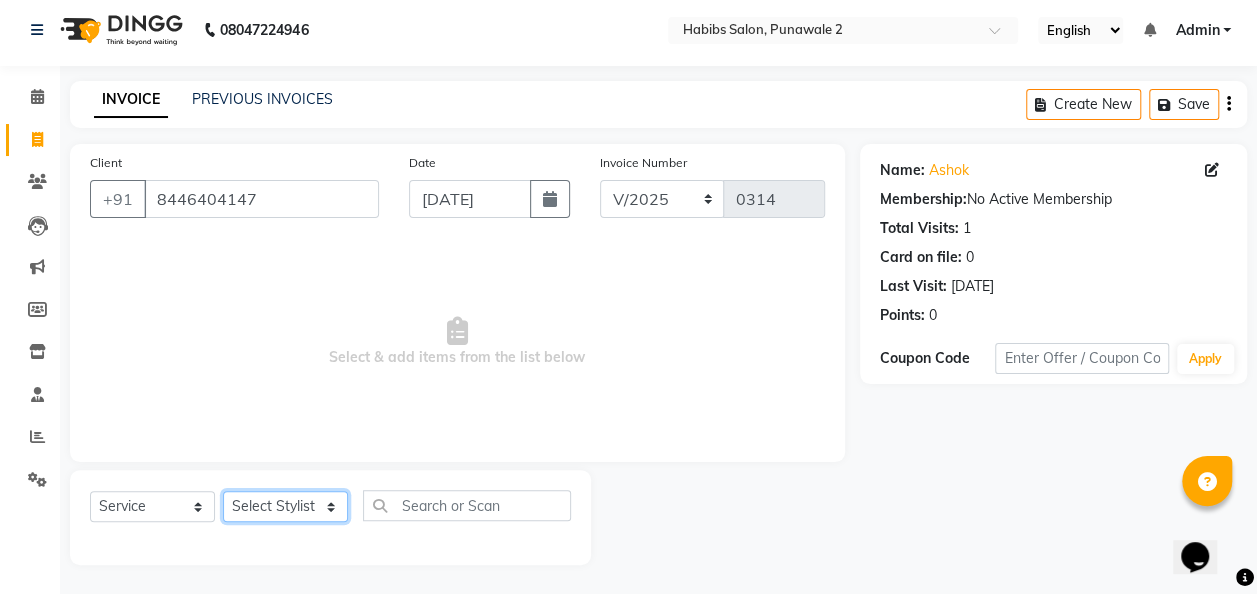 select on "82975" 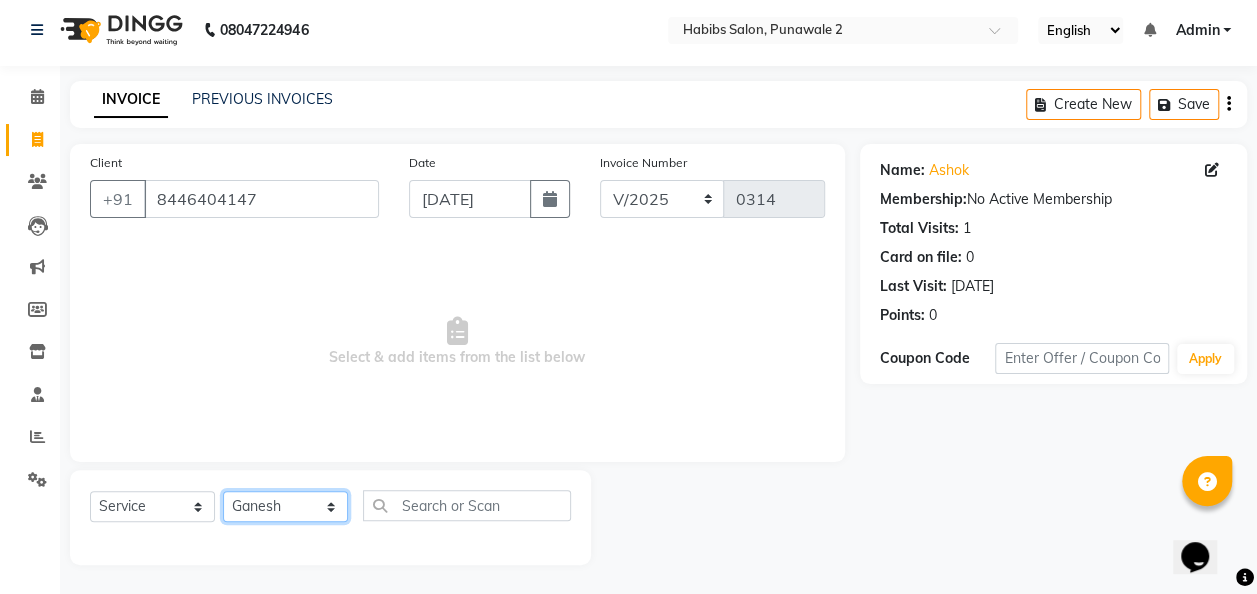 click on "Select Stylist Chandan Ganesh Gauri Kalpana Khushi Sumit vankatesh" 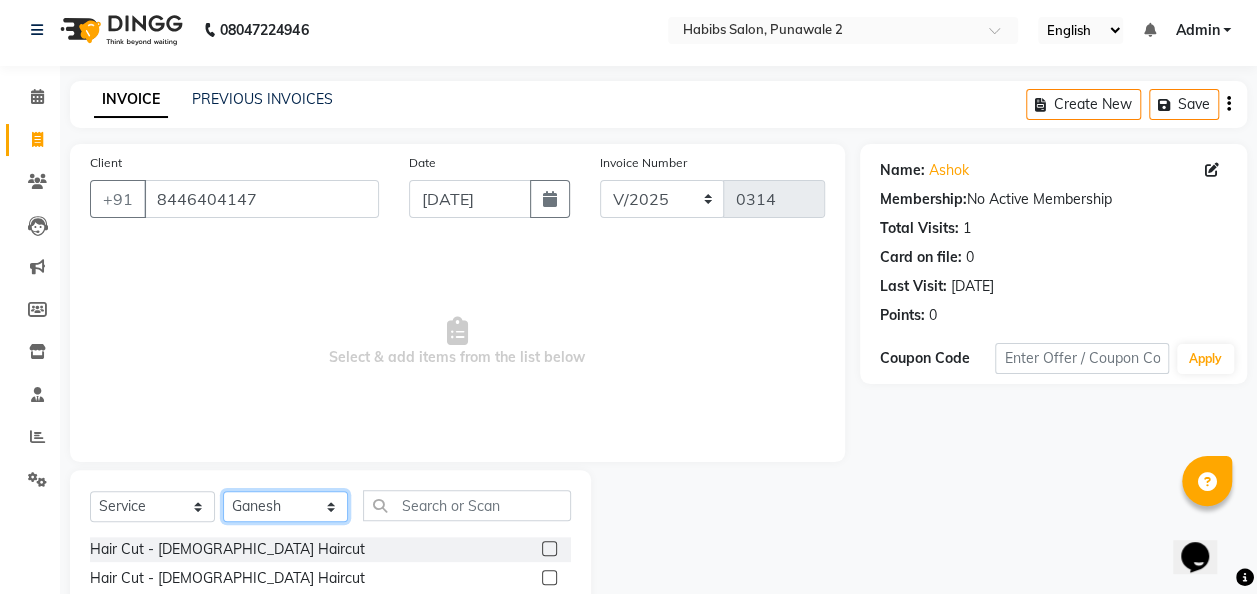 scroll, scrollTop: 206, scrollLeft: 0, axis: vertical 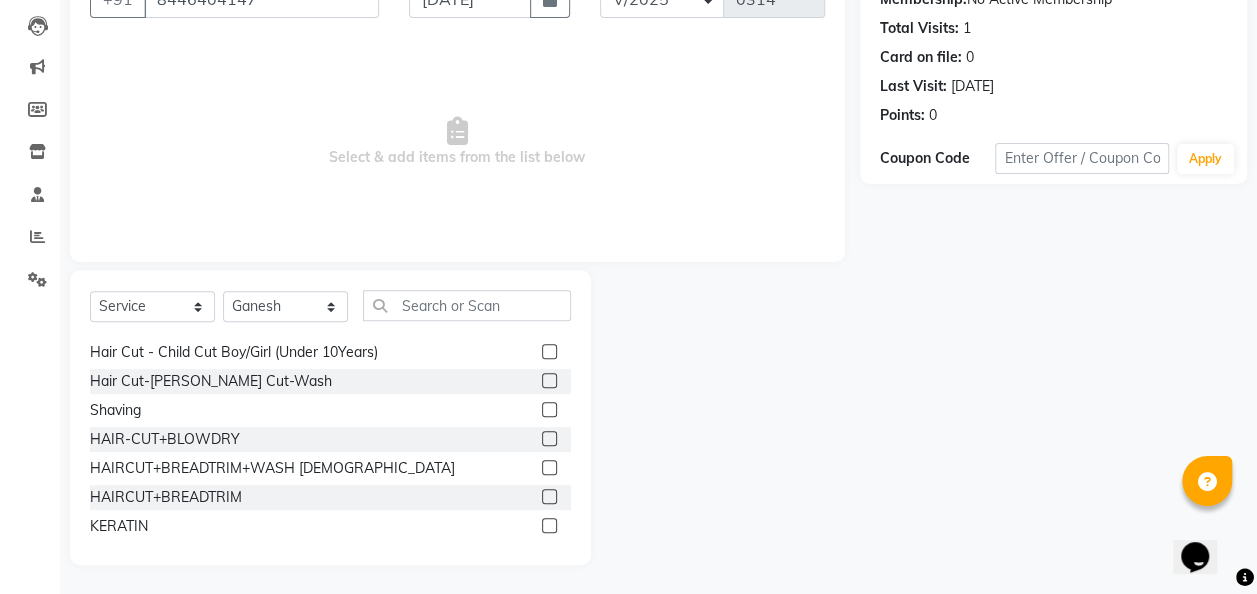 click 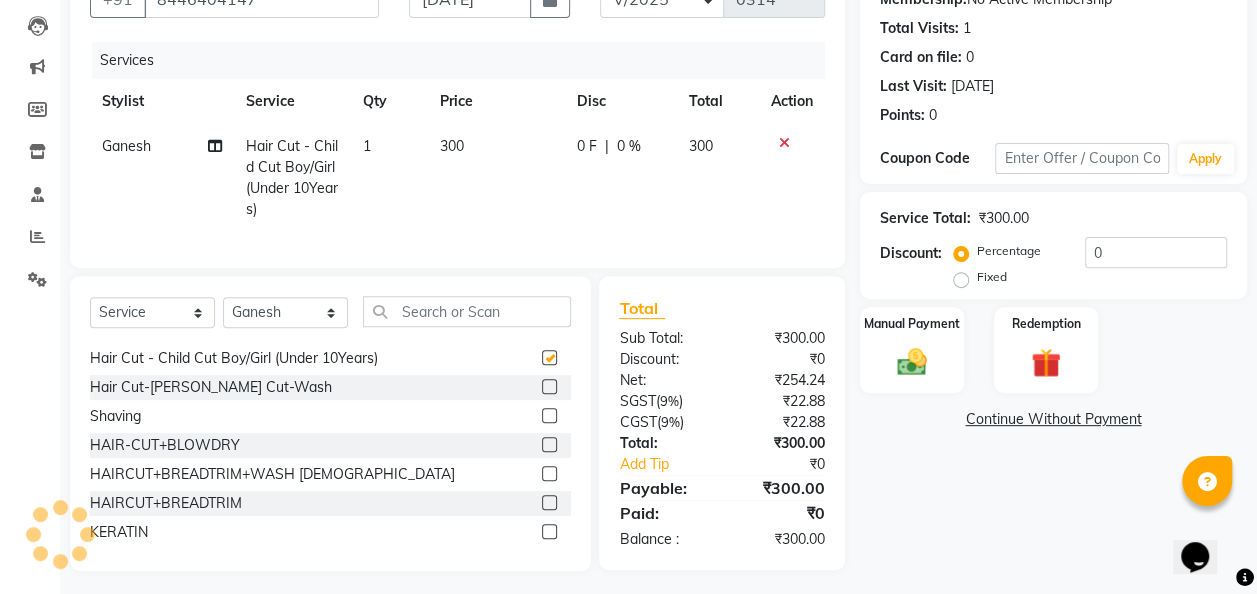 checkbox on "false" 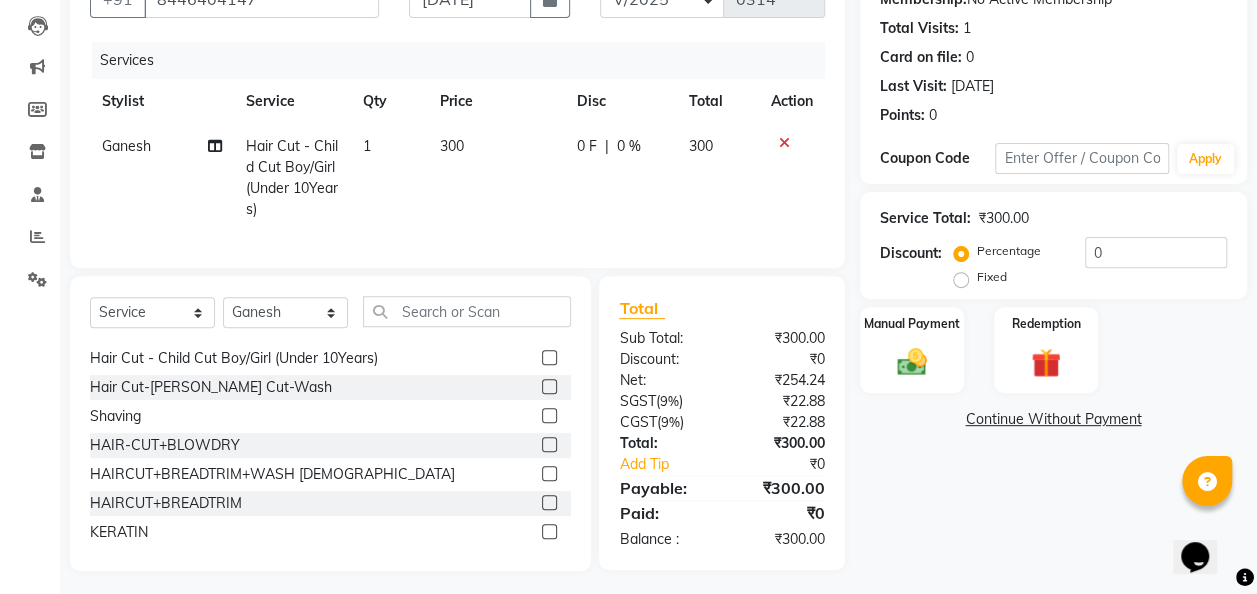 click on "300" 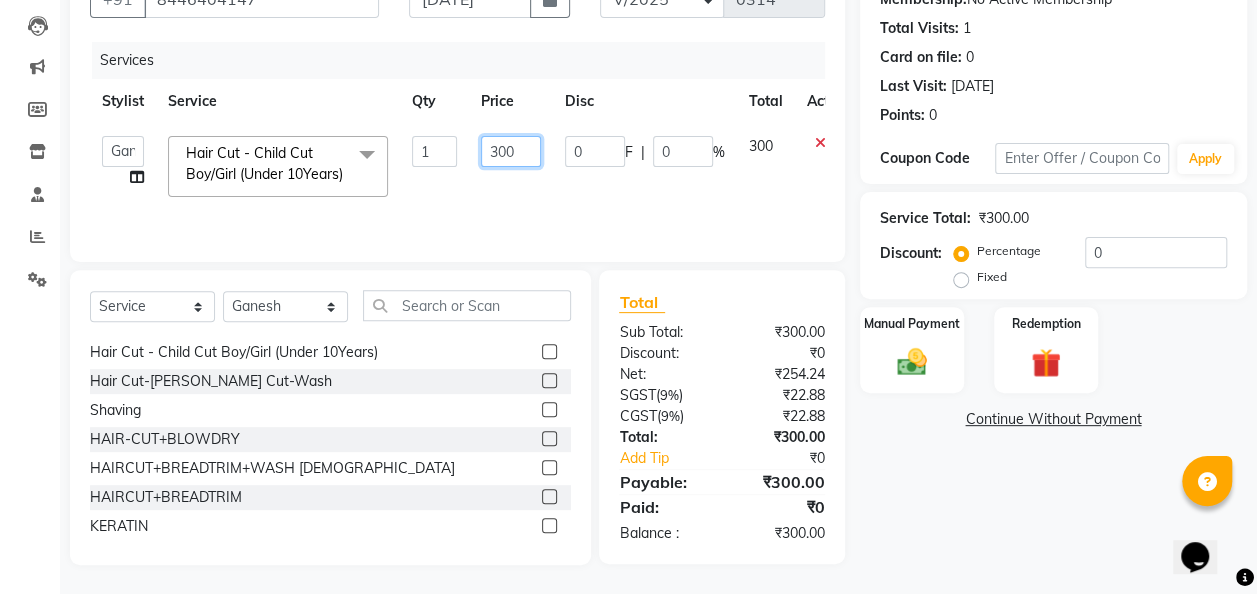 click on "300" 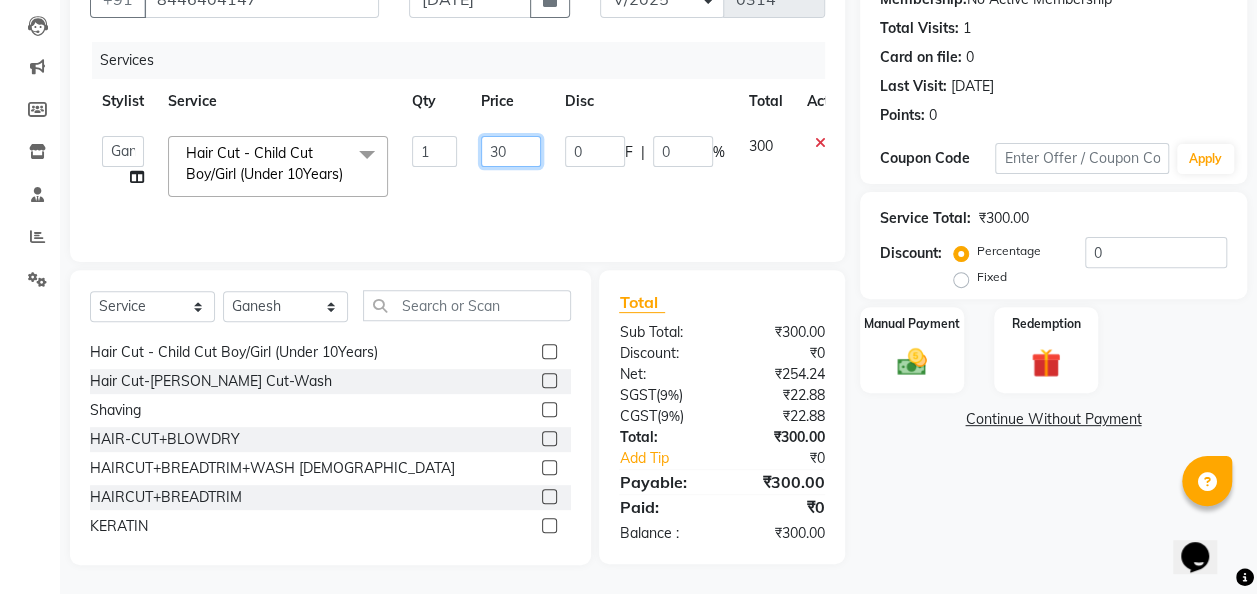 type on "3" 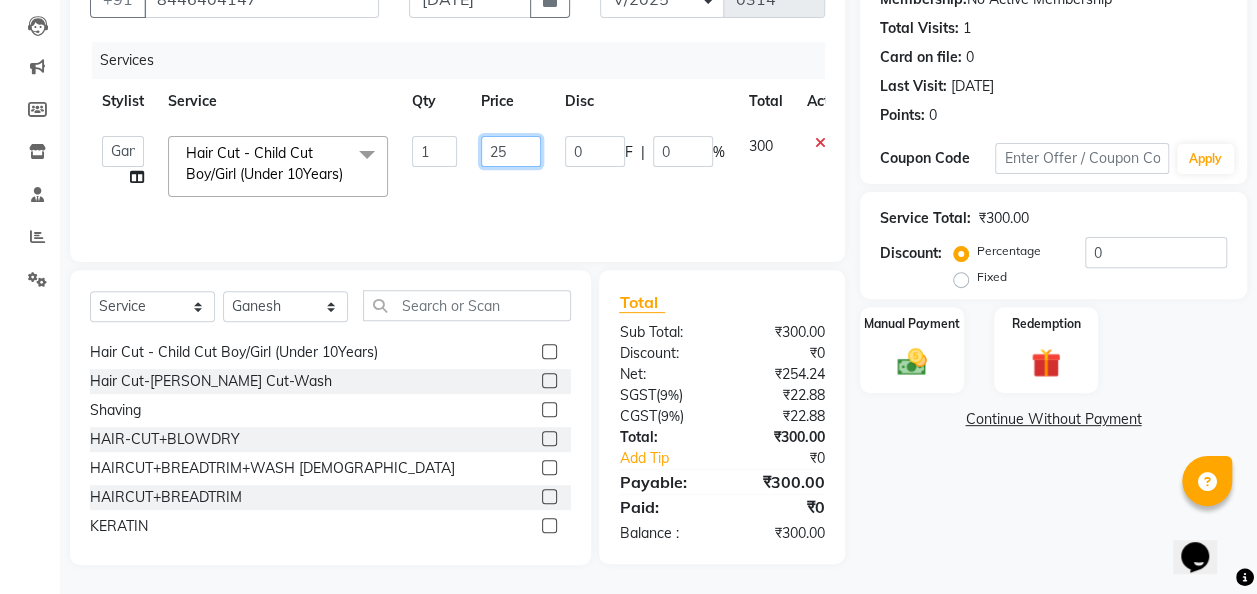 type on "250" 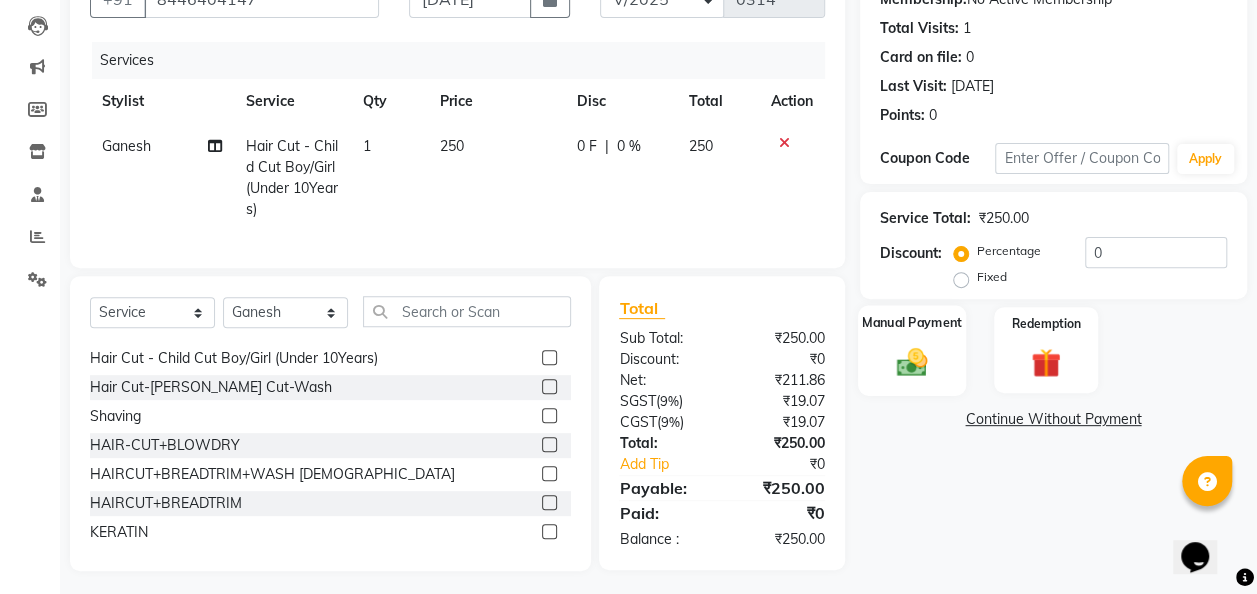 click 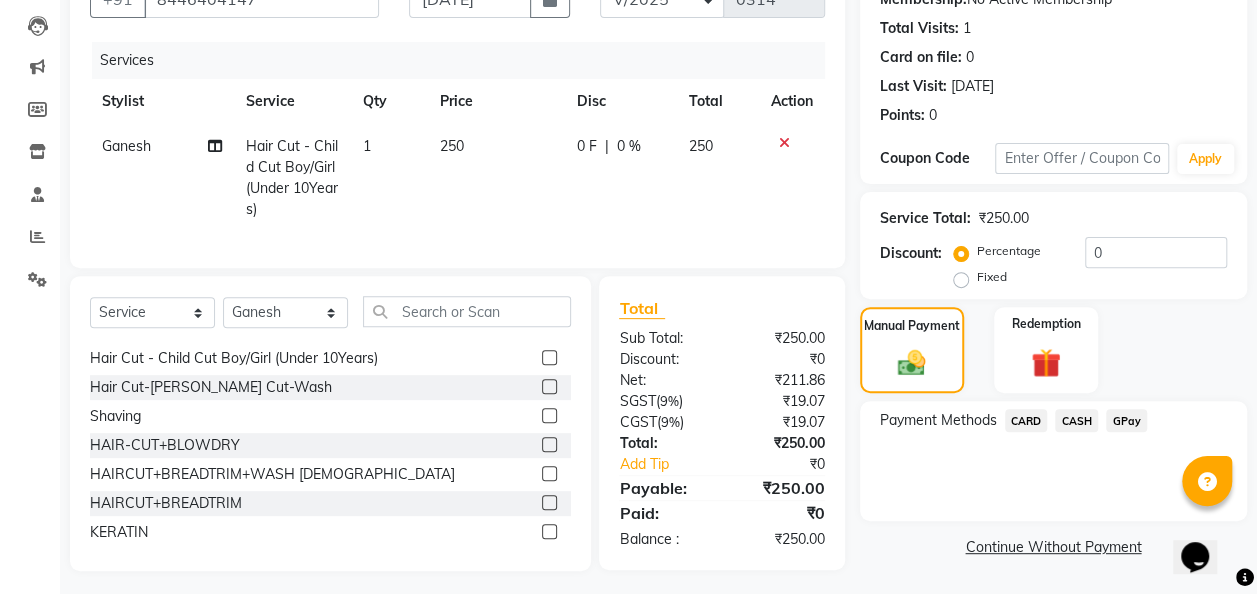 click on "GPay" 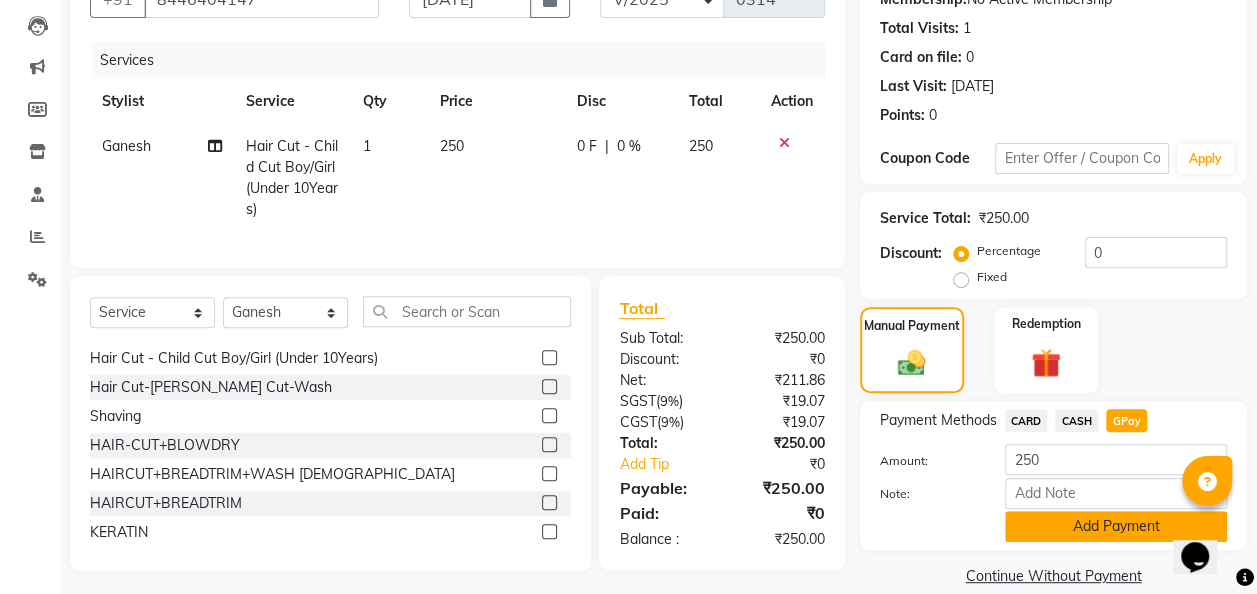 click on "Add Payment" 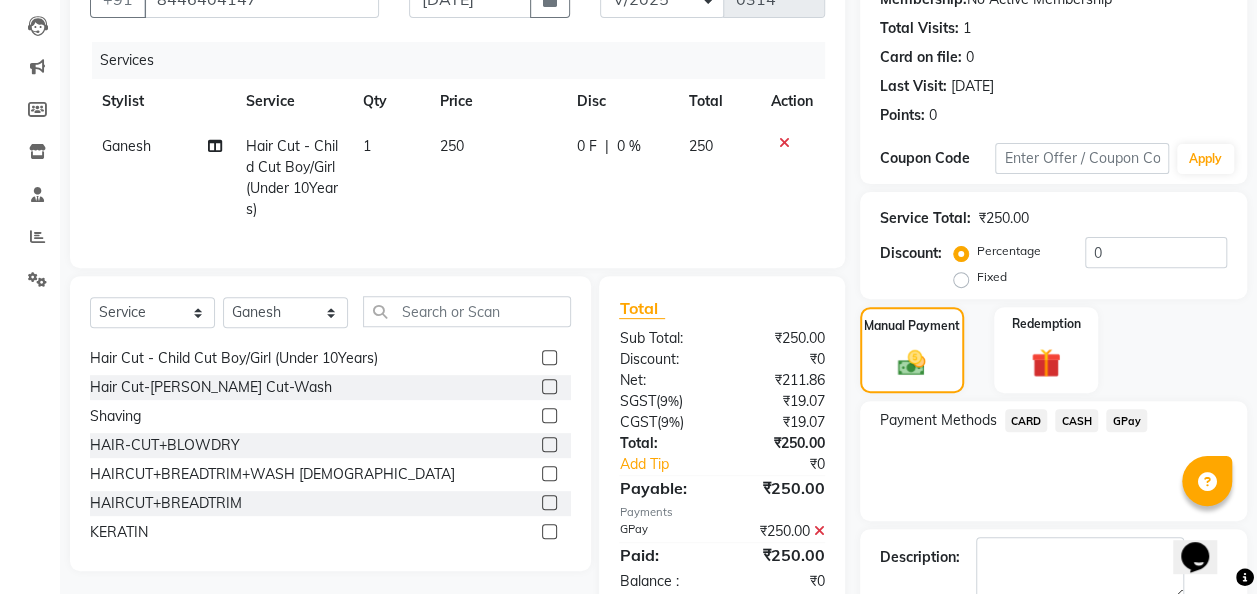 scroll, scrollTop: 316, scrollLeft: 0, axis: vertical 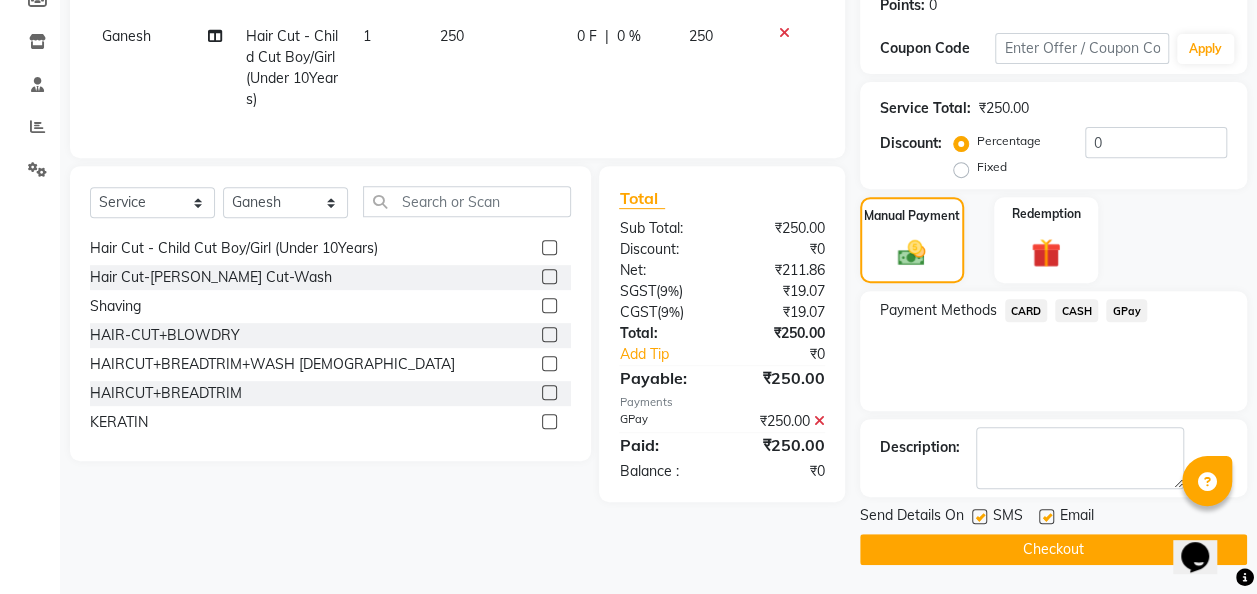 click on "Checkout" 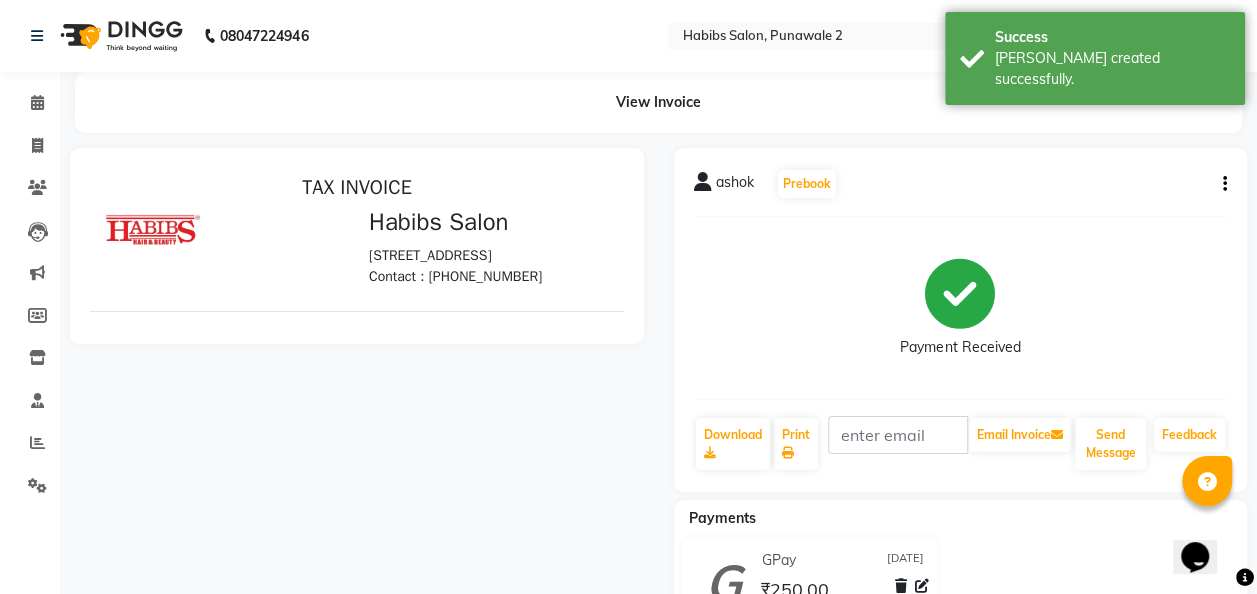 scroll, scrollTop: 0, scrollLeft: 0, axis: both 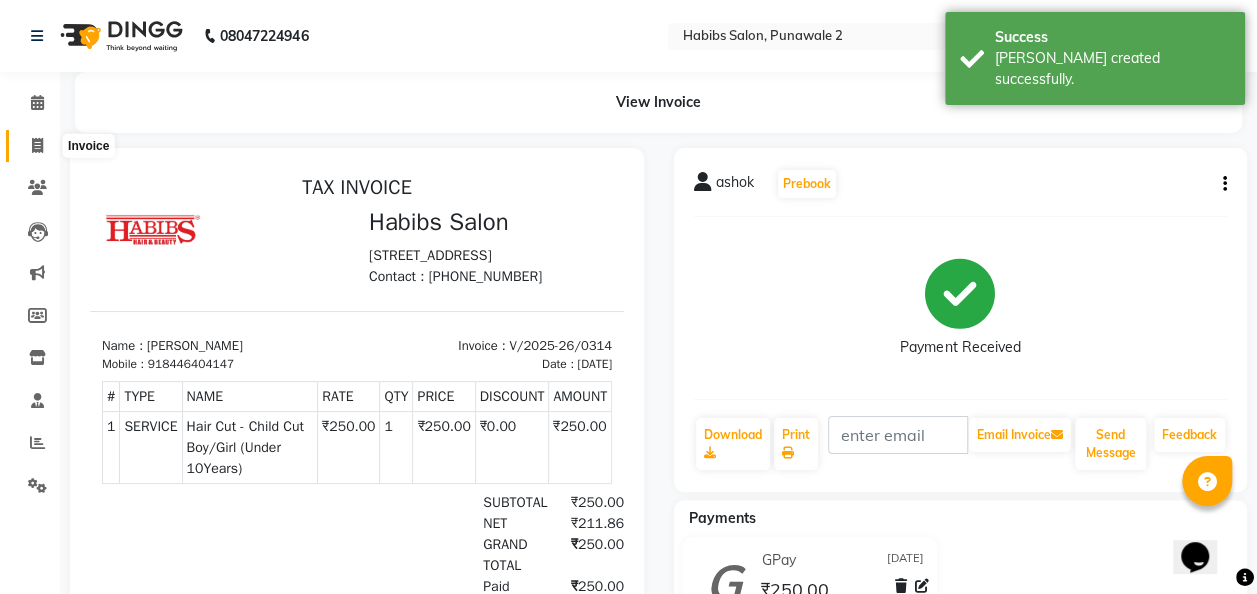 click 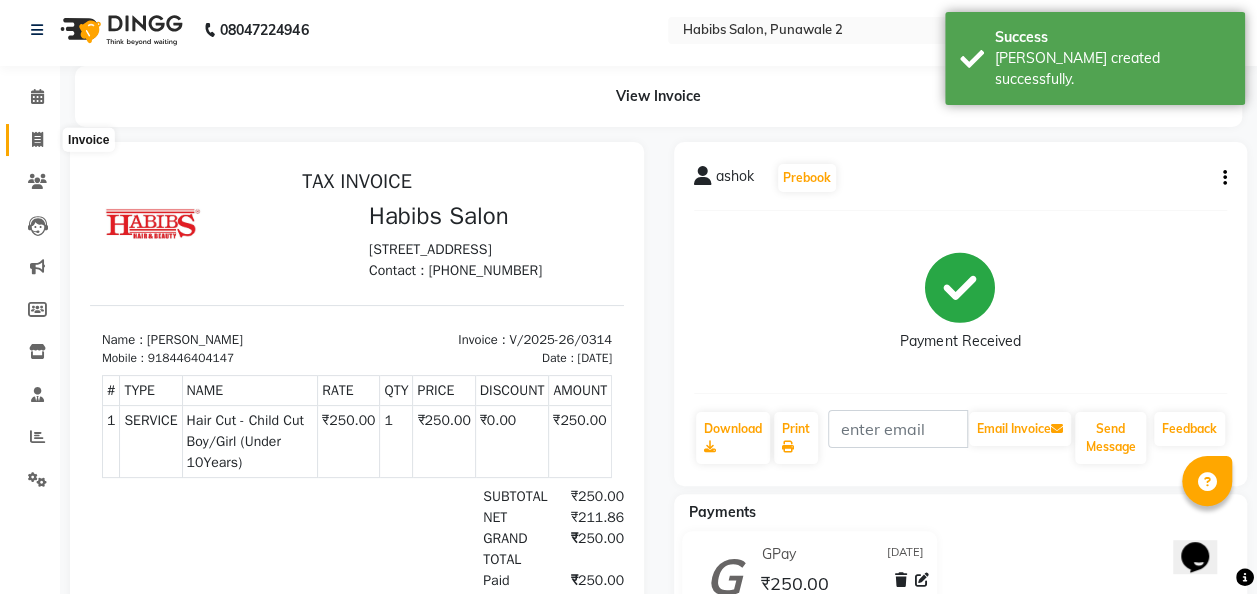 select on "8475" 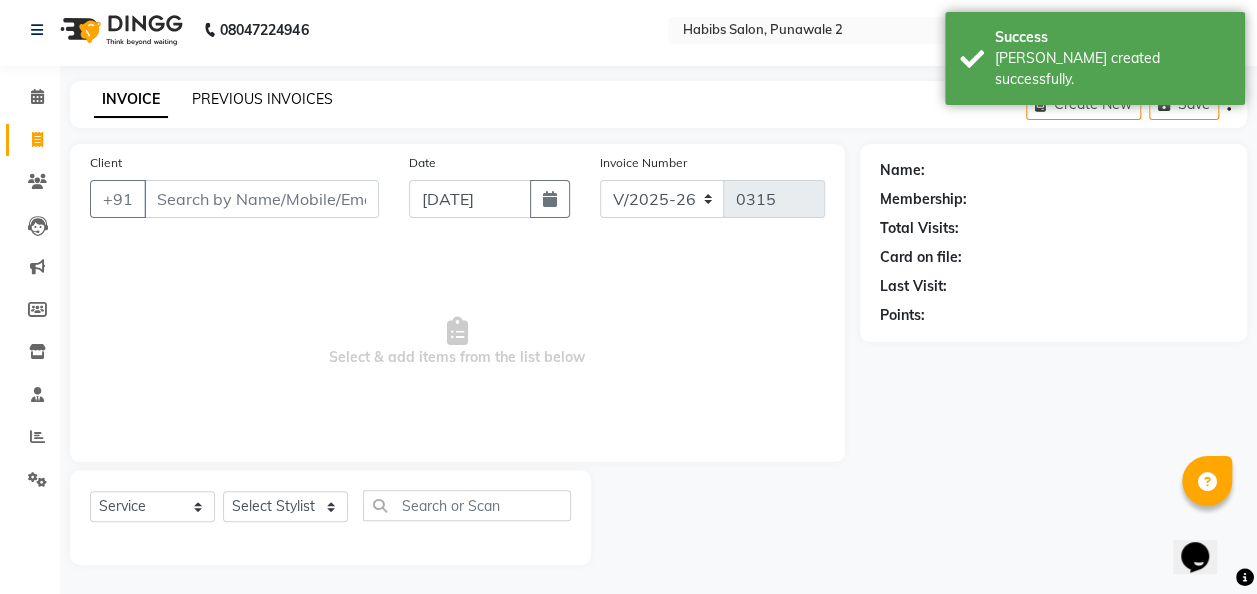 click on "PREVIOUS INVOICES" 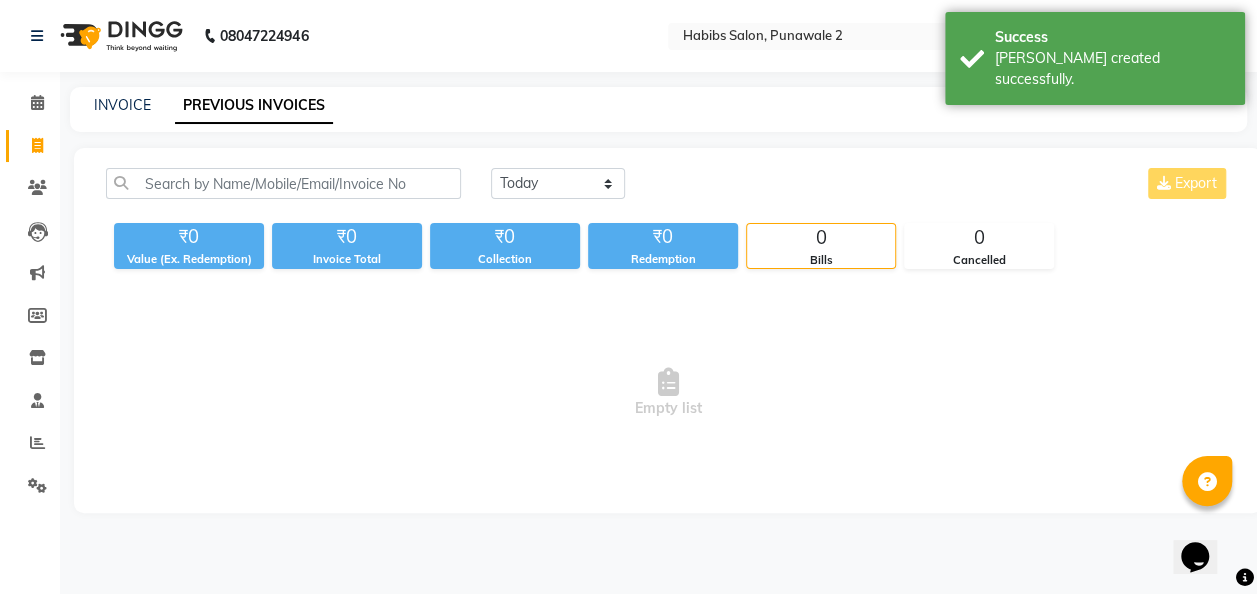 scroll, scrollTop: 0, scrollLeft: 0, axis: both 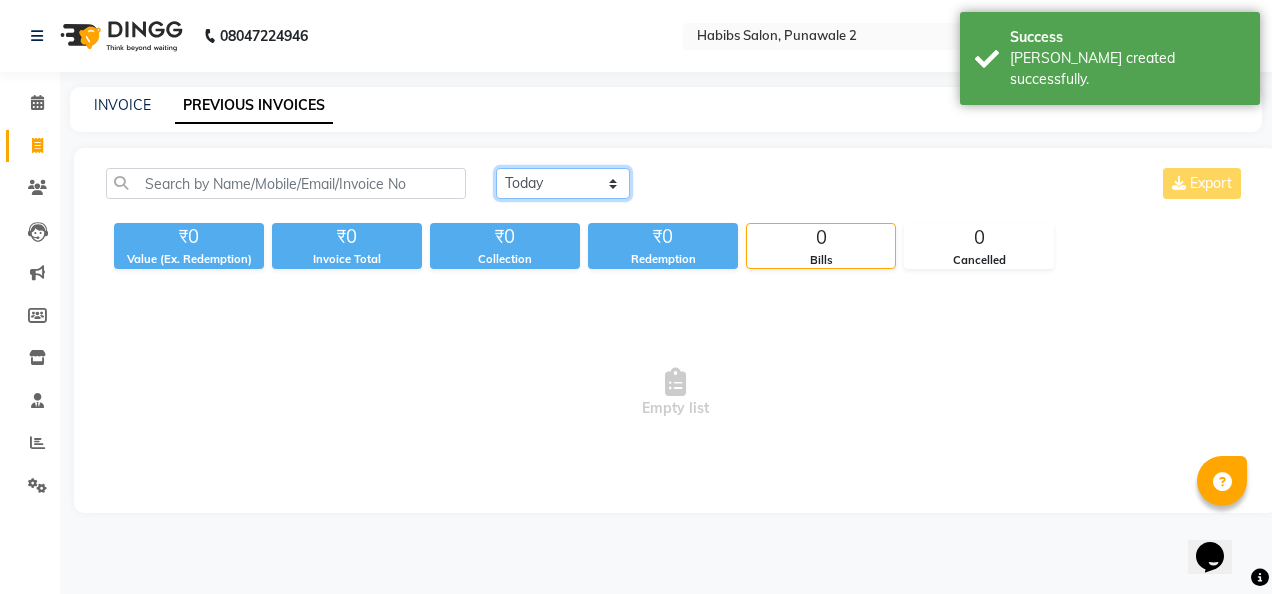 click on "Today Yesterday Custom Range" 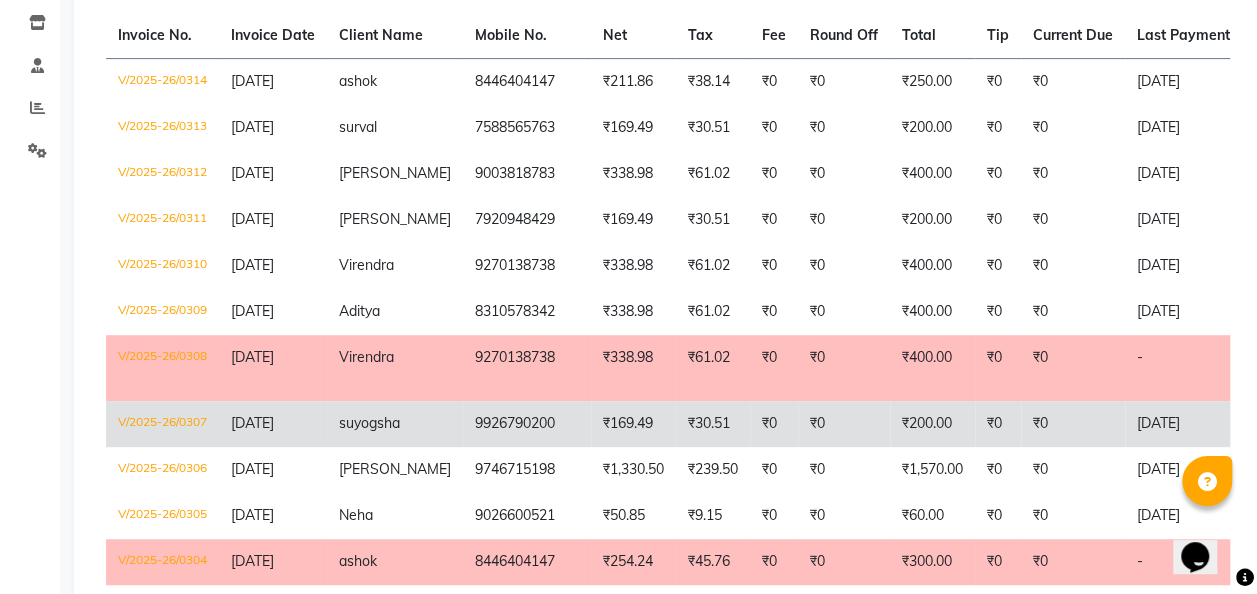 scroll, scrollTop: 334, scrollLeft: 0, axis: vertical 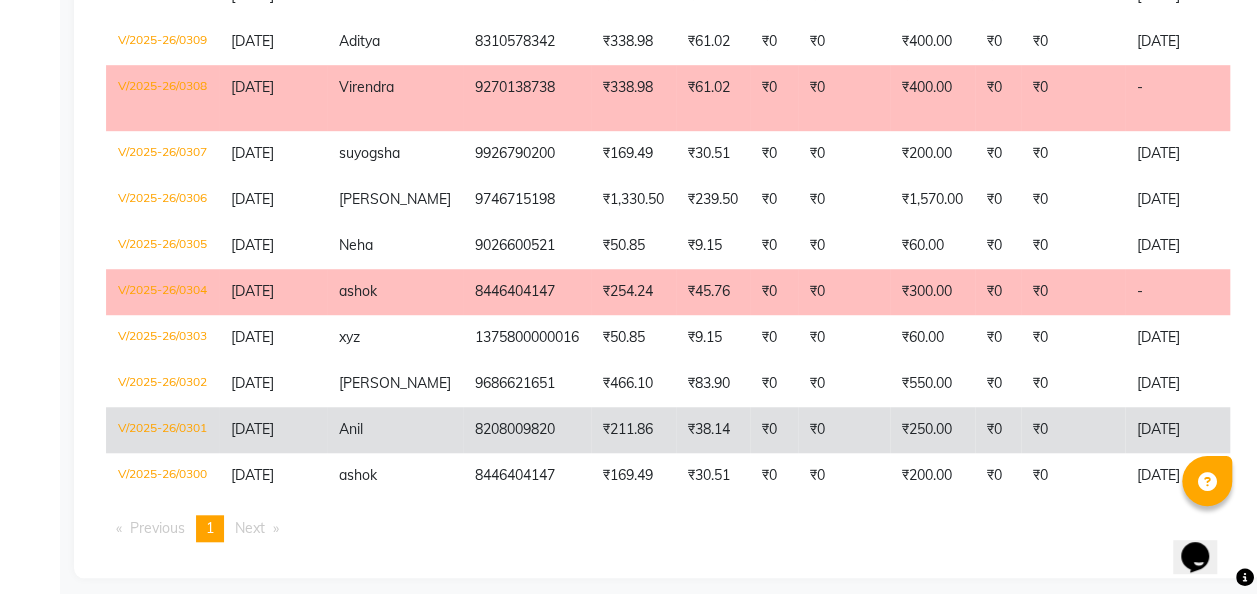 click on "[DATE]" 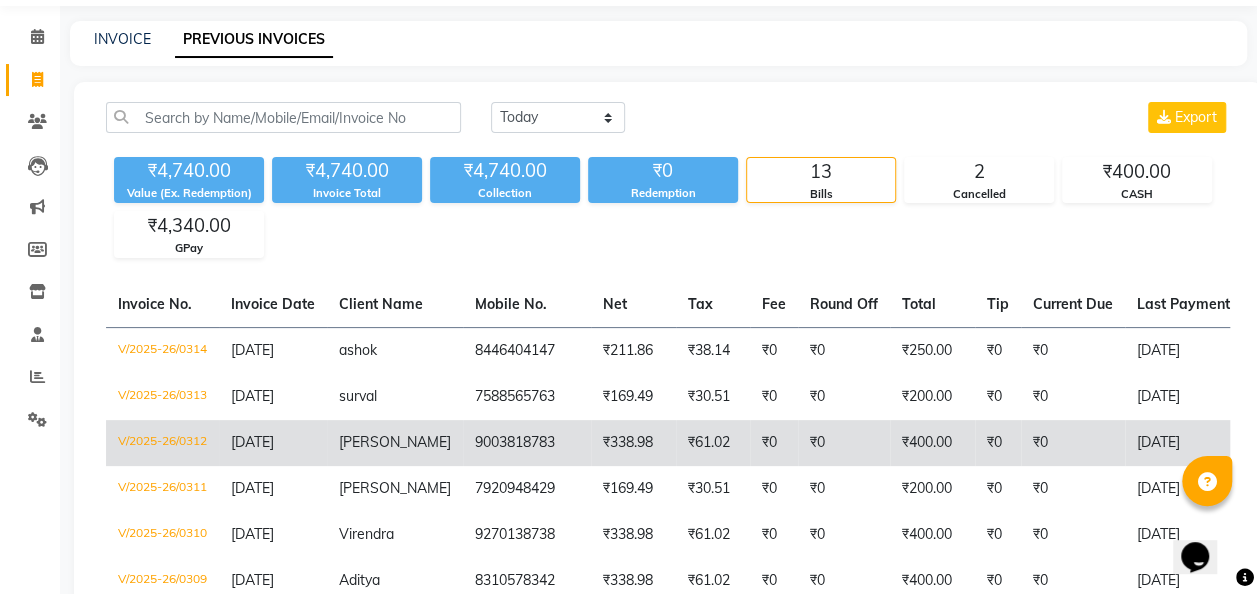 scroll, scrollTop: 0, scrollLeft: 0, axis: both 